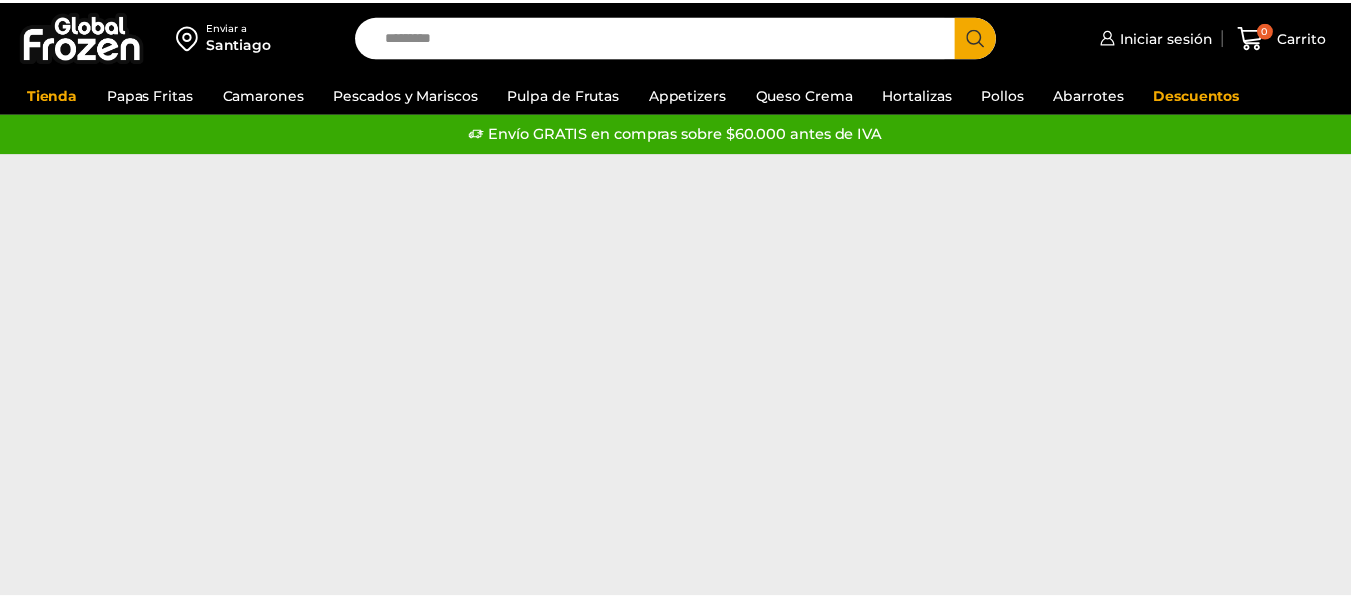 scroll, scrollTop: 0, scrollLeft: 0, axis: both 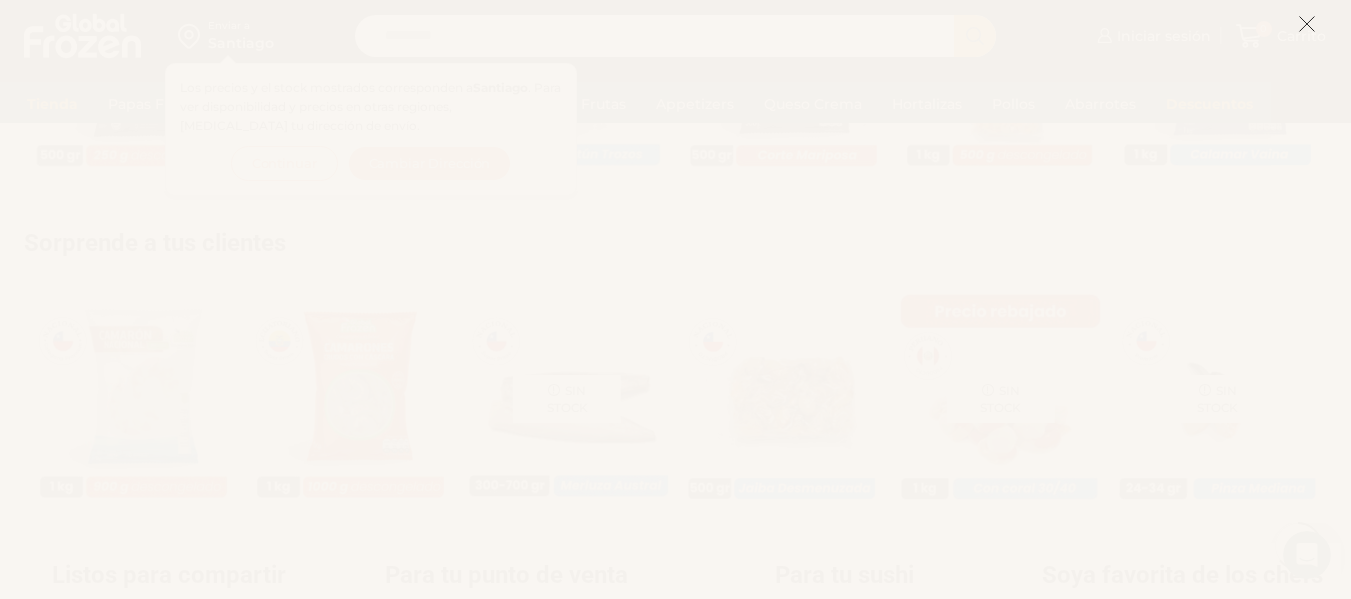 click 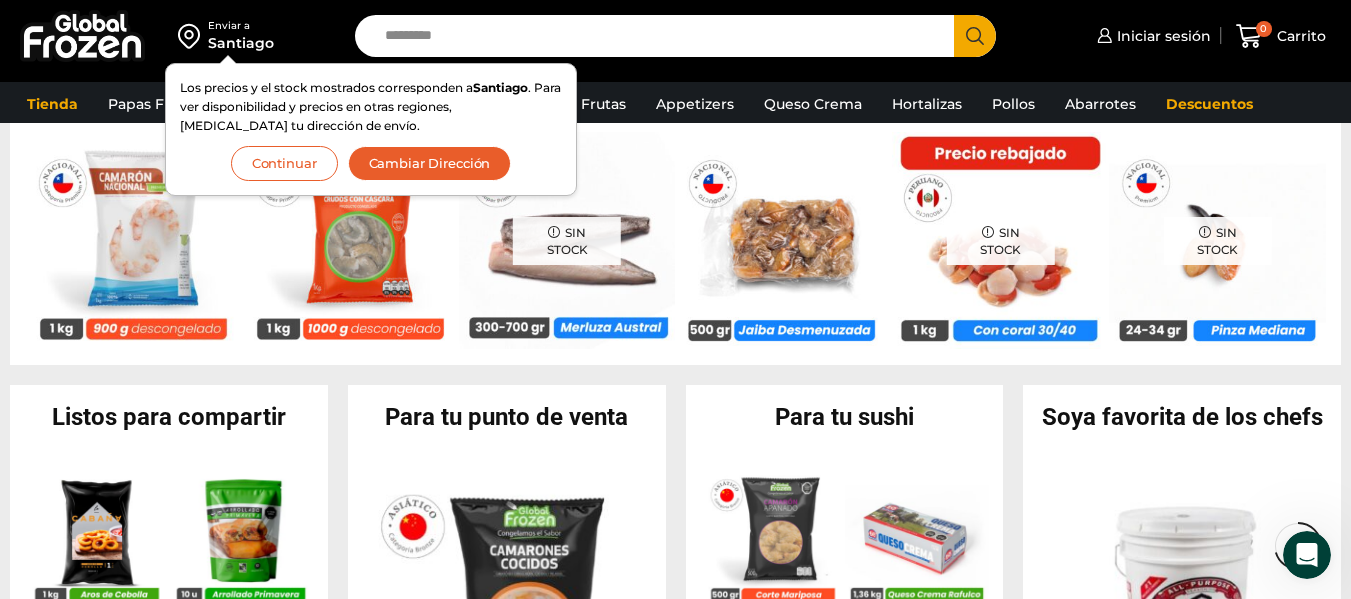scroll, scrollTop: 1619, scrollLeft: 0, axis: vertical 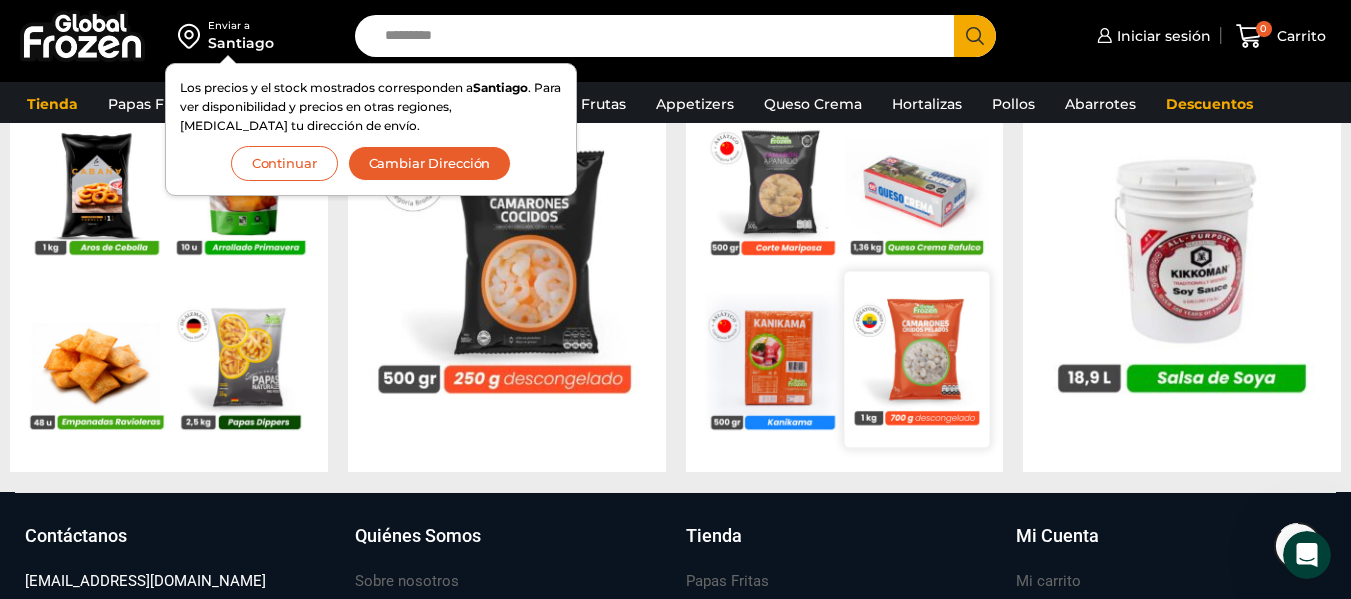 click at bounding box center [916, 358] 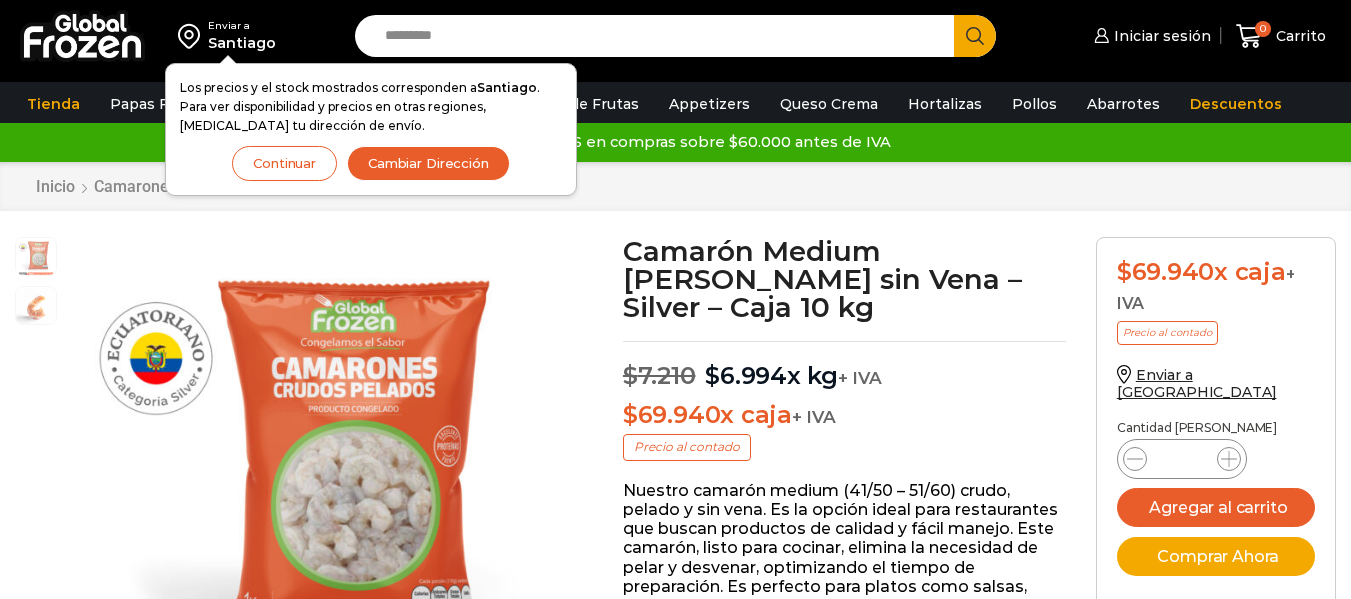 scroll, scrollTop: 1, scrollLeft: 0, axis: vertical 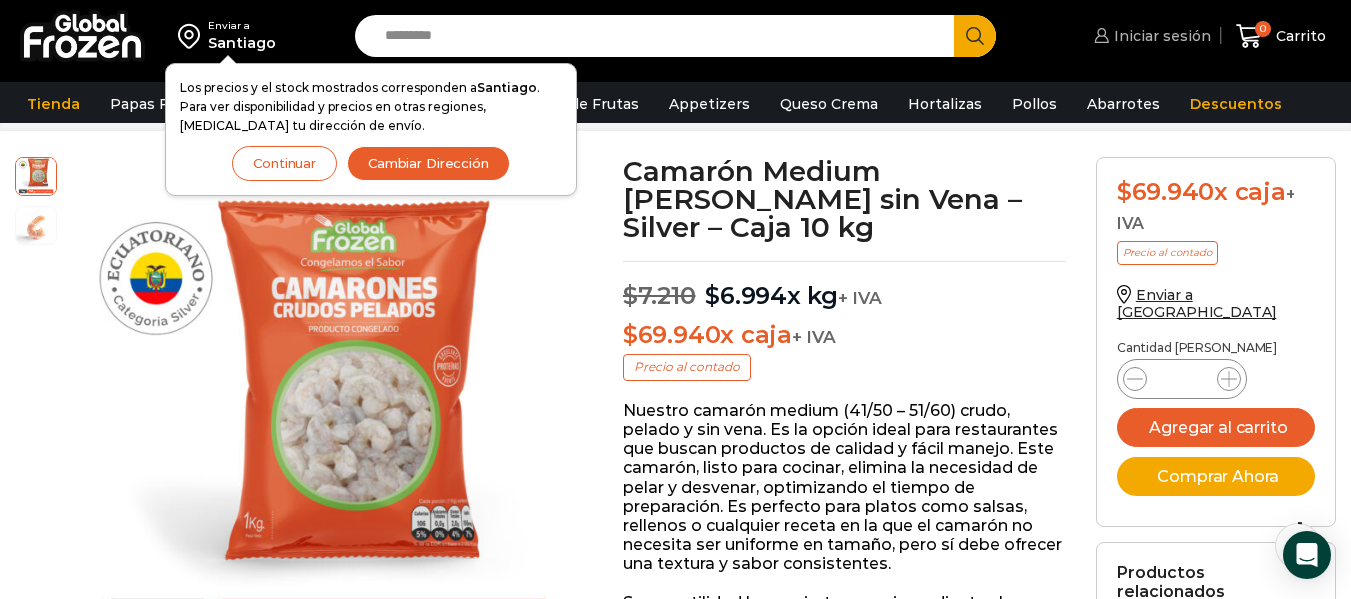 click on "Iniciar sesión" at bounding box center [1160, 36] 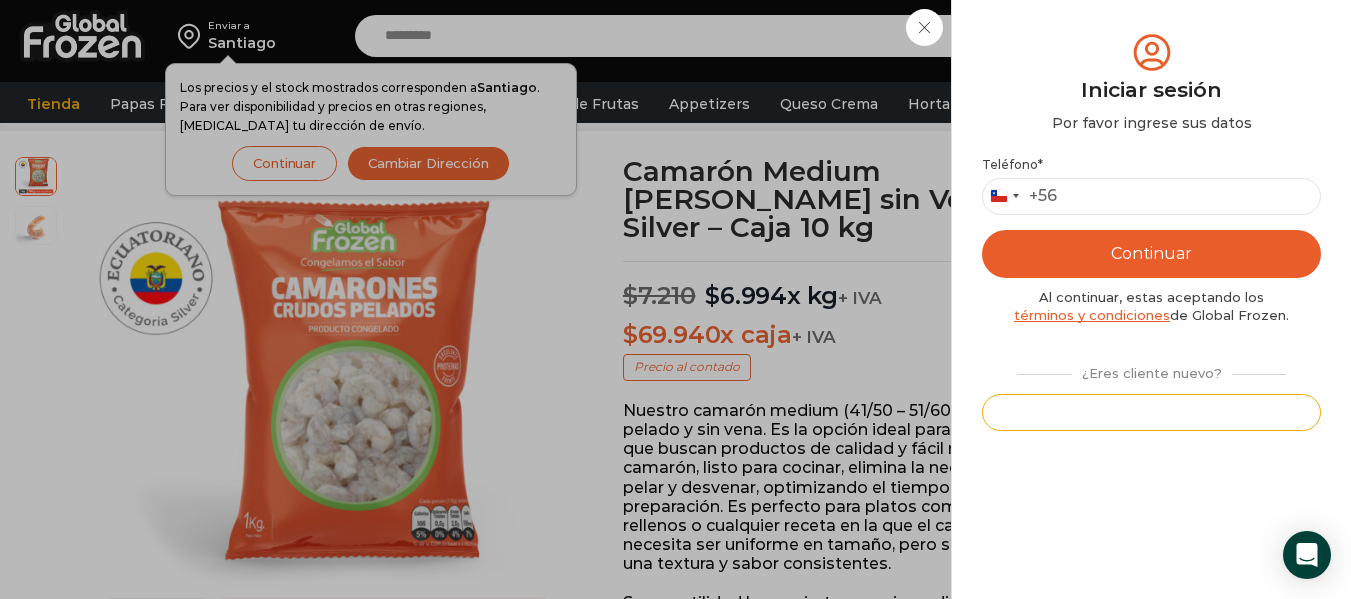 click on "Registrarse" at bounding box center [1151, 412] 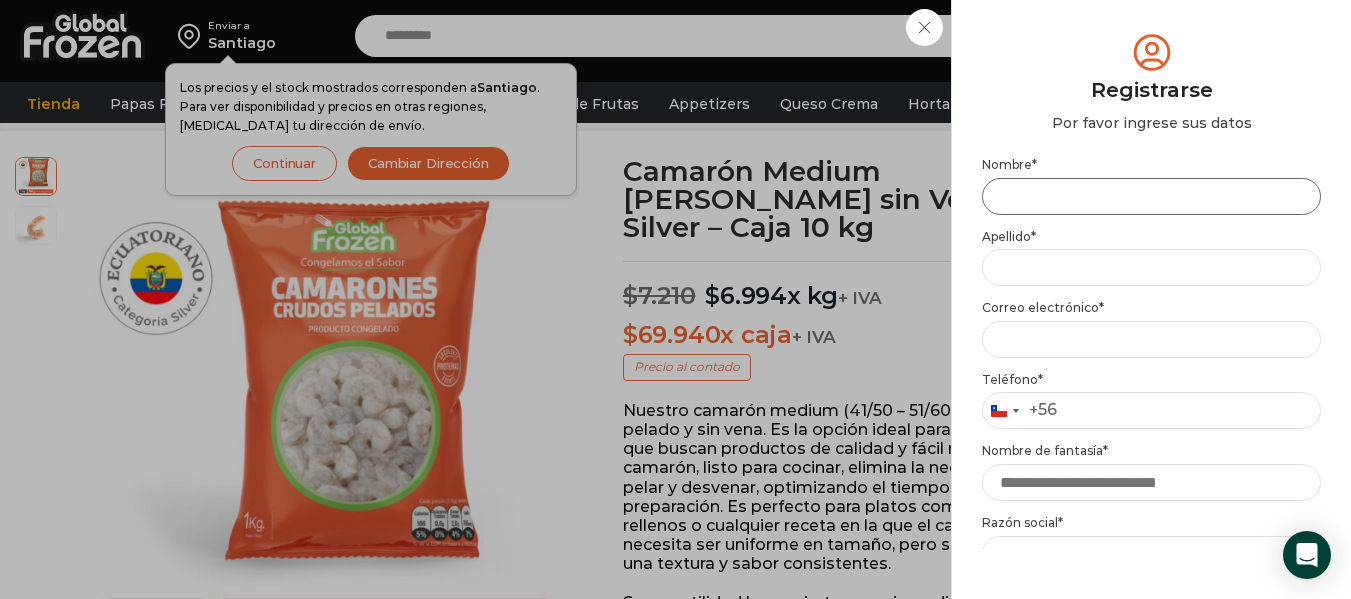 click on "Nombre  *" at bounding box center (1151, 196) 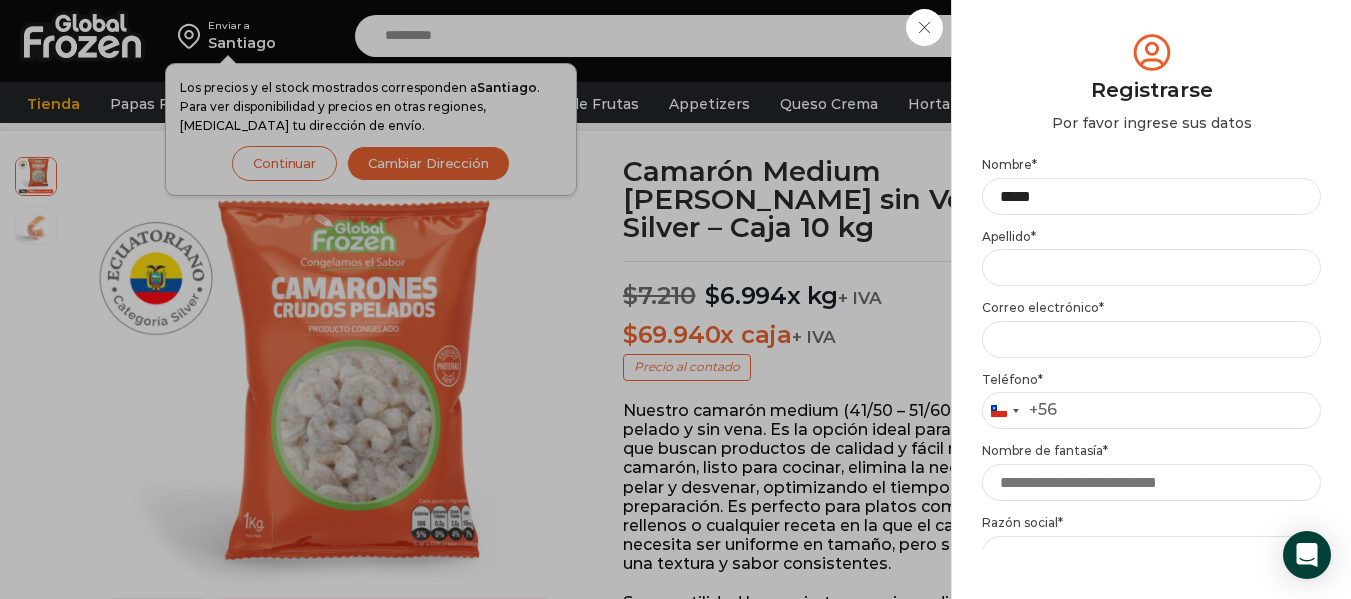 type on "**********" 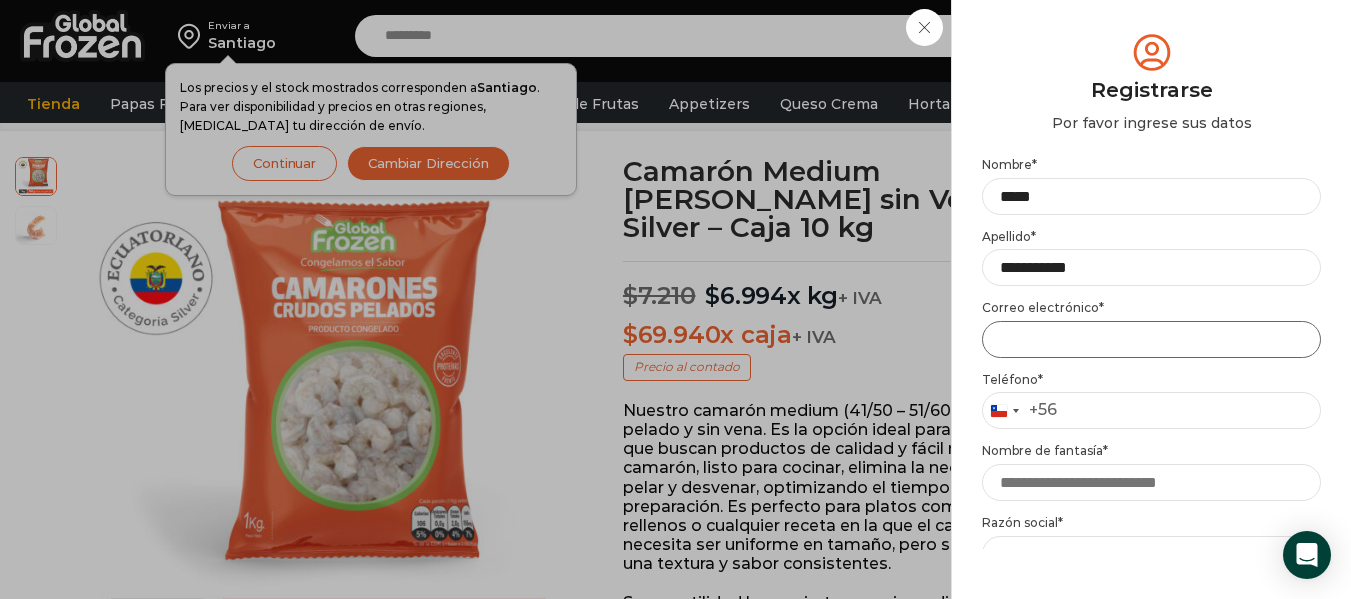 type on "**********" 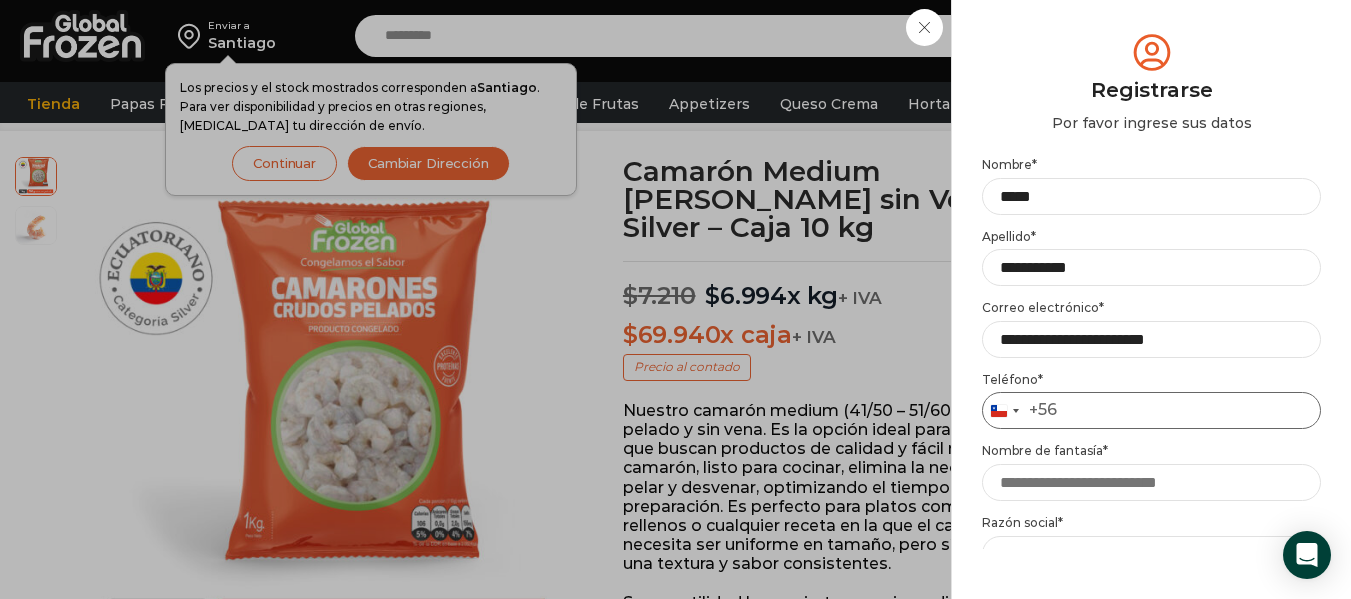 type on "*********" 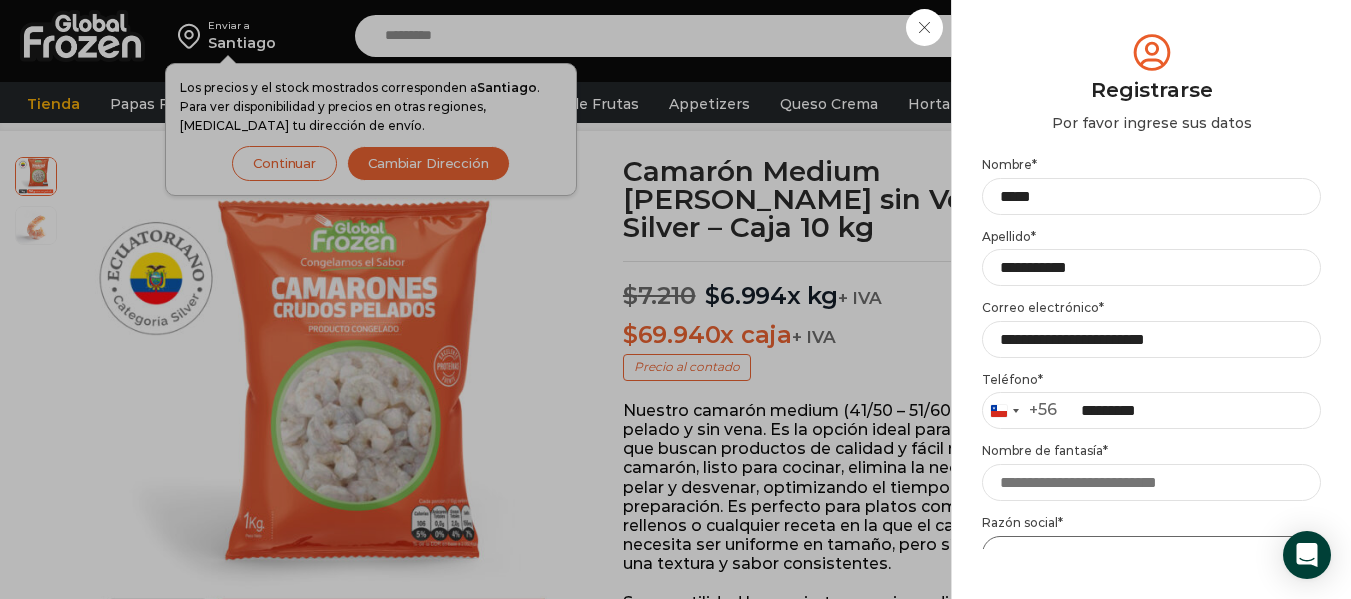 type on "**********" 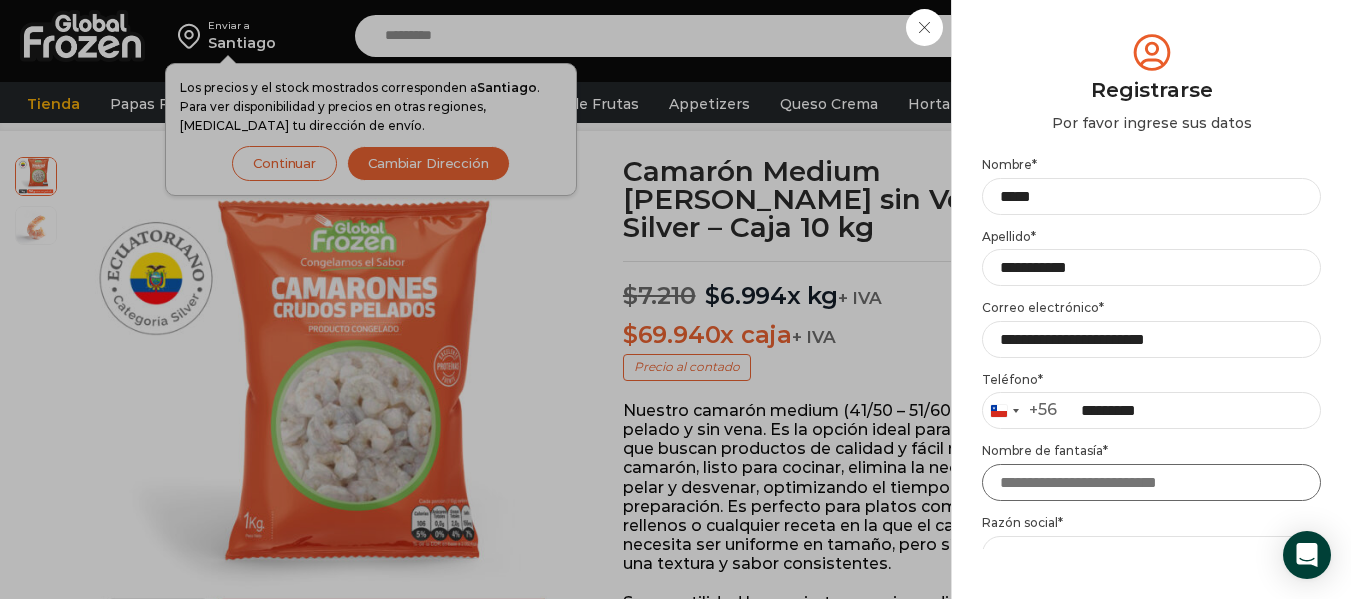 click on "Nombre de fantasía  *" at bounding box center (1151, 482) 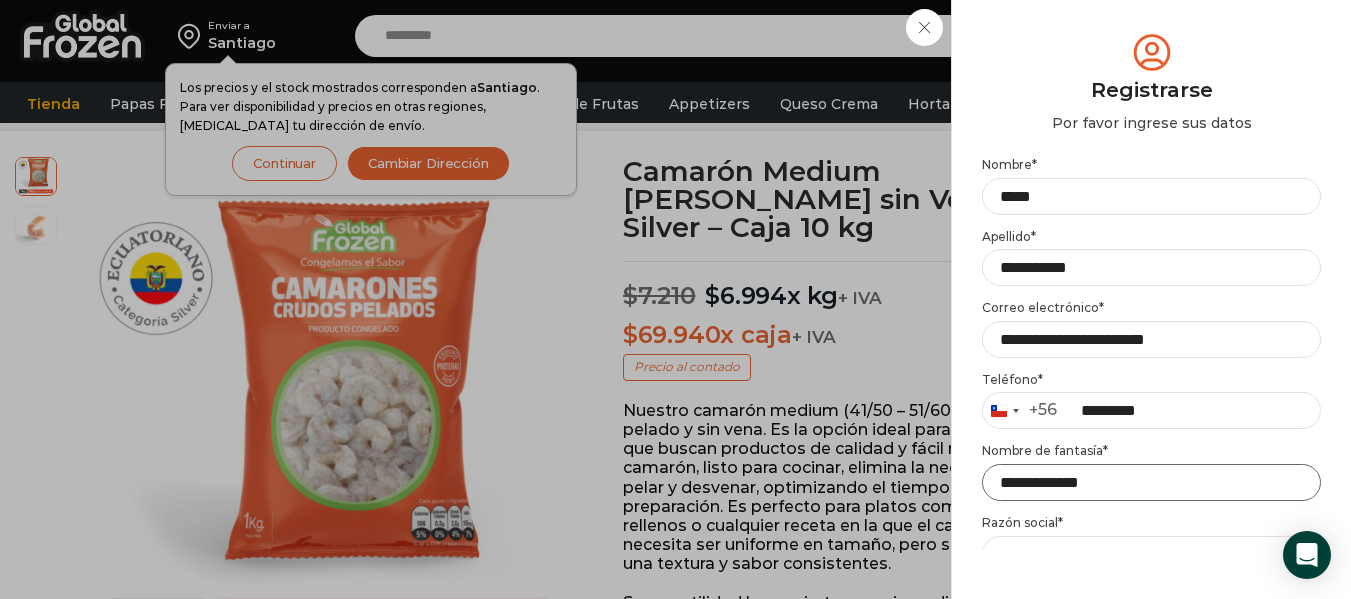 type on "**********" 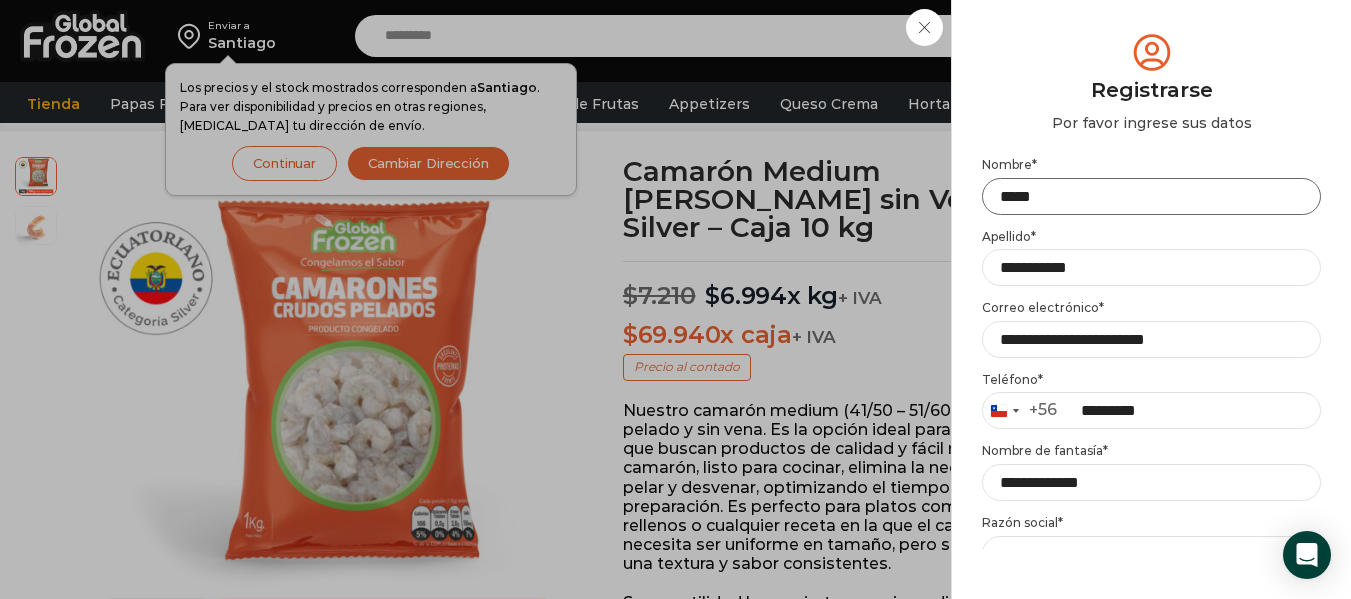 drag, startPoint x: 1180, startPoint y: 208, endPoint x: 875, endPoint y: 222, distance: 305.32114 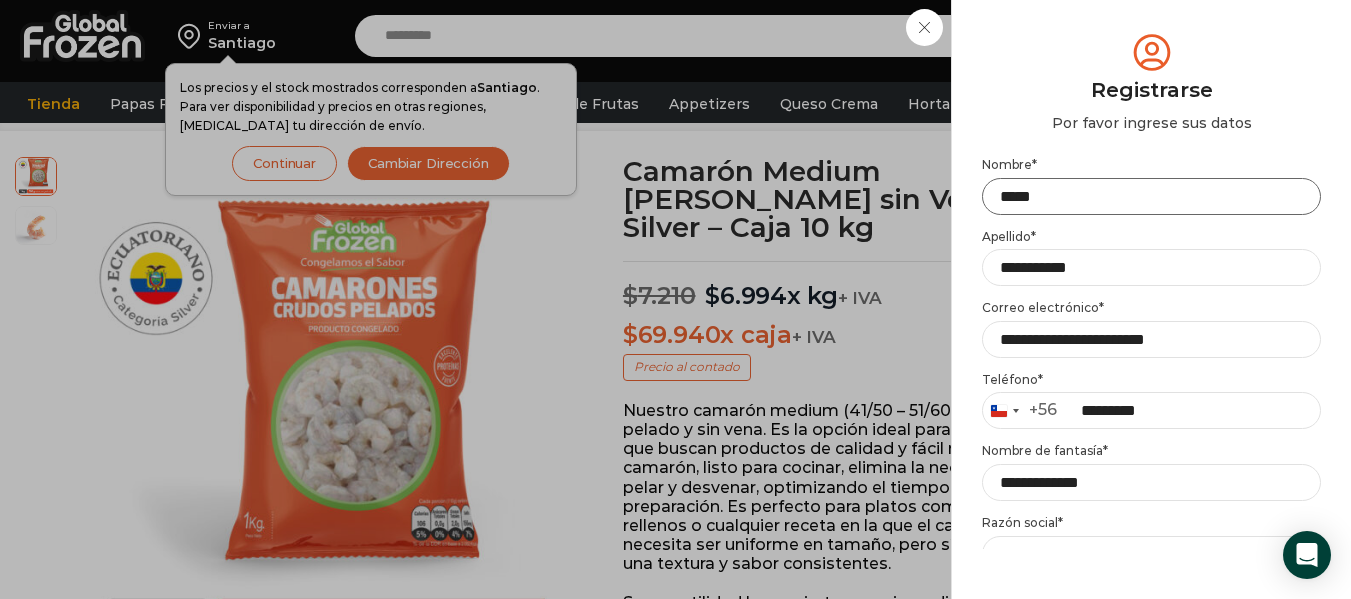 click on "Iniciar sesión
Mi cuenta
Login
Register
Iniciar sesión
Por favor ingrese sus datos
Iniciar sesión
Se envió un mensaje de WhatsApp con el código de verificación a tu teléfono
* ." at bounding box center [1150, 36] 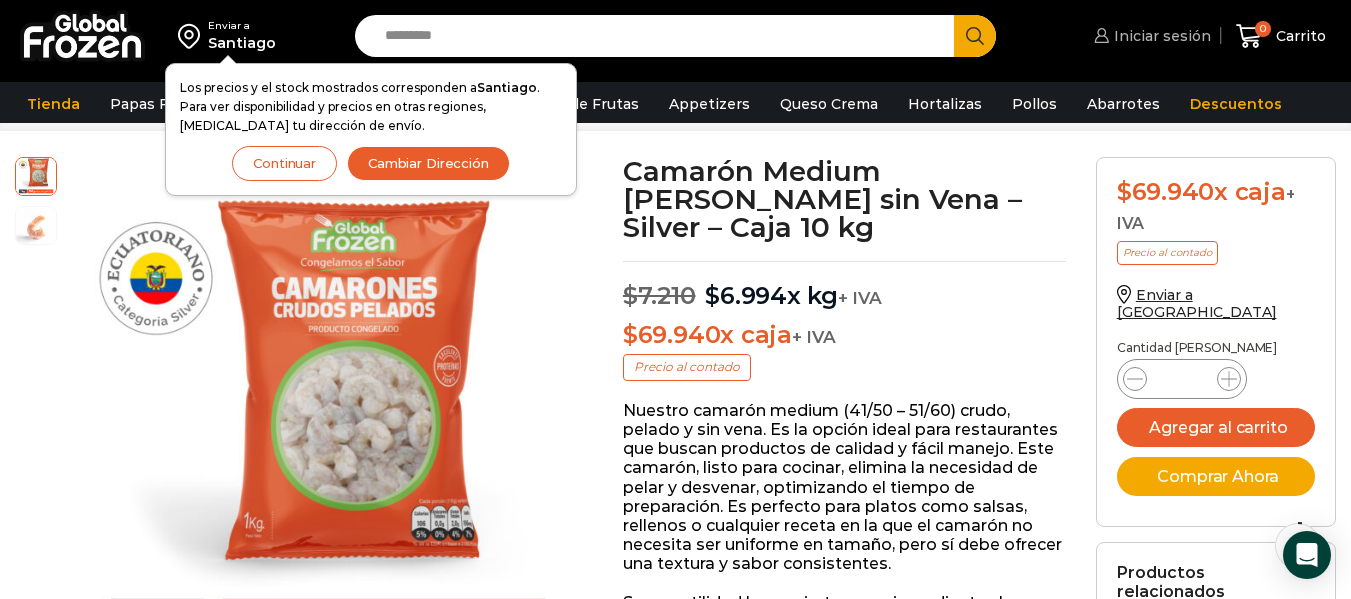 click on "Iniciar sesión" at bounding box center [1160, 36] 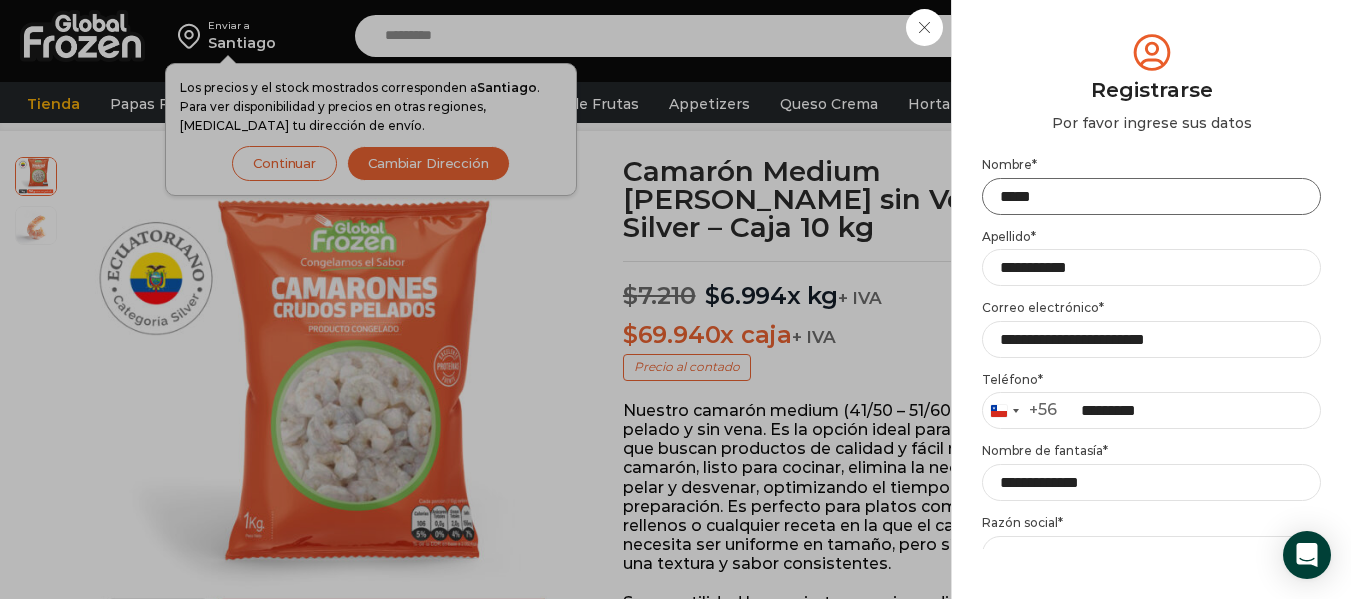 click on "*****" at bounding box center (1151, 196) 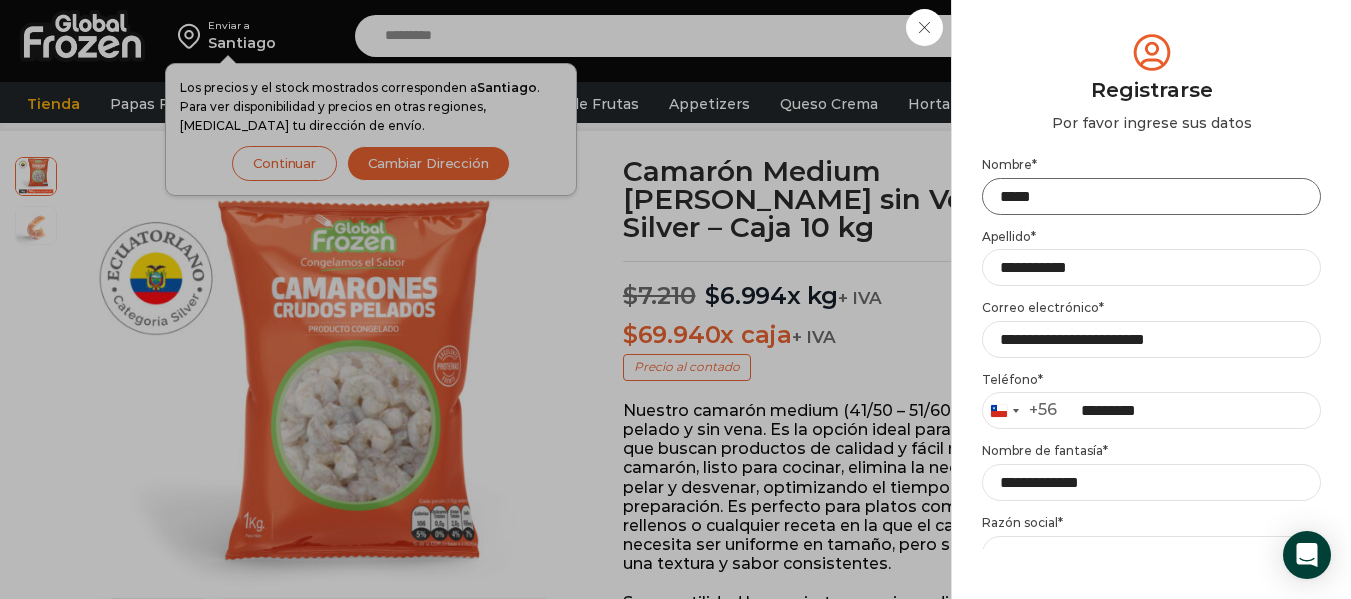 type on "*****" 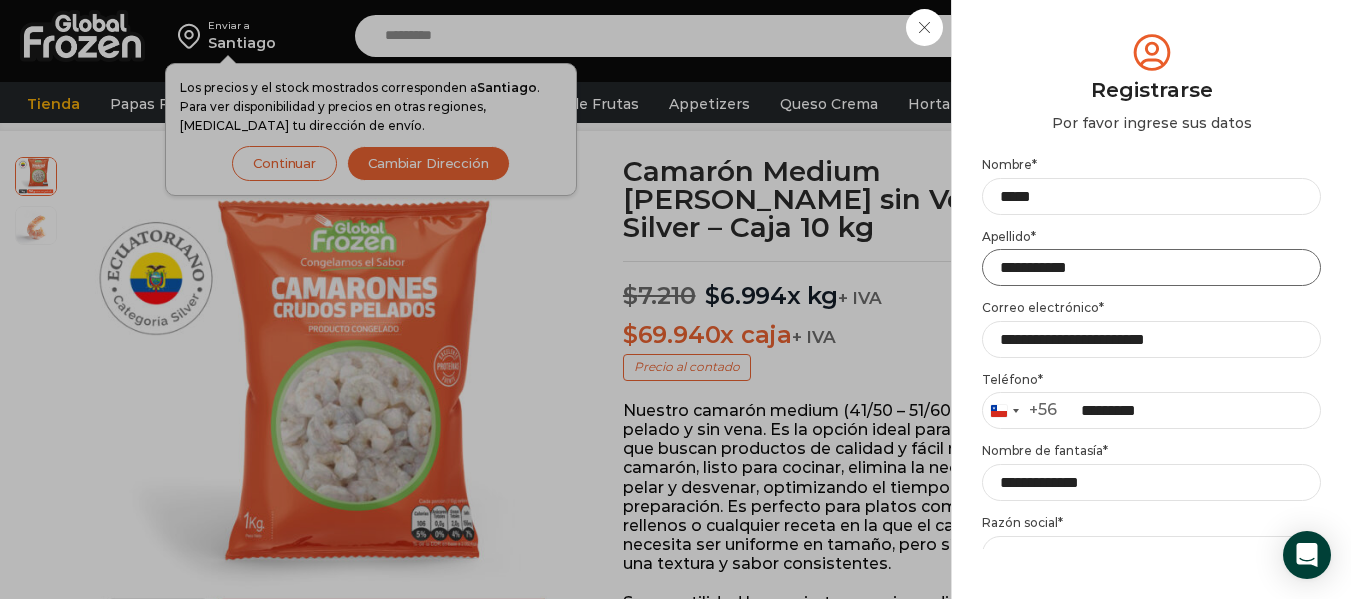 drag, startPoint x: 1127, startPoint y: 278, endPoint x: 781, endPoint y: 249, distance: 347.2132 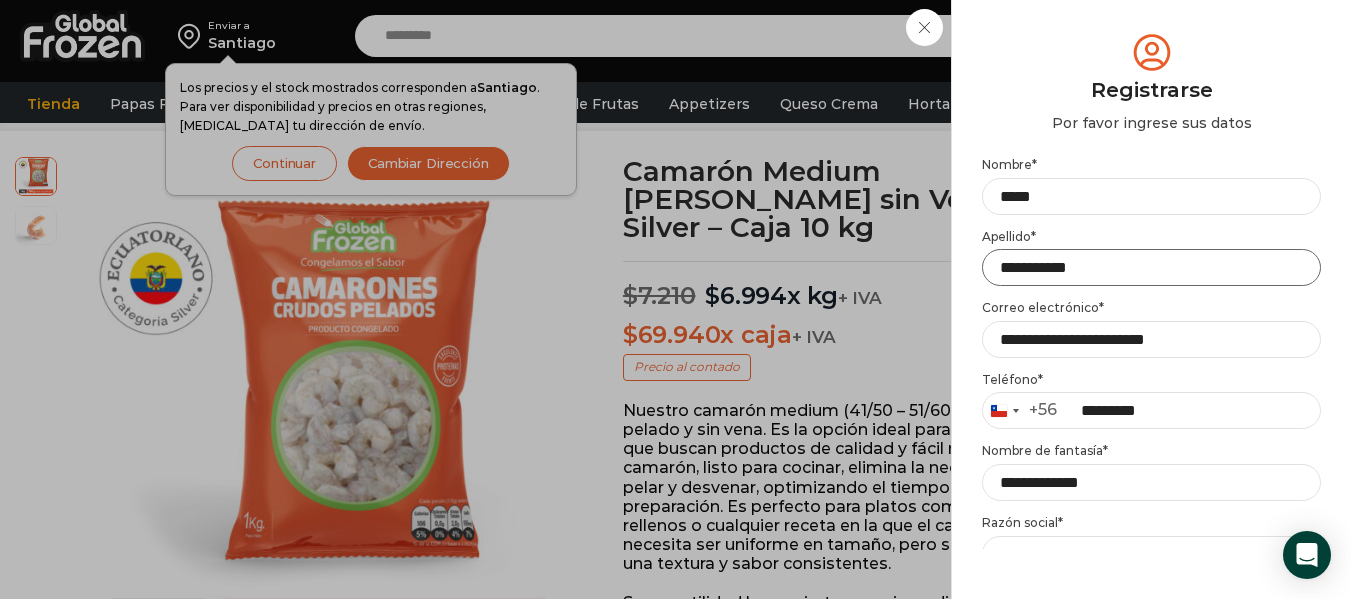 click on "Iniciar sesión
Mi cuenta
Login
Register
Iniciar sesión
Por favor ingrese sus datos
Iniciar sesión
Se envió un mensaje de WhatsApp con el código de verificación a tu teléfono
* ." at bounding box center [1150, 36] 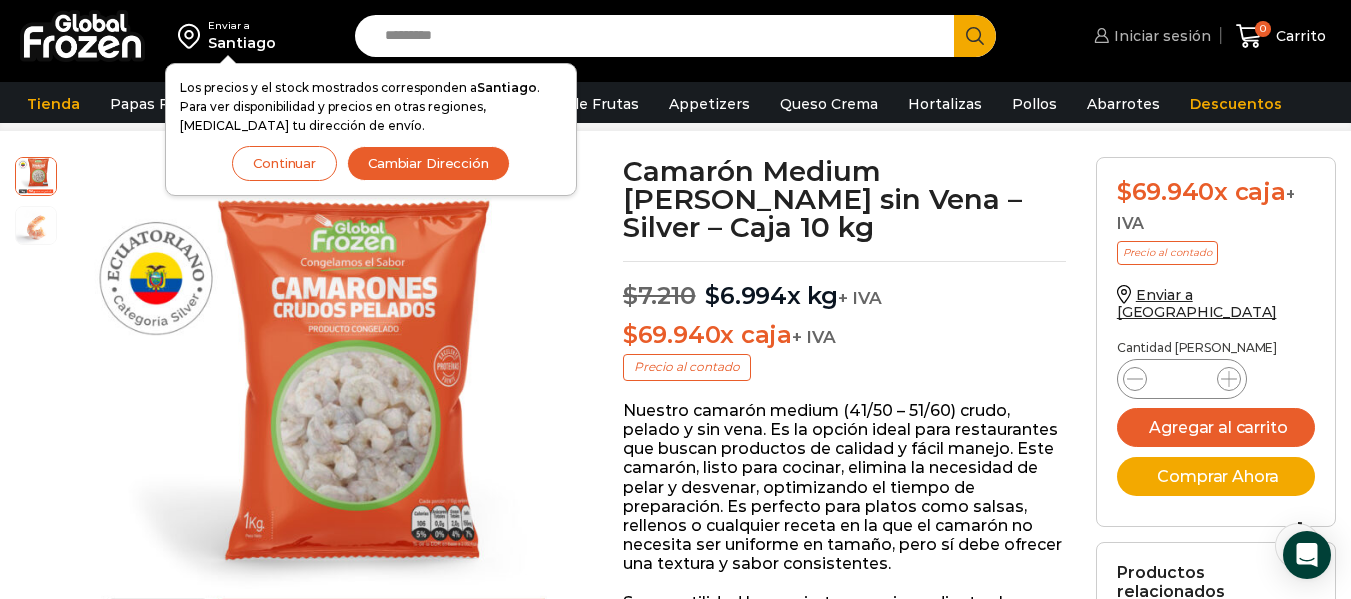 click on "Iniciar sesión" at bounding box center [1160, 36] 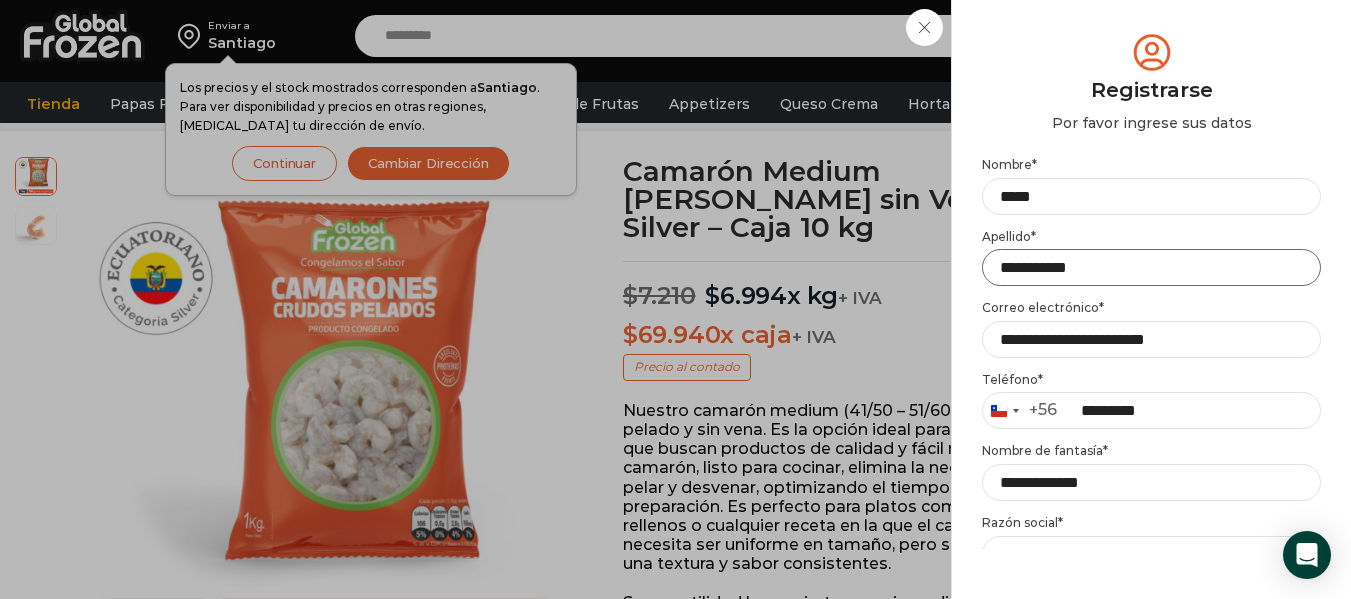 type on "*******" 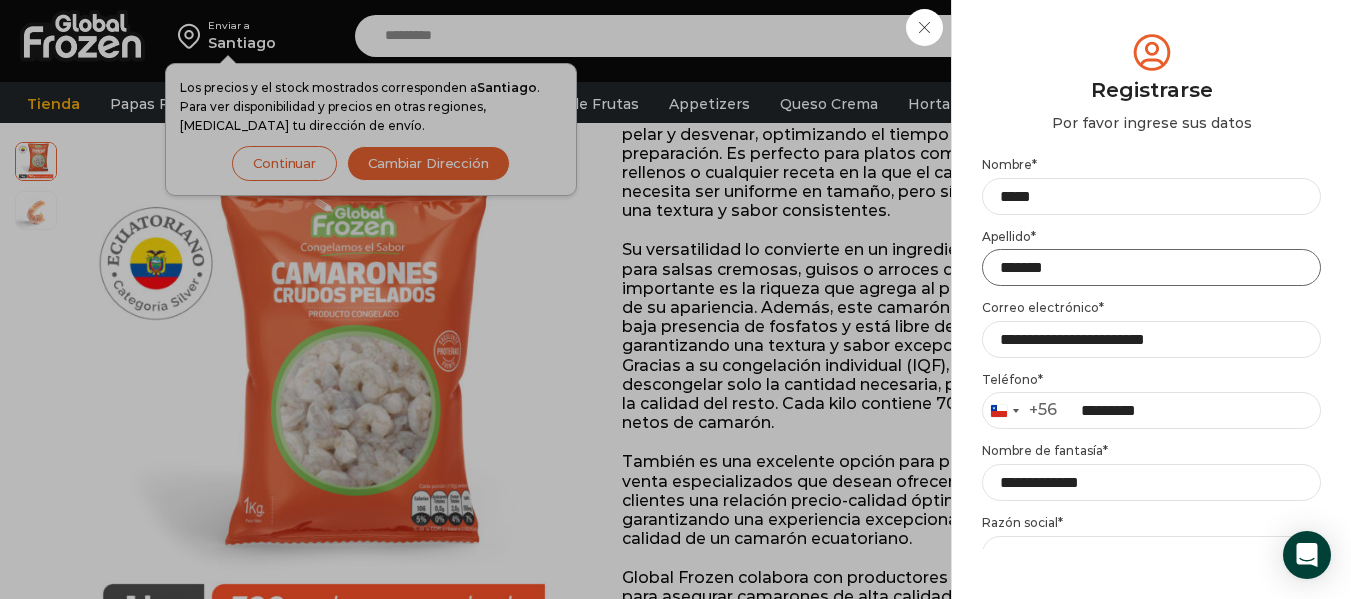 scroll, scrollTop: 440, scrollLeft: 0, axis: vertical 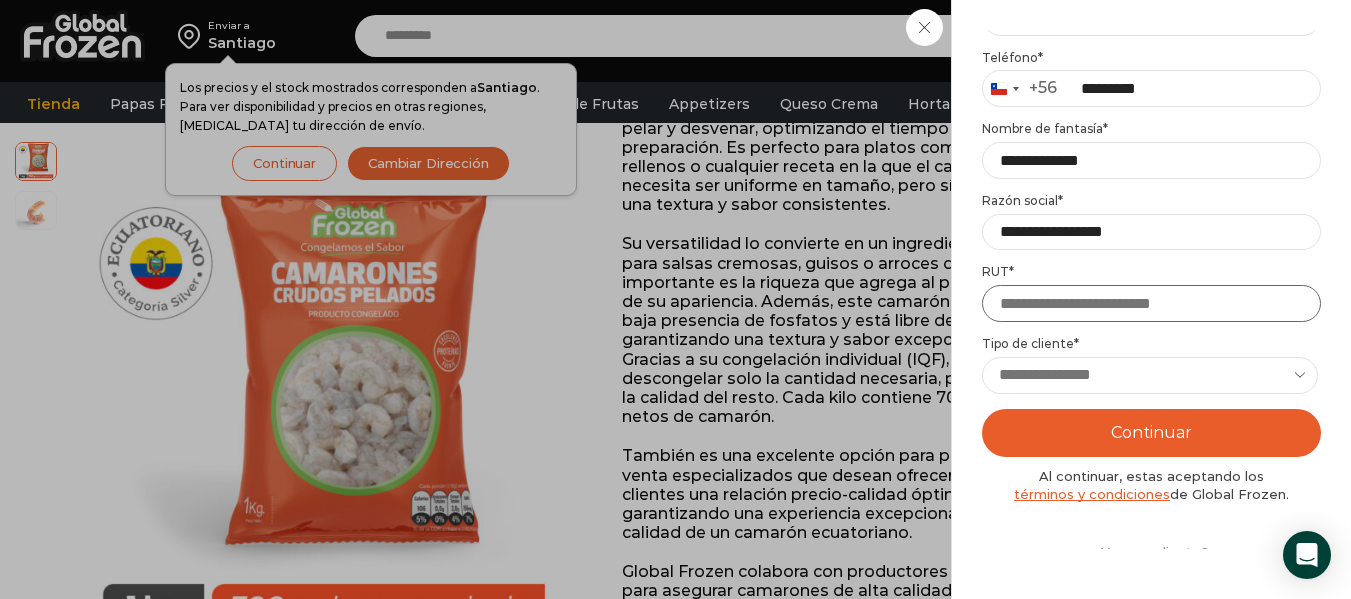 click on "RUT  *" at bounding box center [1151, 303] 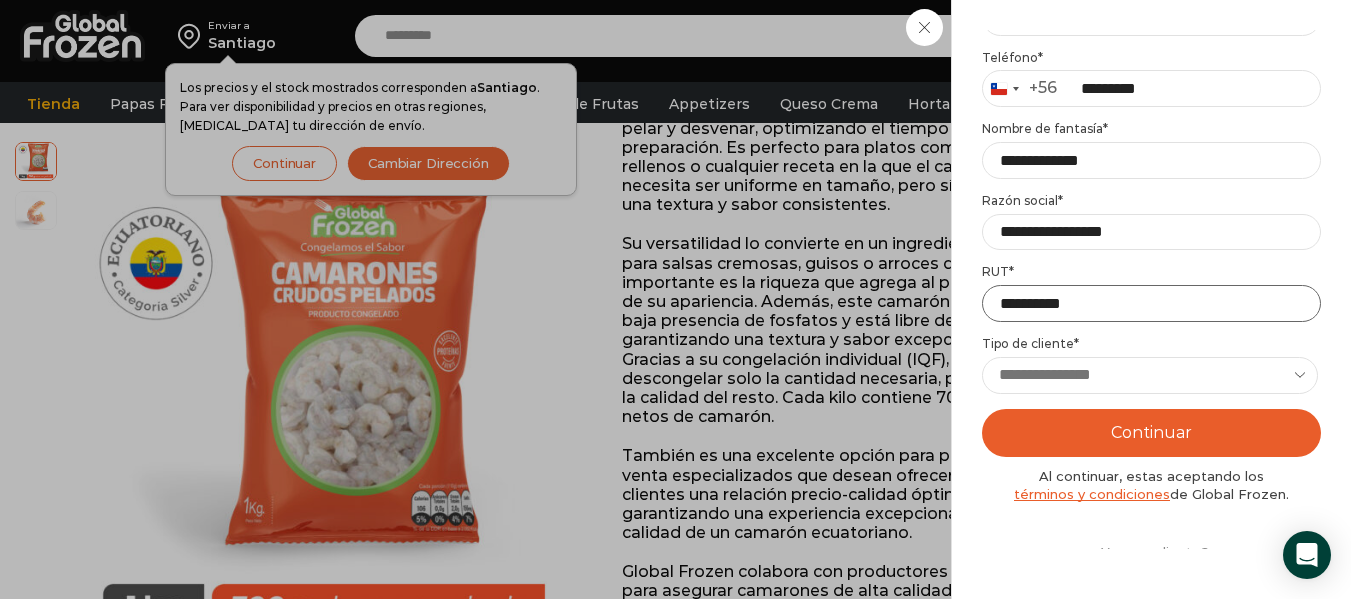 type on "**********" 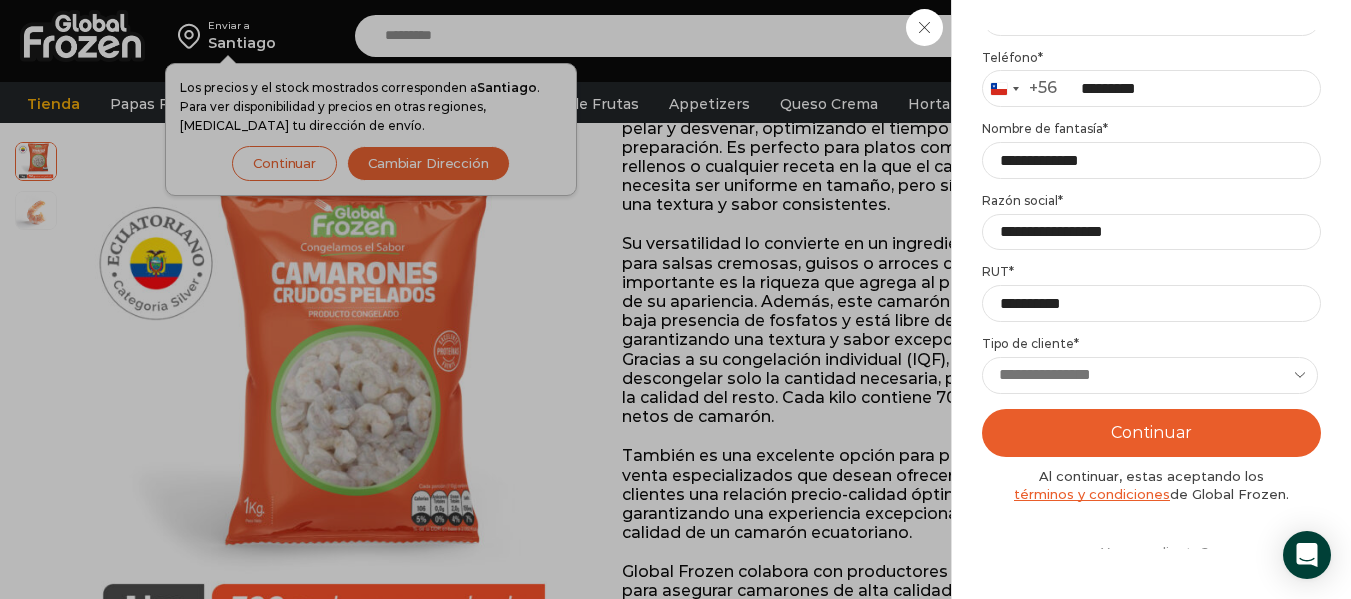 click on "**********" at bounding box center (1150, 375) 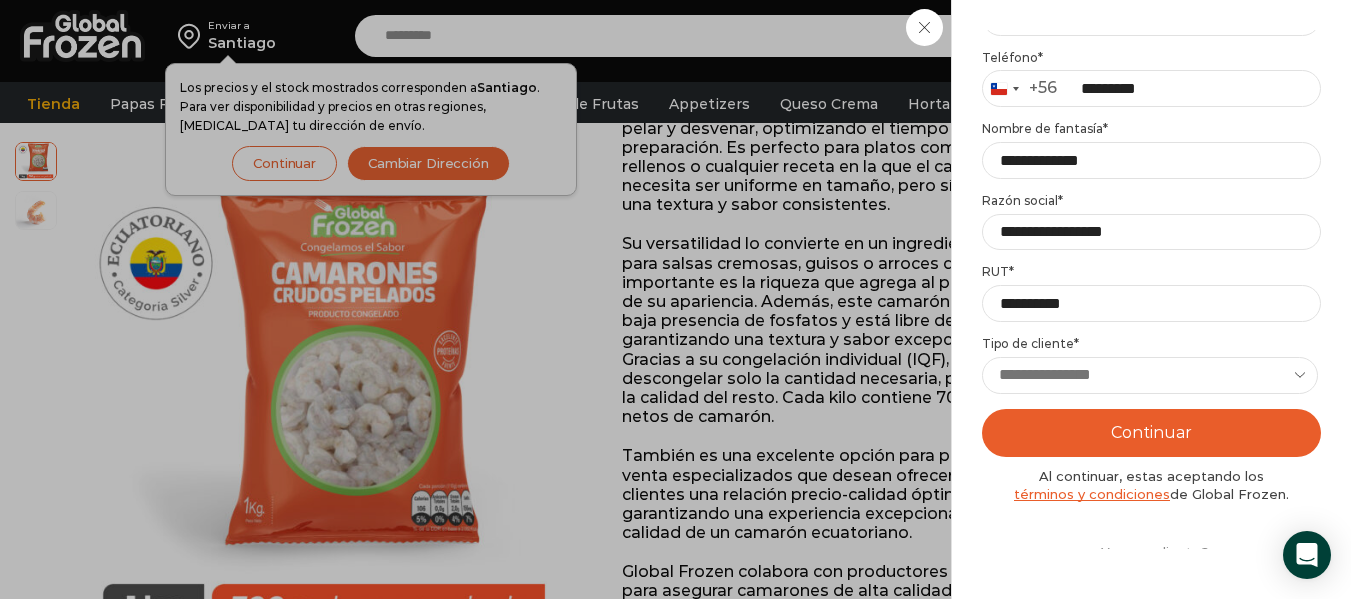 select on "****" 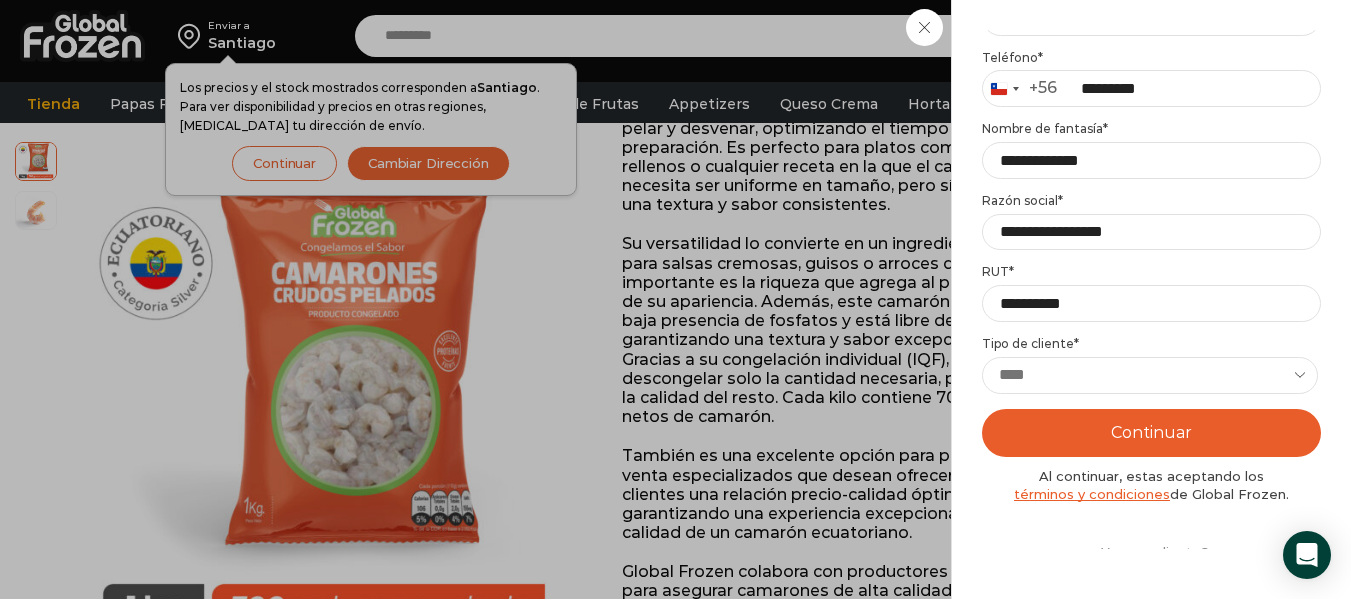 click on "**********" at bounding box center (1150, 375) 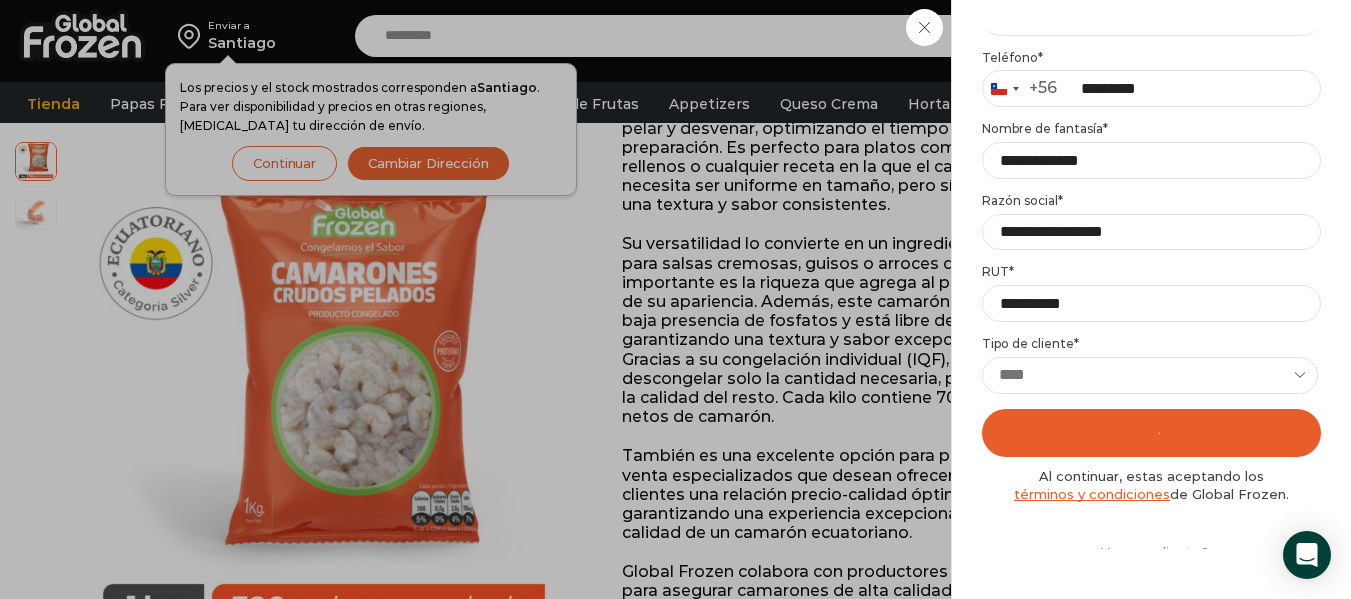 scroll, scrollTop: 0, scrollLeft: 0, axis: both 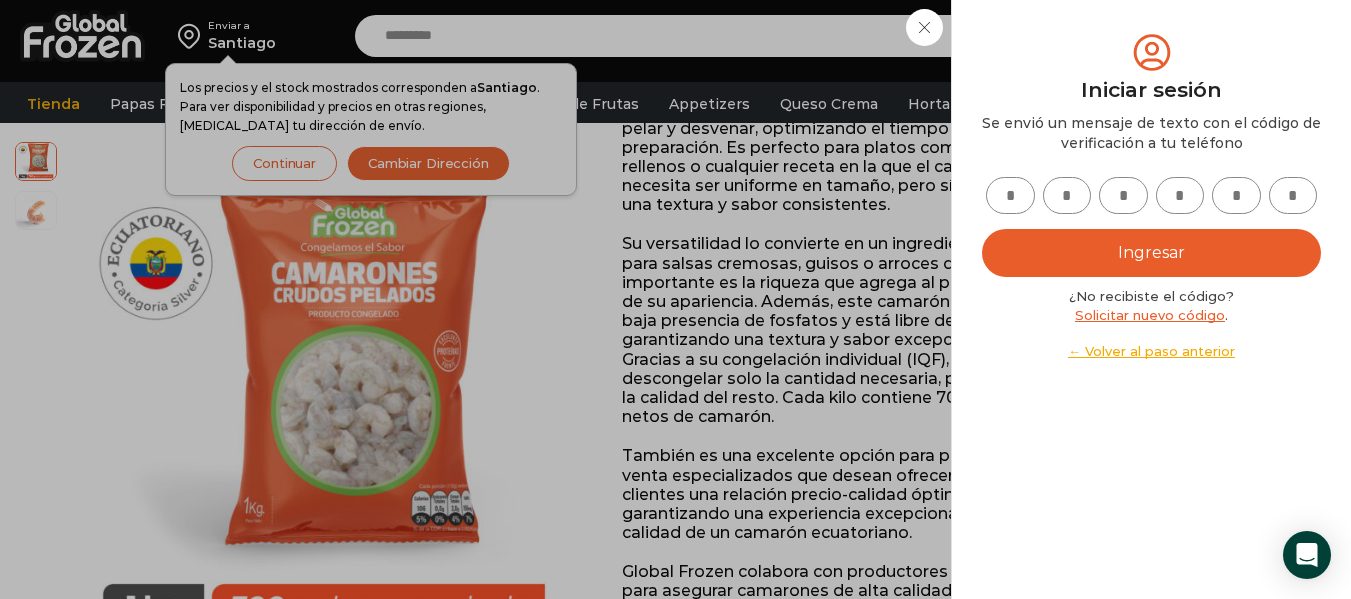 click at bounding box center [1010, 195] 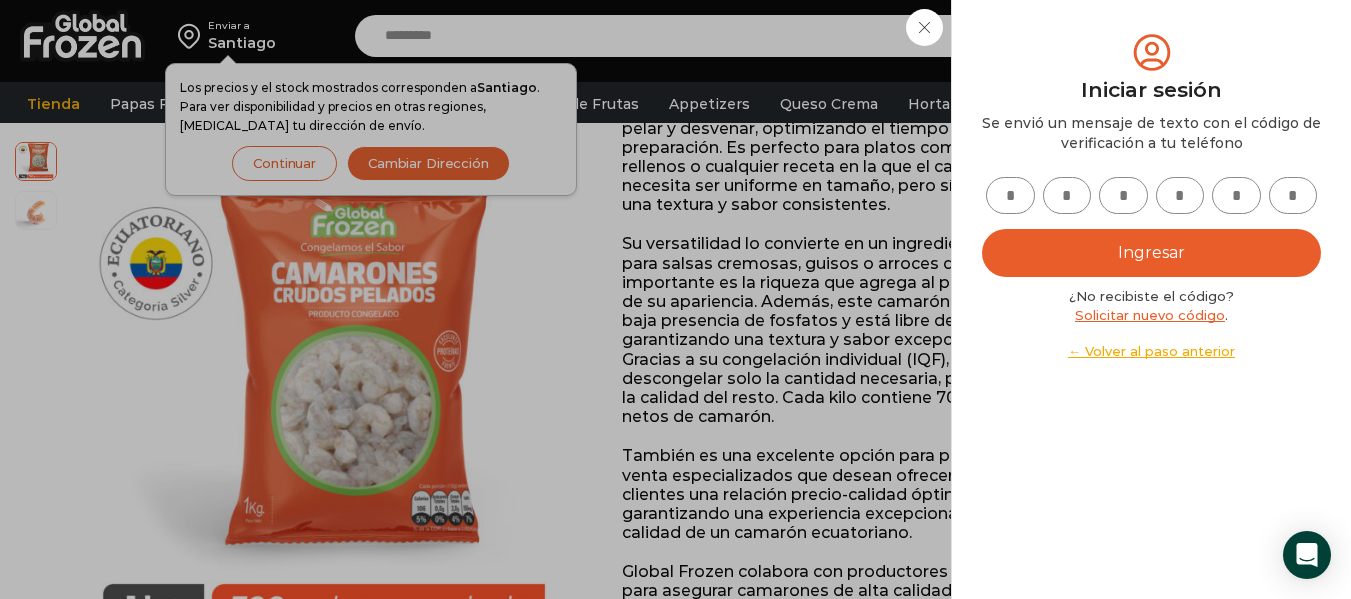 type on "*" 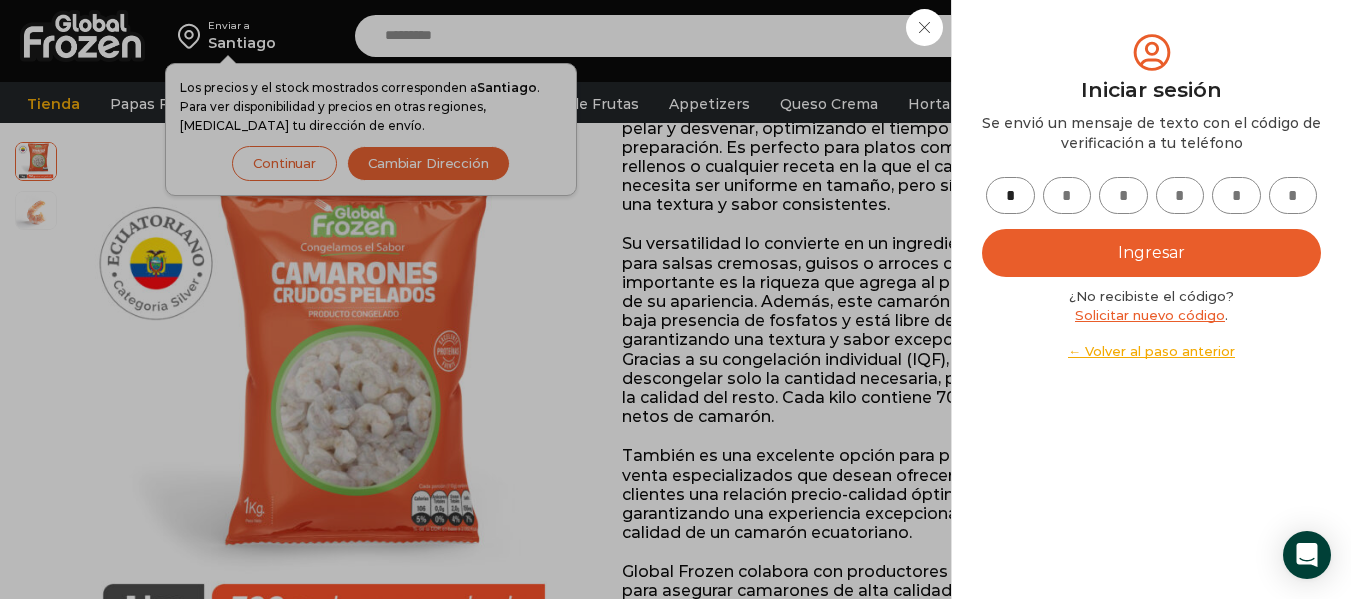 type on "*" 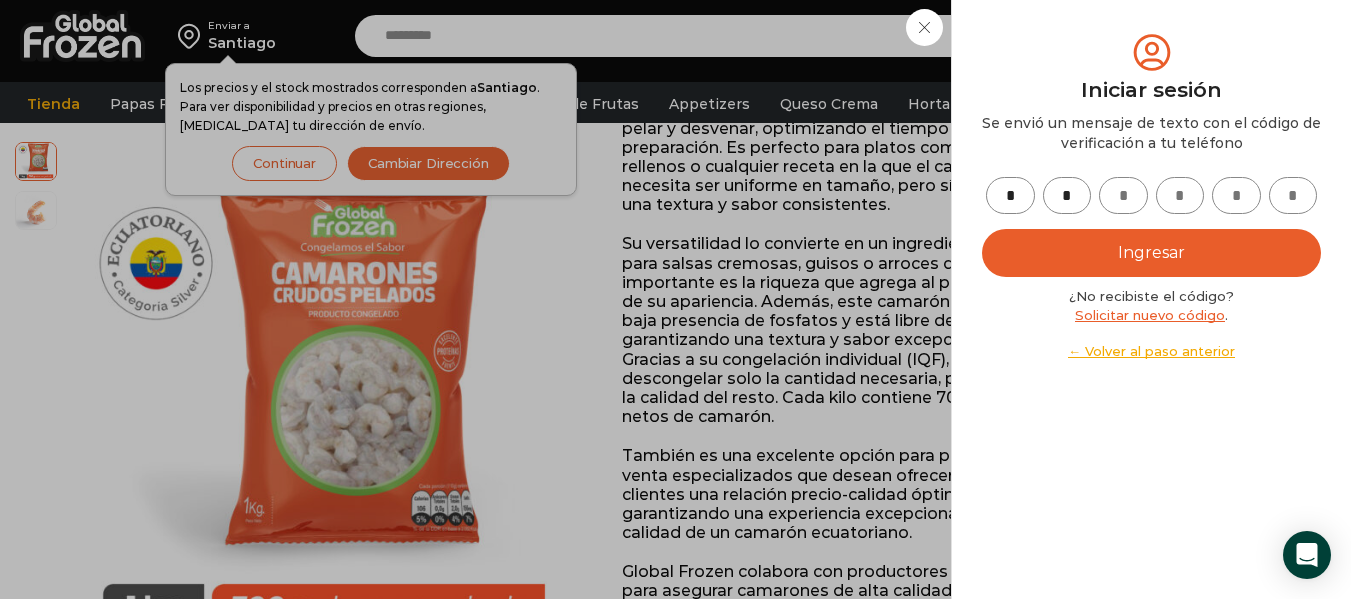 type on "*" 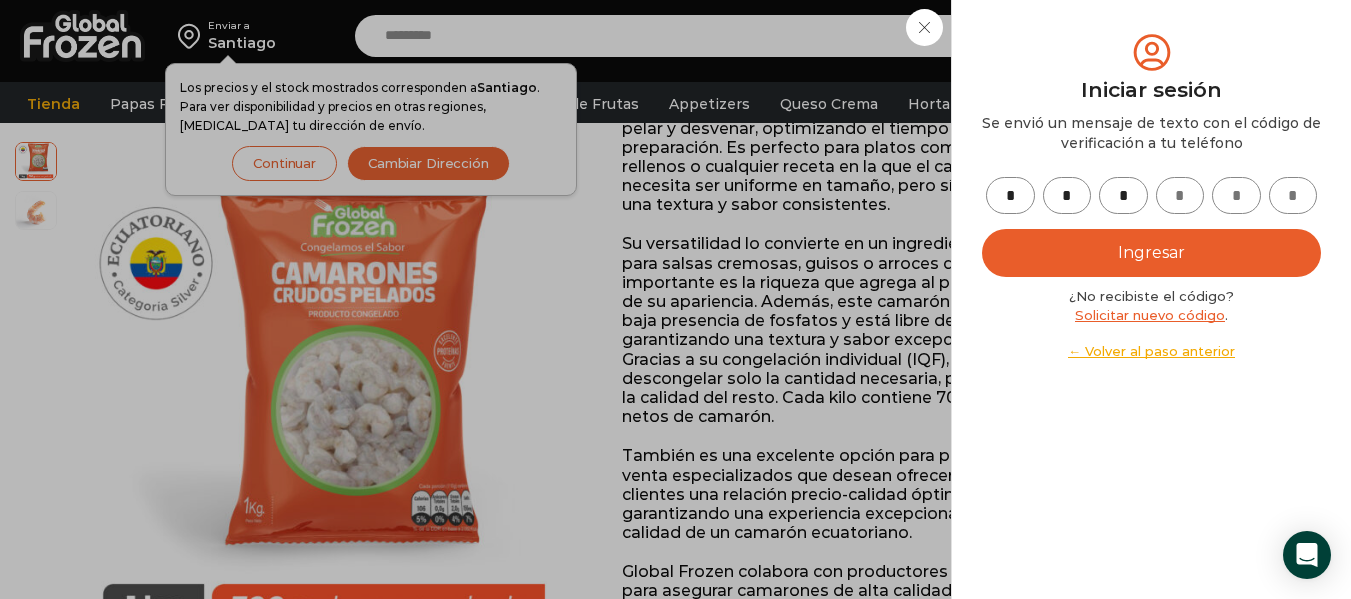 type on "*" 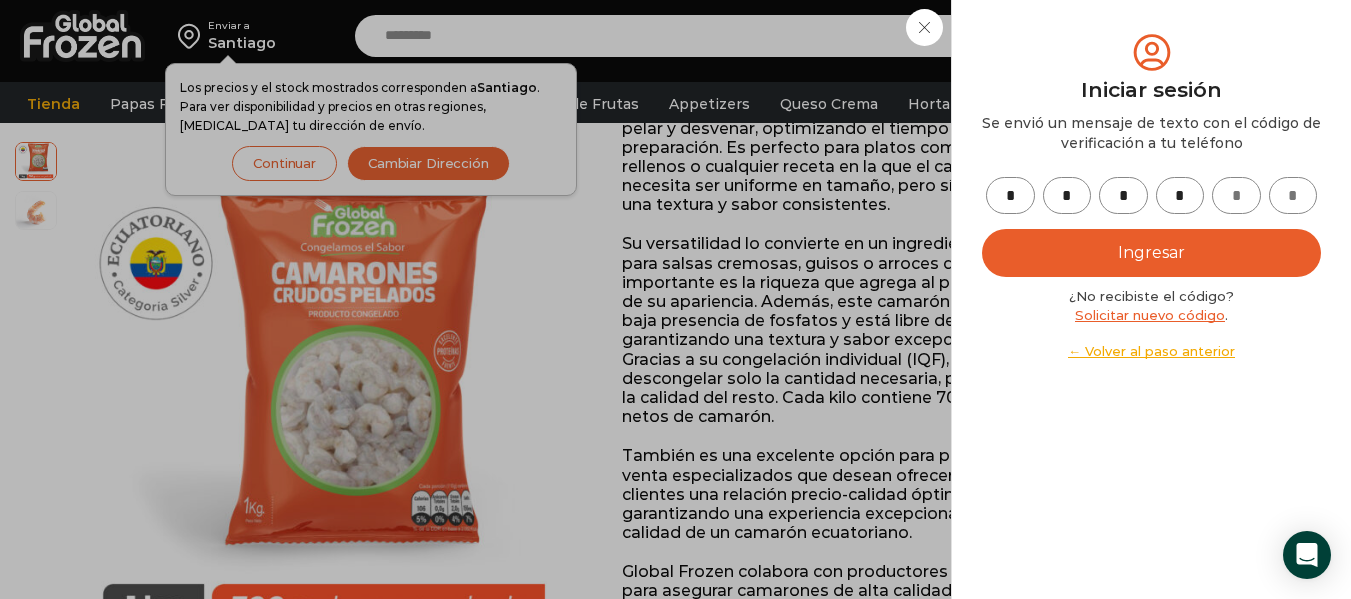 type on "*" 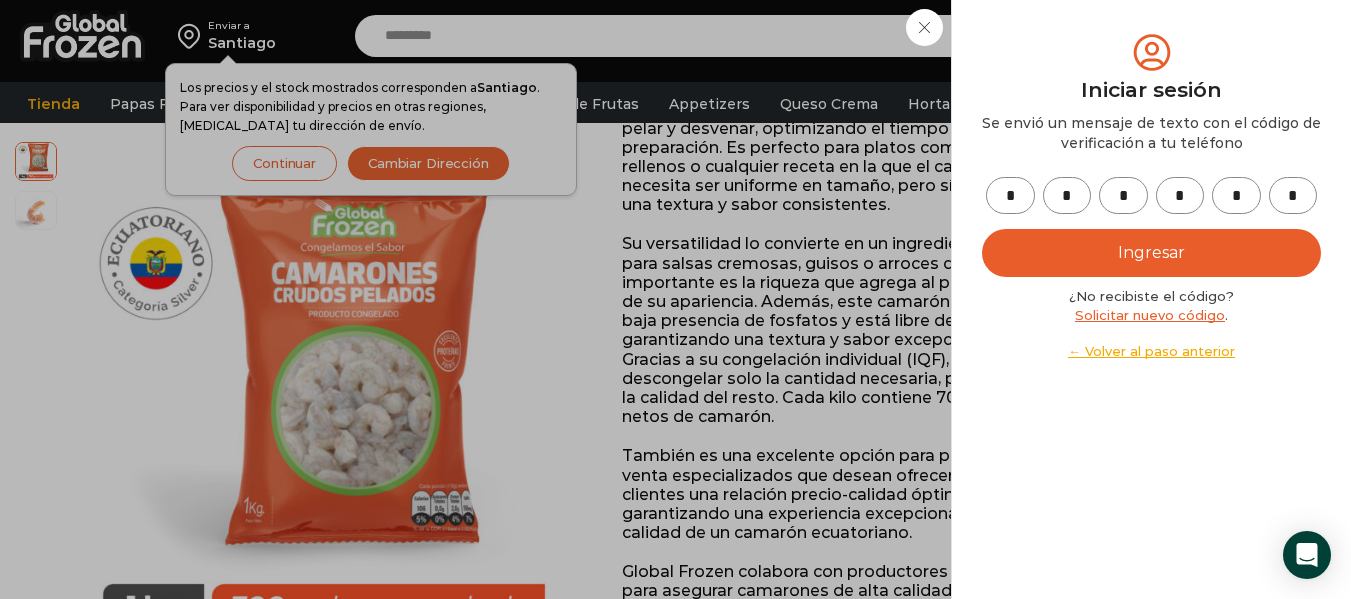 type on "*" 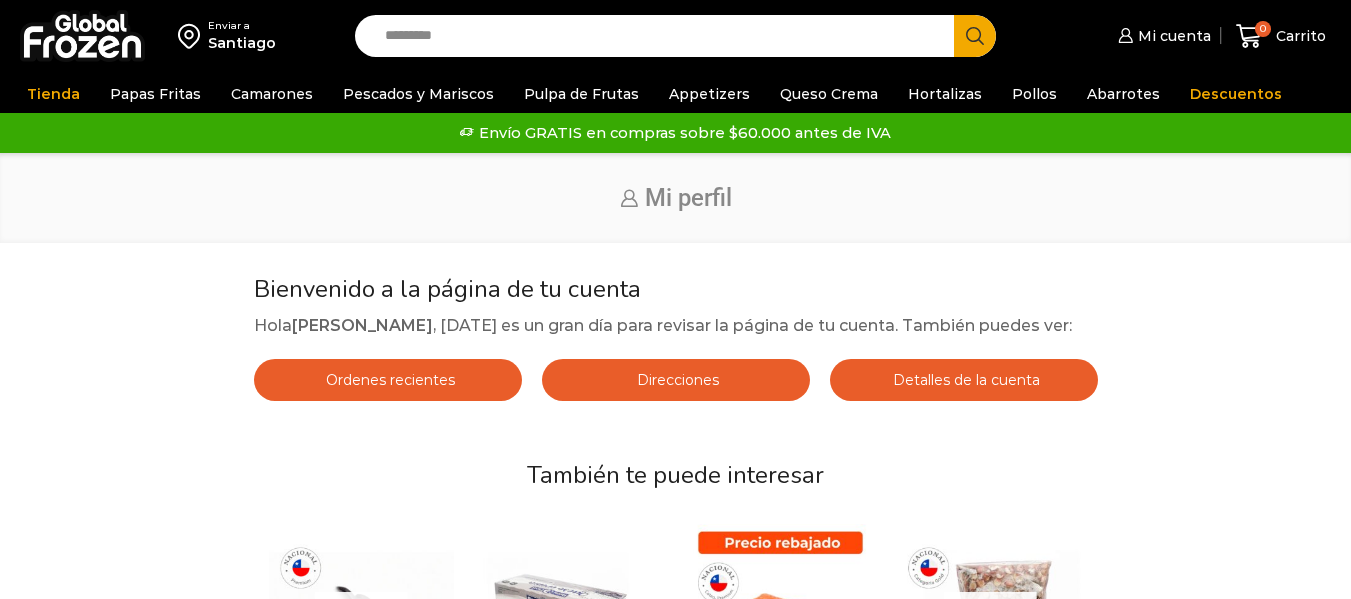scroll, scrollTop: 0, scrollLeft: 0, axis: both 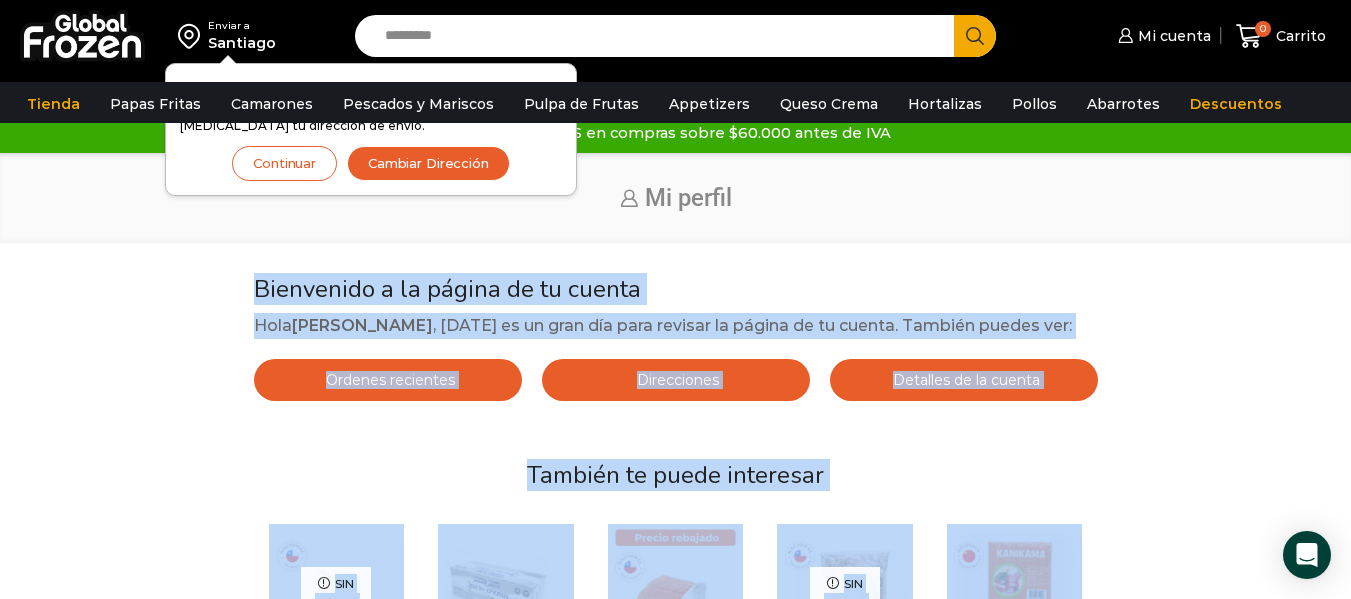 drag, startPoint x: 1347, startPoint y: 246, endPoint x: 1355, endPoint y: 194, distance: 52.611786 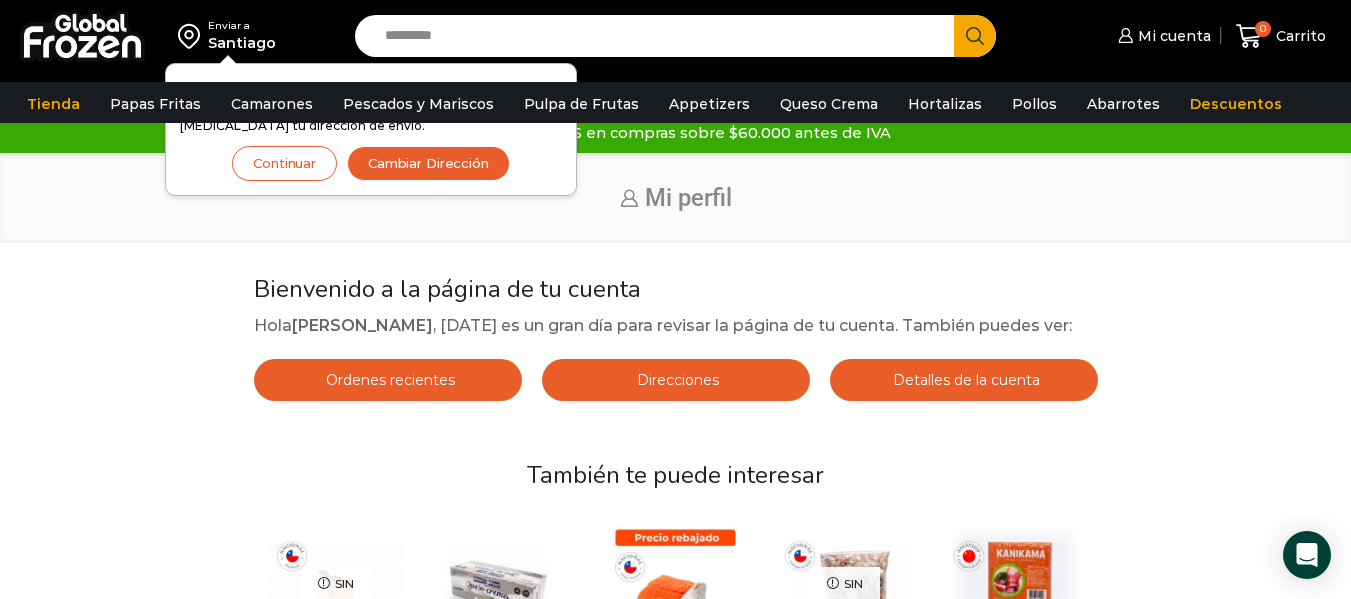 click on "Los precios y el stock mostrados corresponden a  Santiago . Para ver disponibilidad y precios en otras regiones, cambia tu dirección de envío.
Continuar Cambiar Dirección" at bounding box center (371, 129) 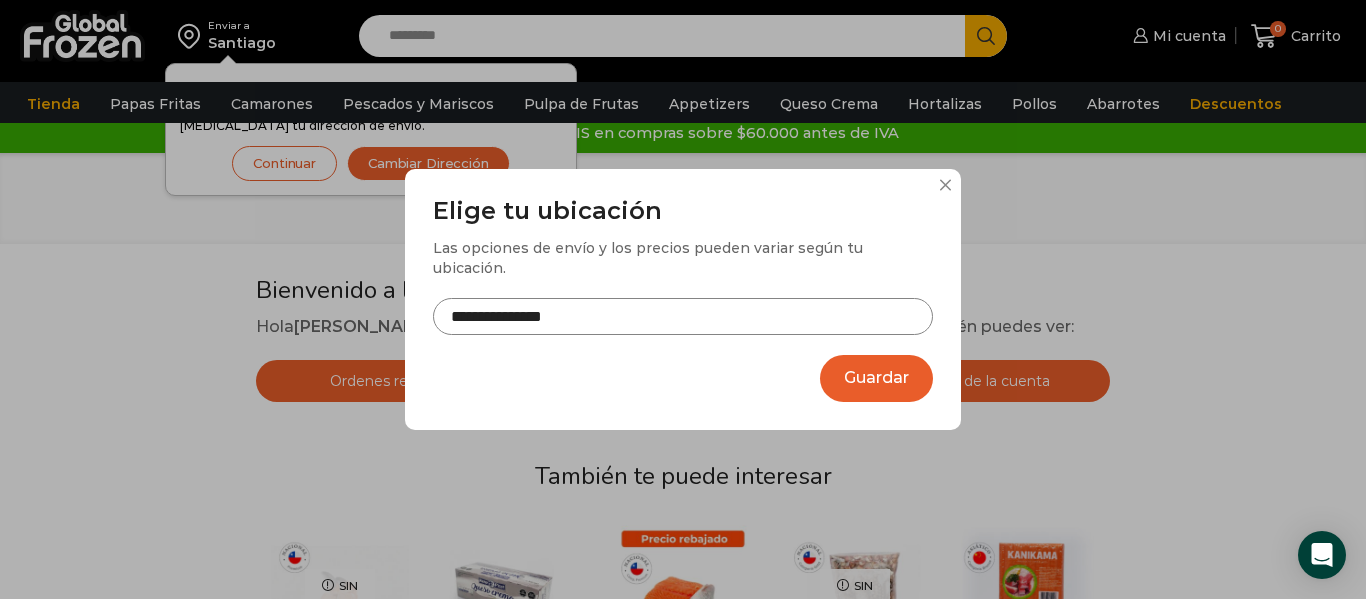 drag, startPoint x: 629, startPoint y: 310, endPoint x: 158, endPoint y: 298, distance: 471.15283 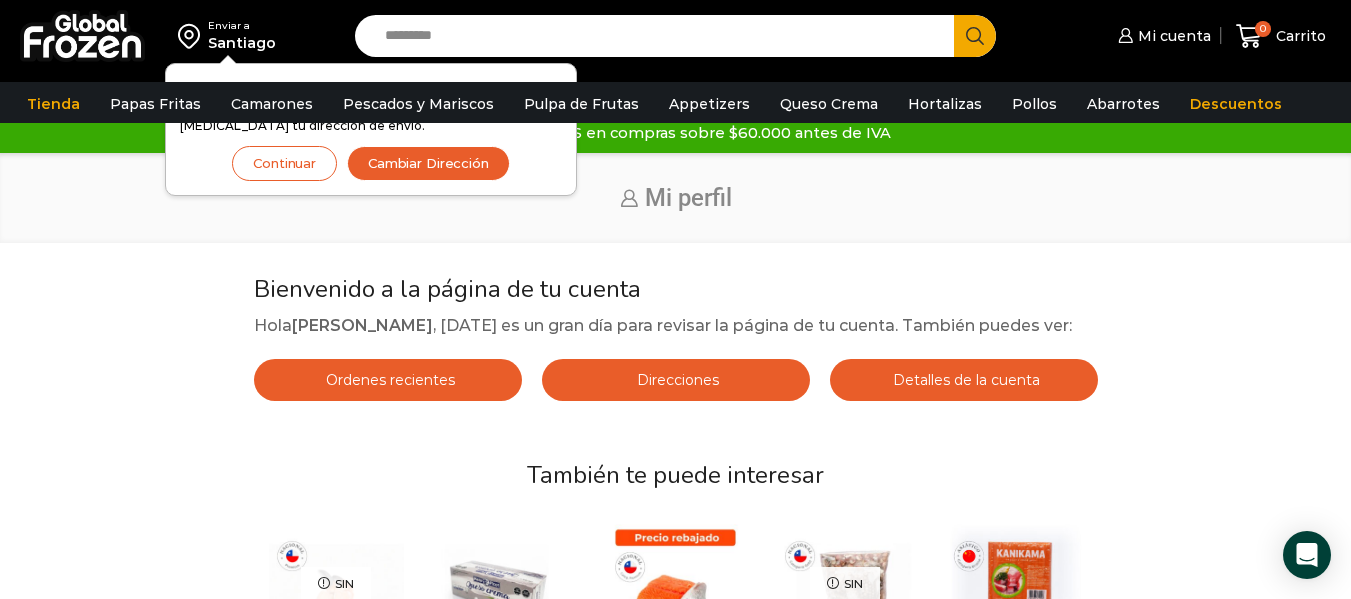 click on "Los precios y el stock mostrados corresponden a  Santiago . Para ver disponibilidad y precios en otras regiones, cambia tu dirección de envío.
Continuar Cambiar Dirección" at bounding box center [371, 129] 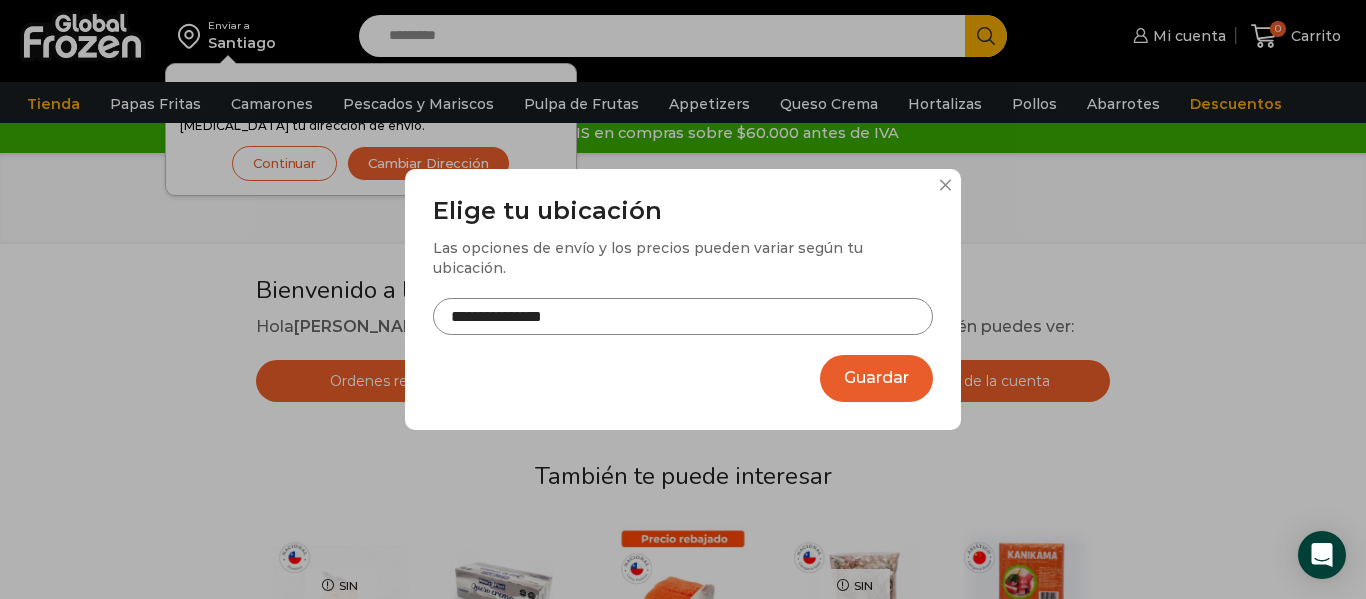 click on "**********" at bounding box center (683, 316) 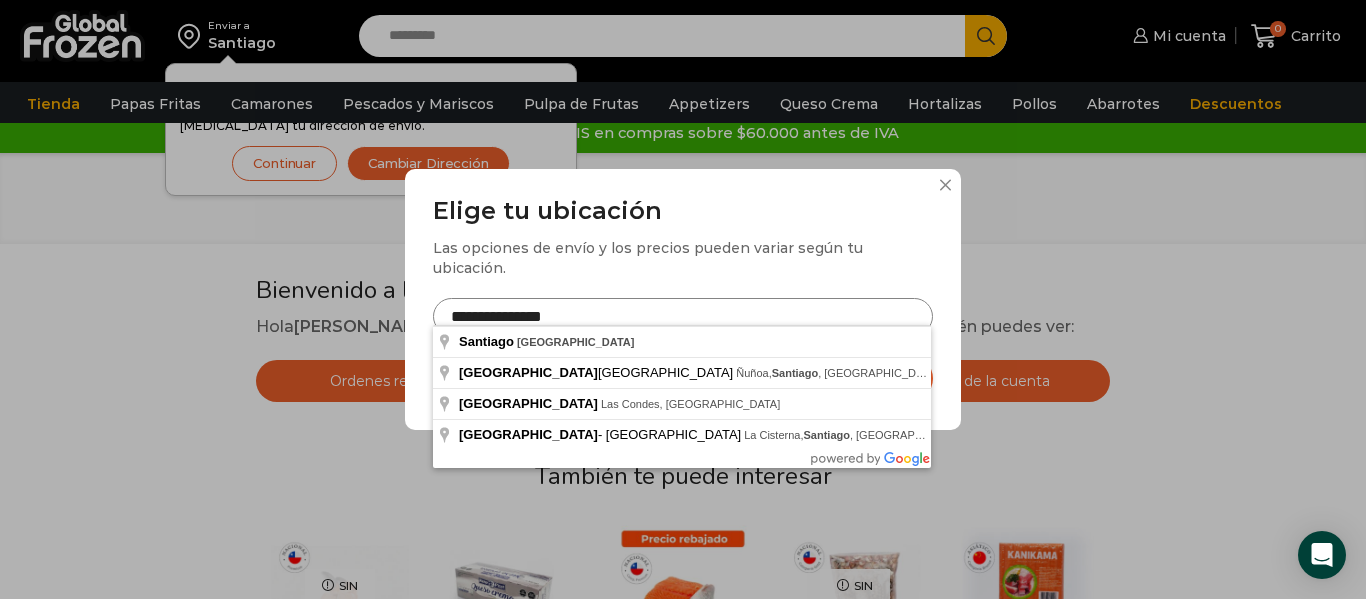 drag, startPoint x: 578, startPoint y: 308, endPoint x: 247, endPoint y: 273, distance: 332.8453 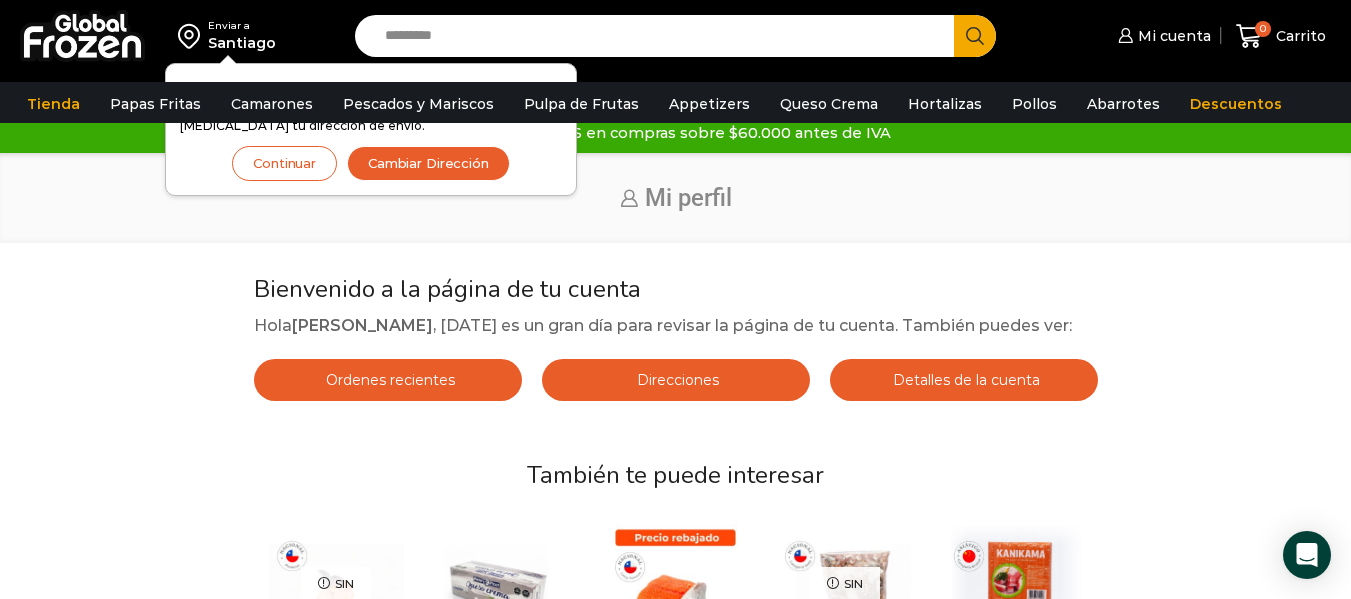 click on "Santiago" at bounding box center [242, 43] 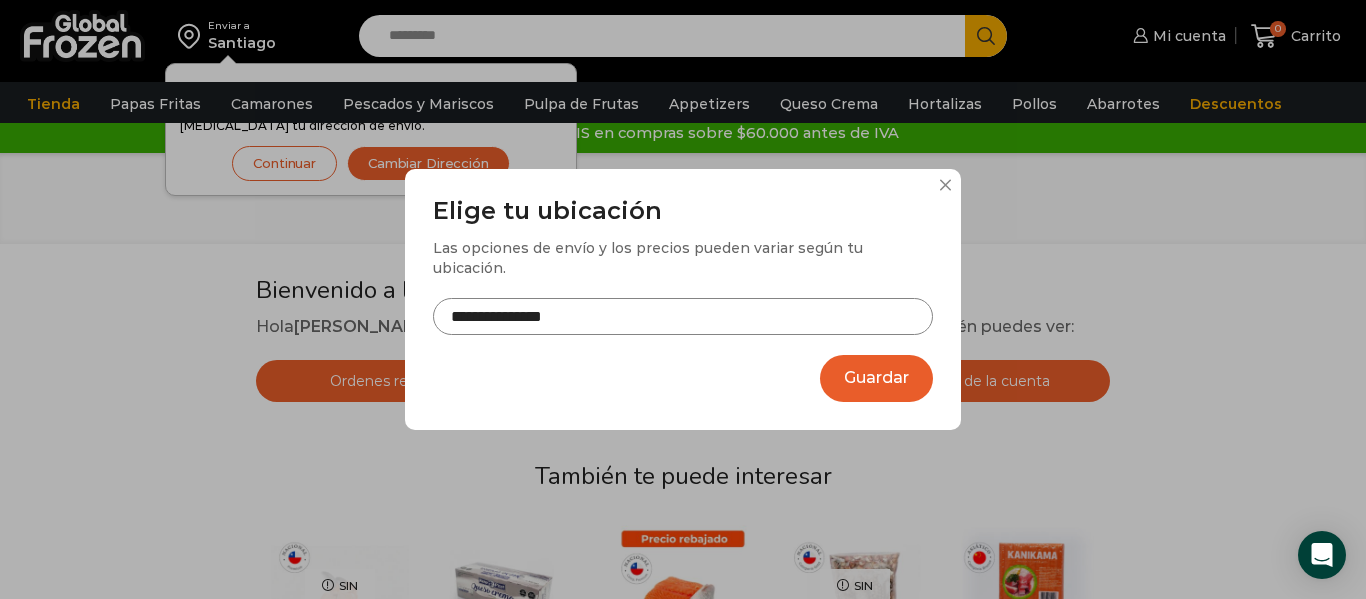 drag, startPoint x: 591, startPoint y: 334, endPoint x: 584, endPoint y: 317, distance: 18.384777 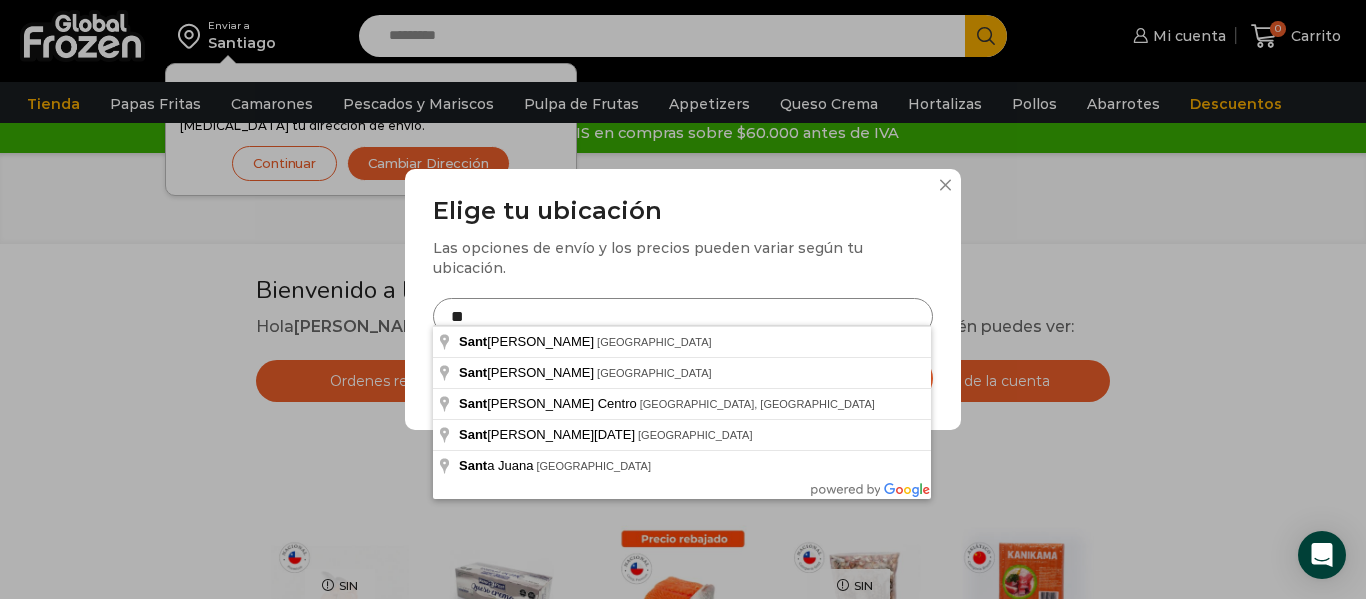 type on "*" 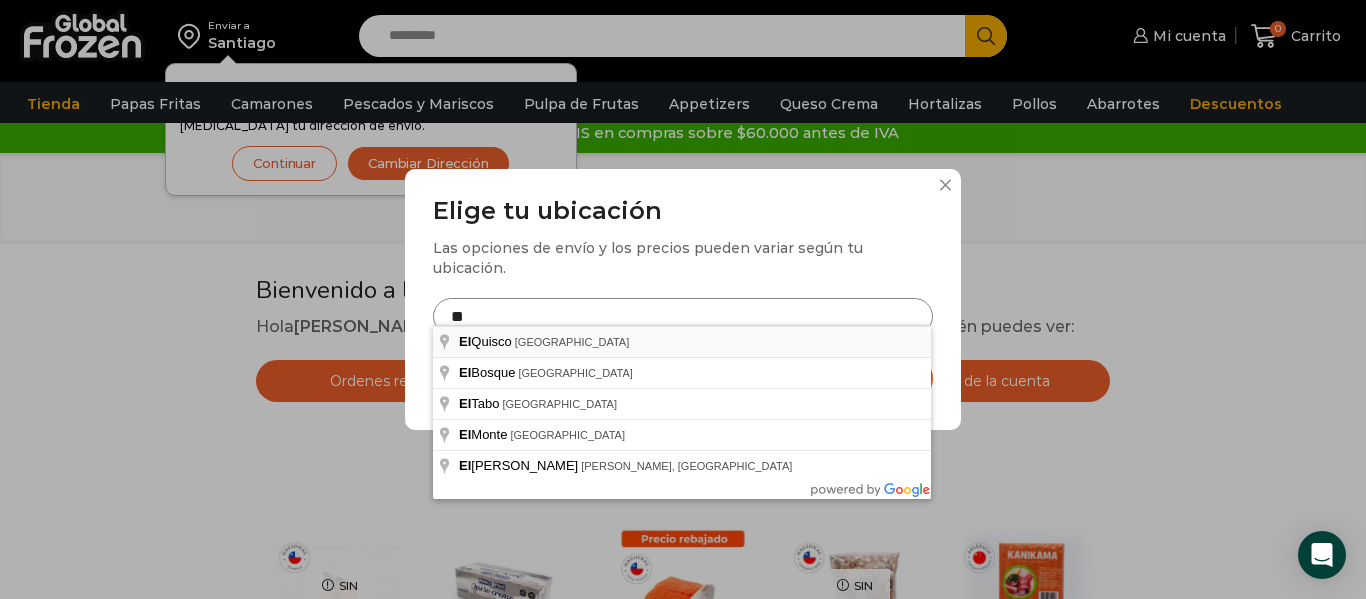 type on "**********" 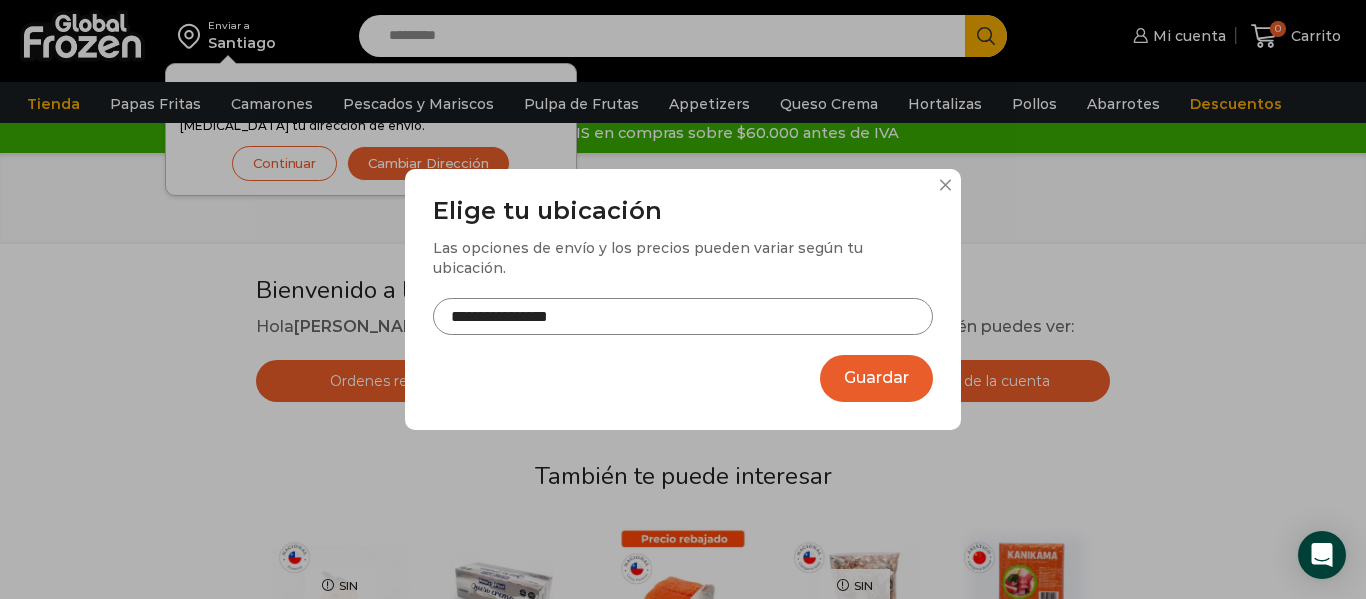 click on "Guardar" at bounding box center [876, 378] 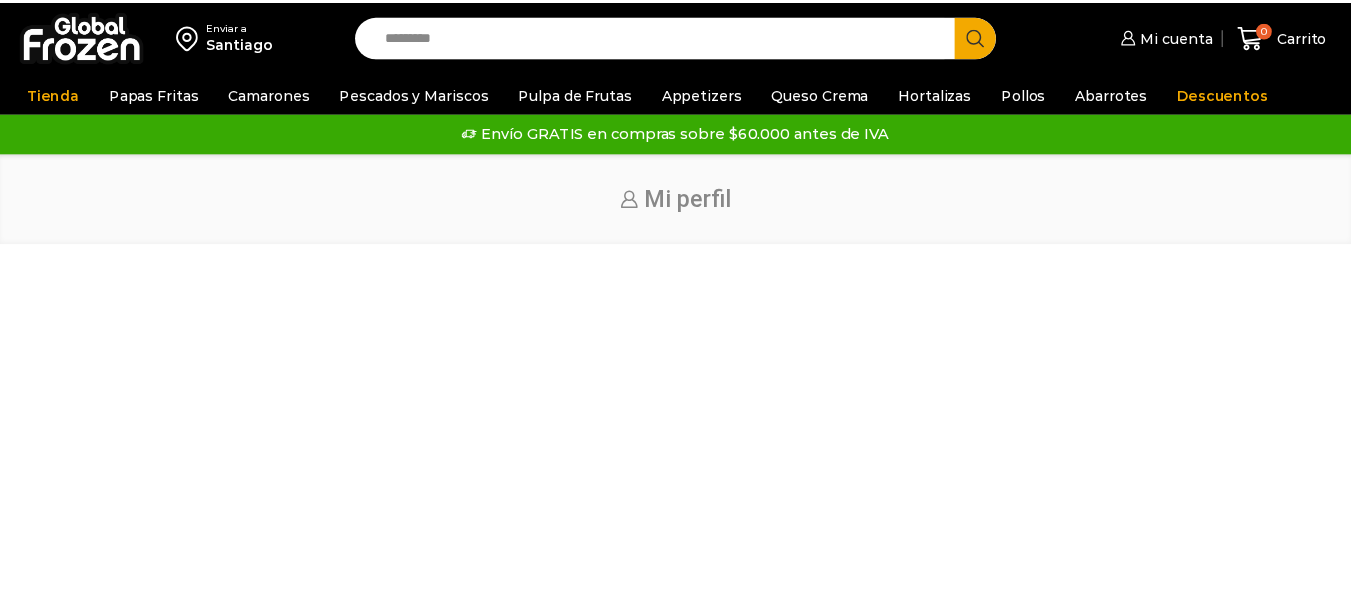 scroll, scrollTop: 0, scrollLeft: 0, axis: both 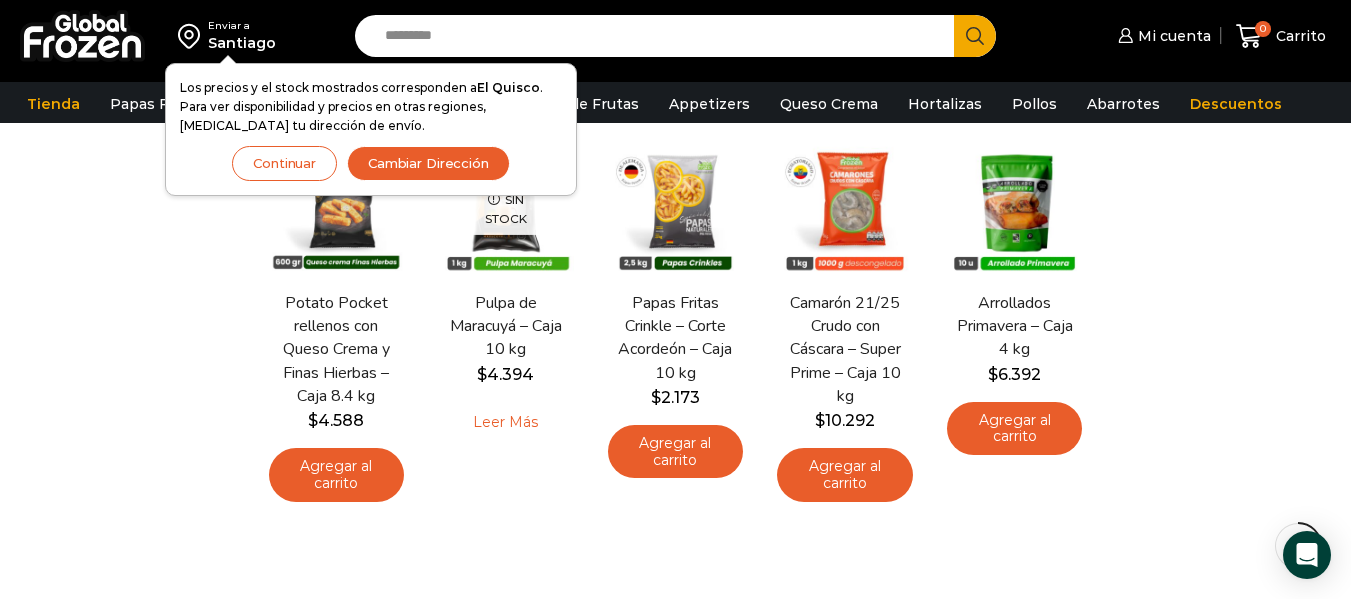click on "Cambiar Dirección" at bounding box center [428, 163] 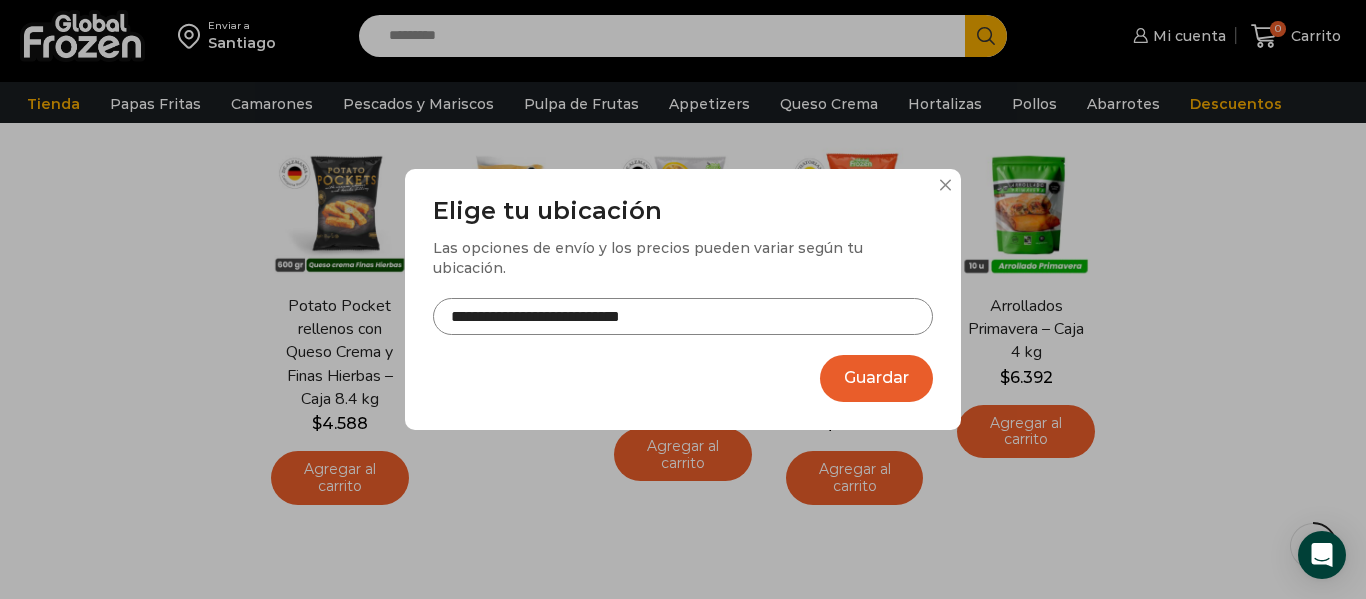 click on "**********" at bounding box center [683, 316] 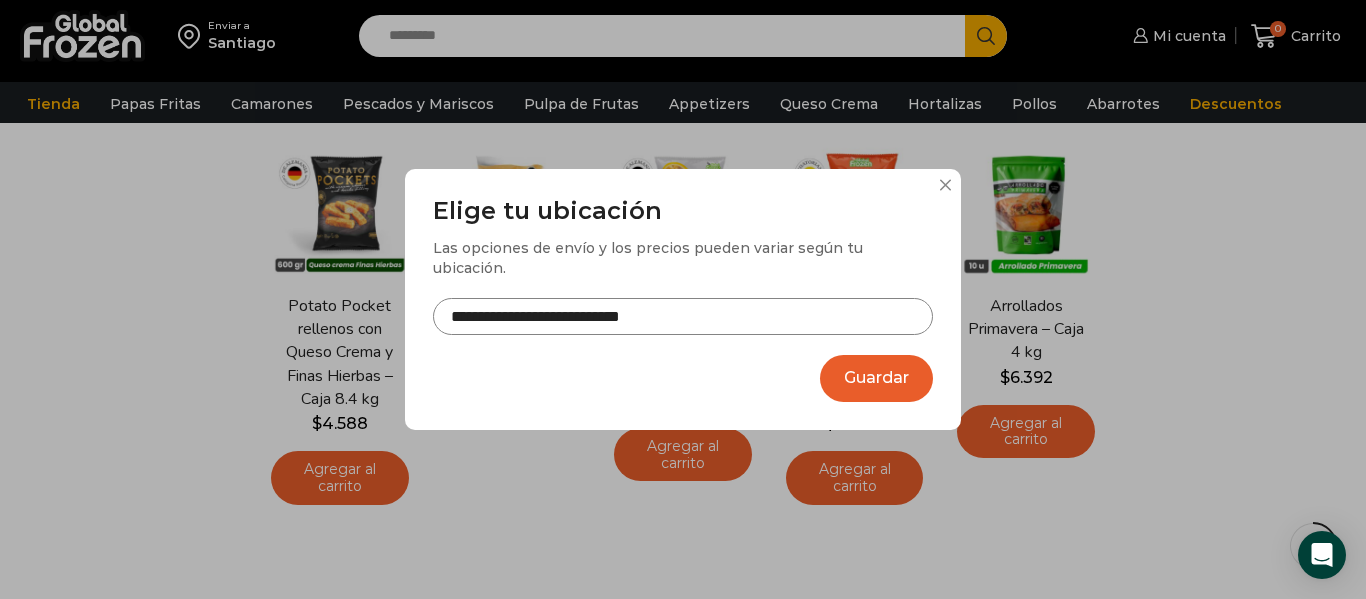 click on "Guardar" at bounding box center [876, 378] 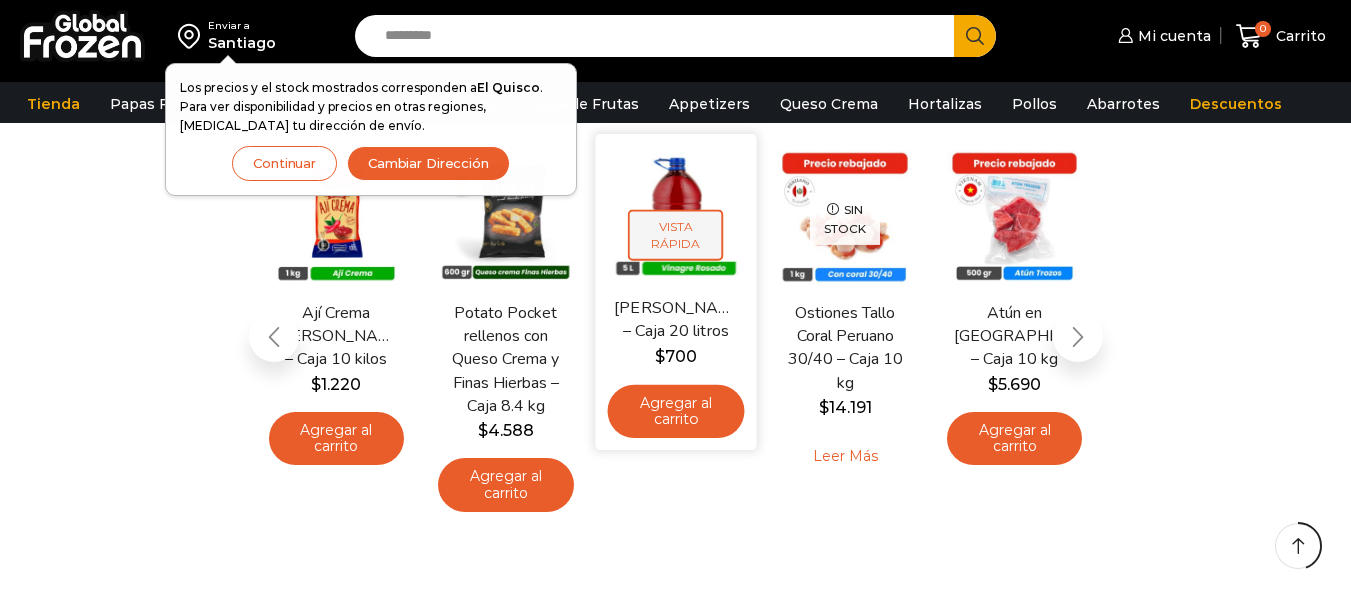 scroll, scrollTop: 394, scrollLeft: 0, axis: vertical 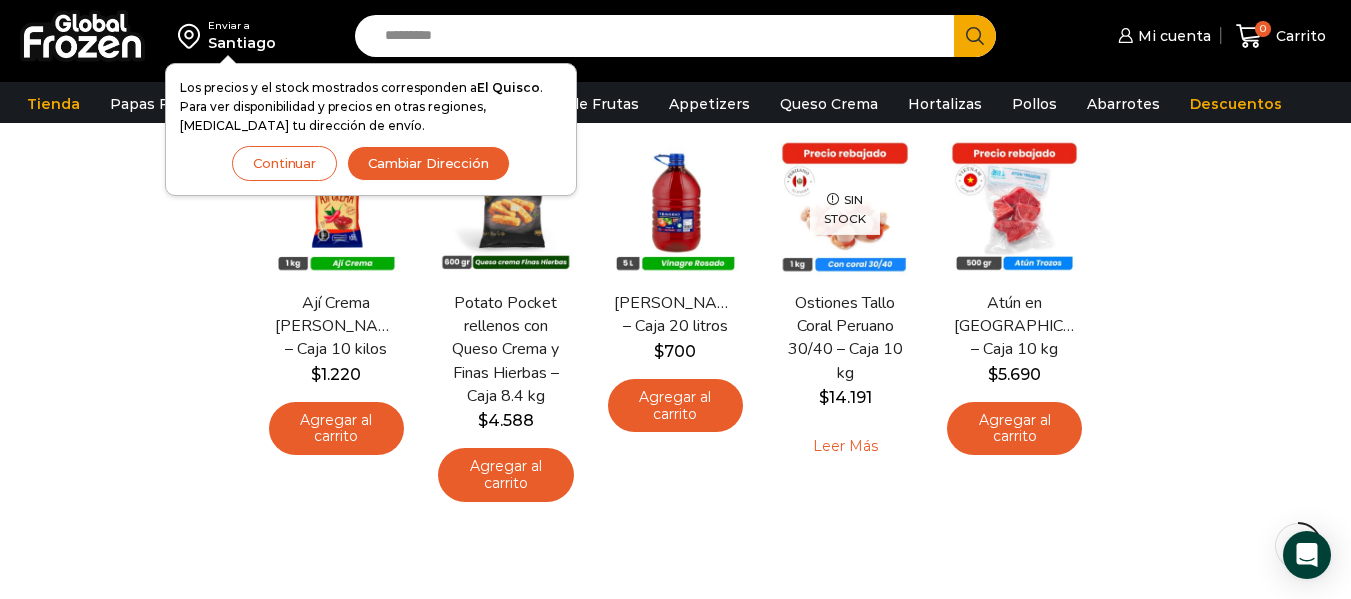 click on "Continuar" at bounding box center (284, 163) 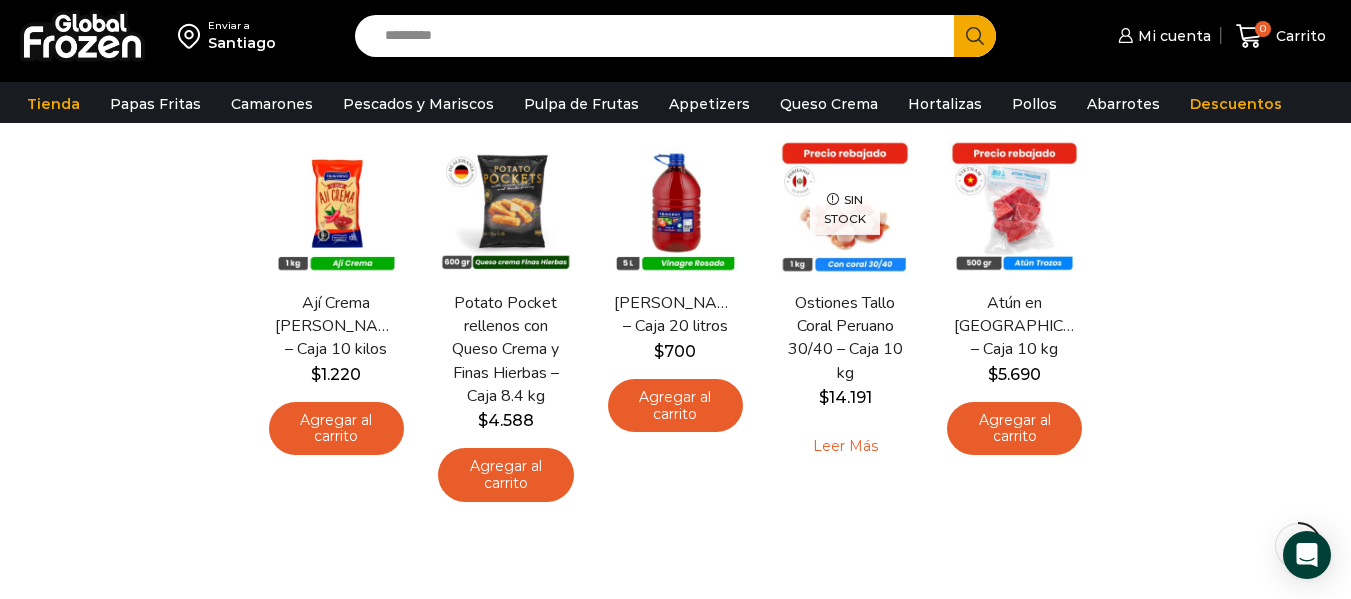 click on "Santiago" at bounding box center [242, 43] 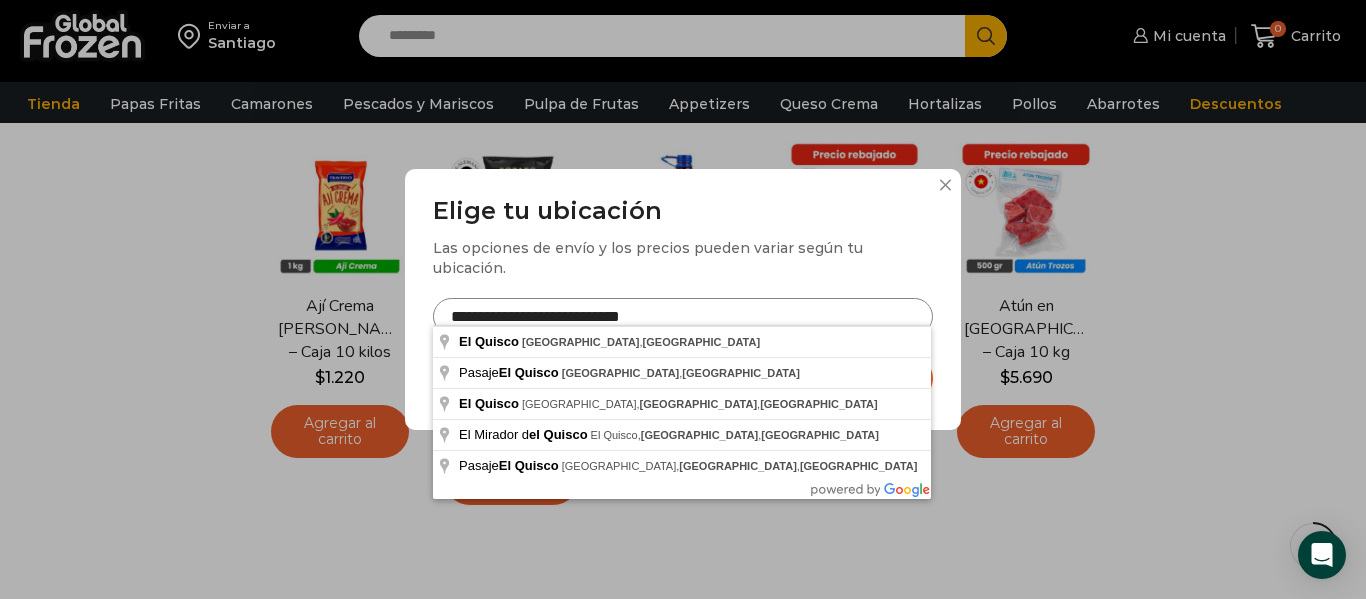drag, startPoint x: 539, startPoint y: 303, endPoint x: 426, endPoint y: 329, distance: 115.952576 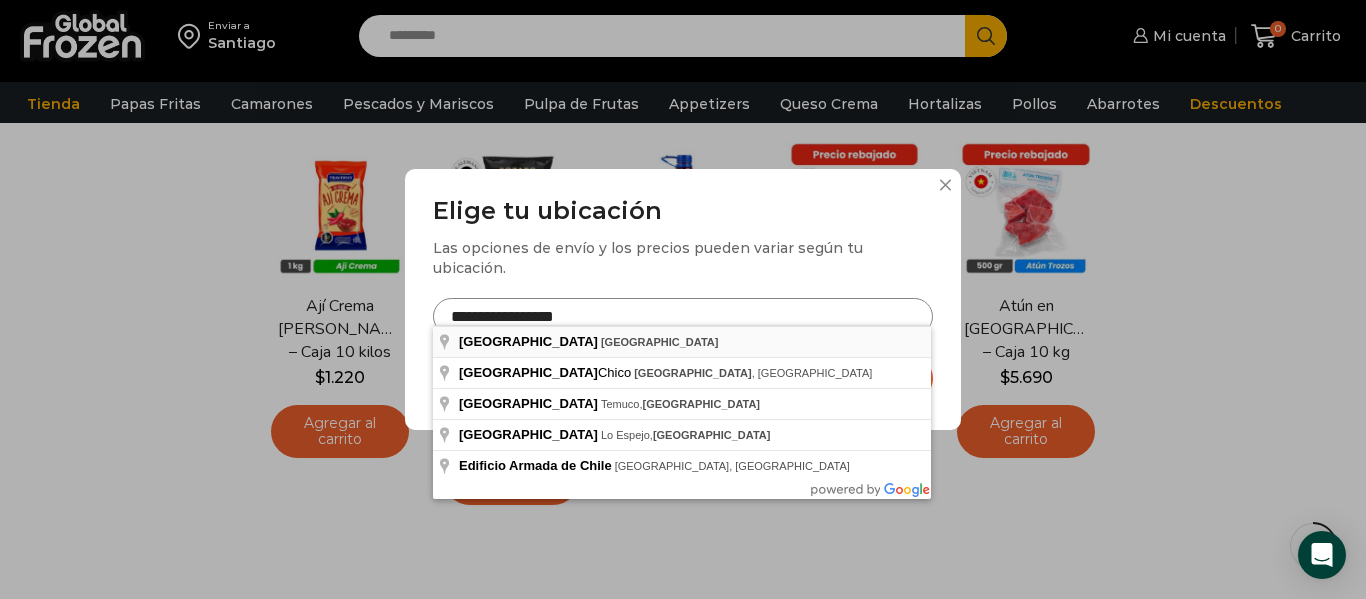type on "**********" 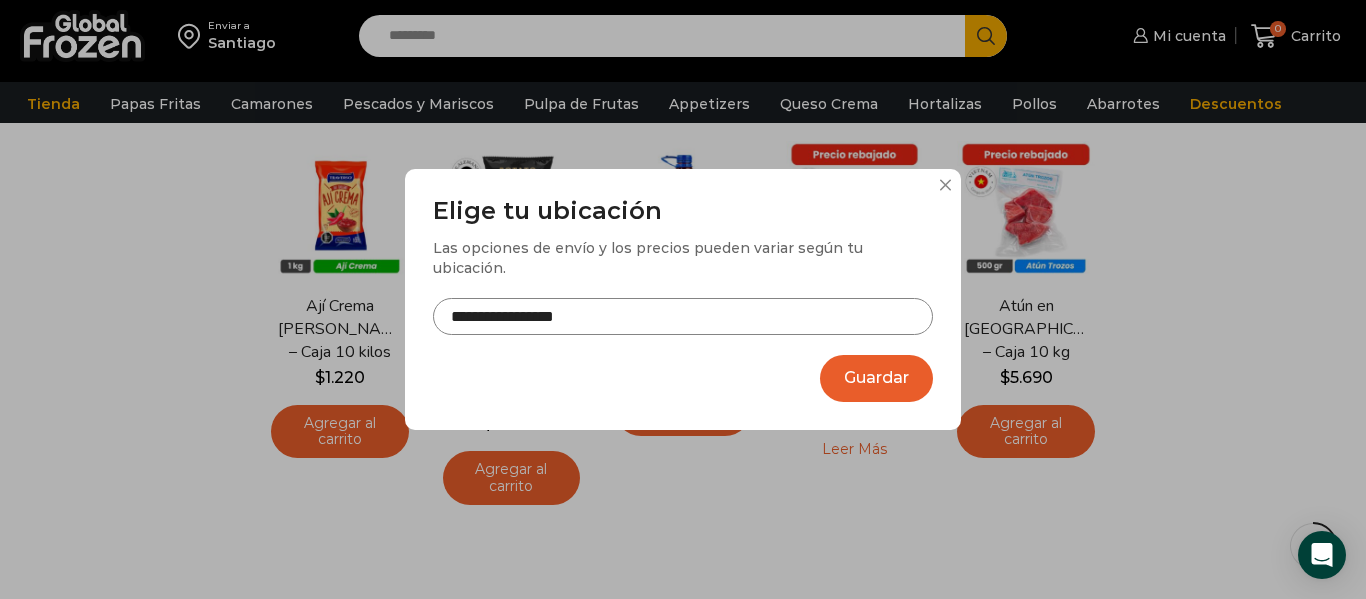 click on "Guardar" at bounding box center (876, 378) 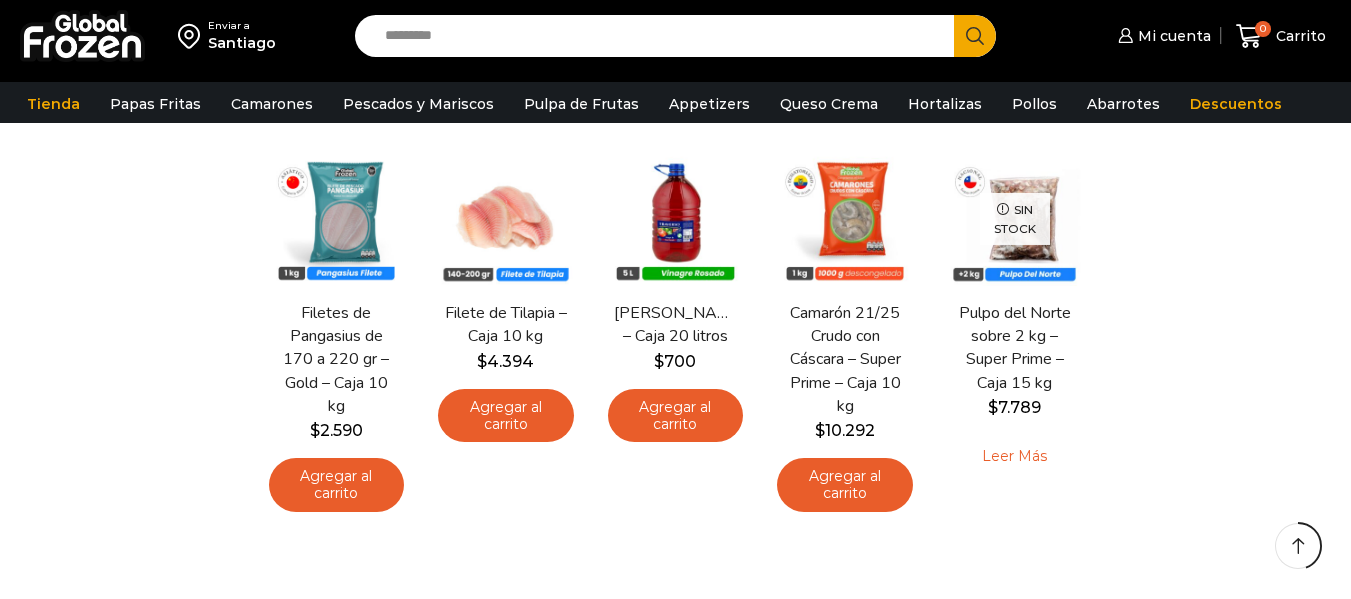 scroll, scrollTop: 394, scrollLeft: 0, axis: vertical 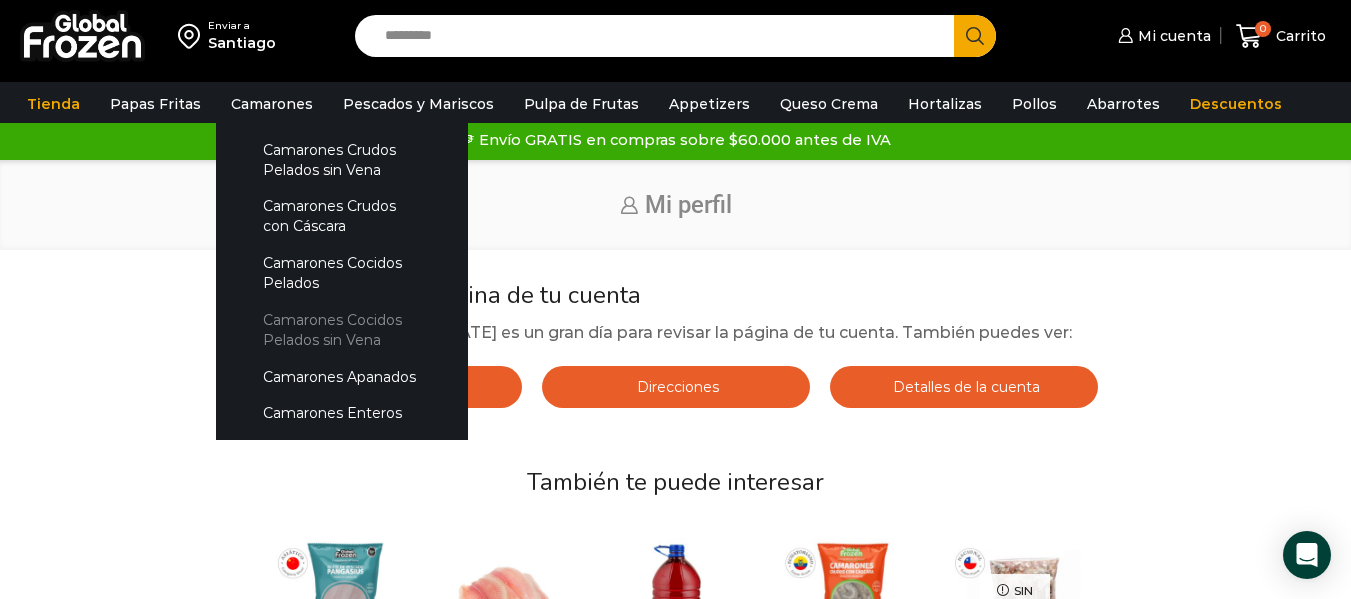 click on "Camarones Cocidos Pelados sin Vena" at bounding box center [342, 329] 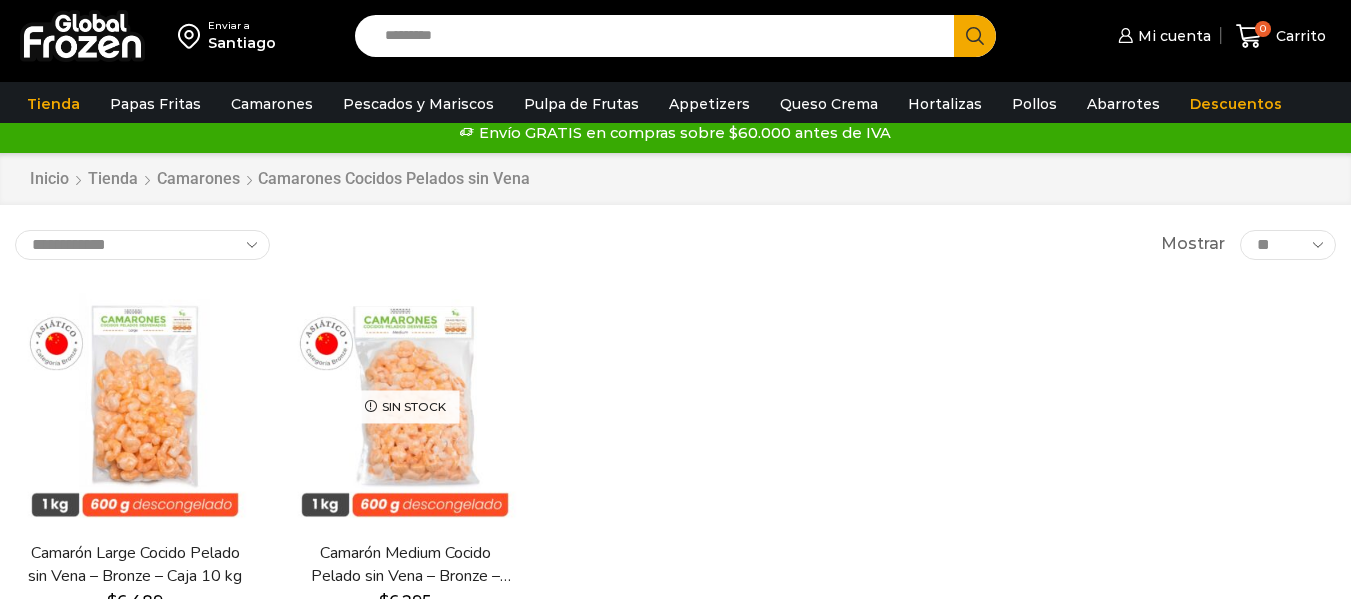scroll, scrollTop: 0, scrollLeft: 0, axis: both 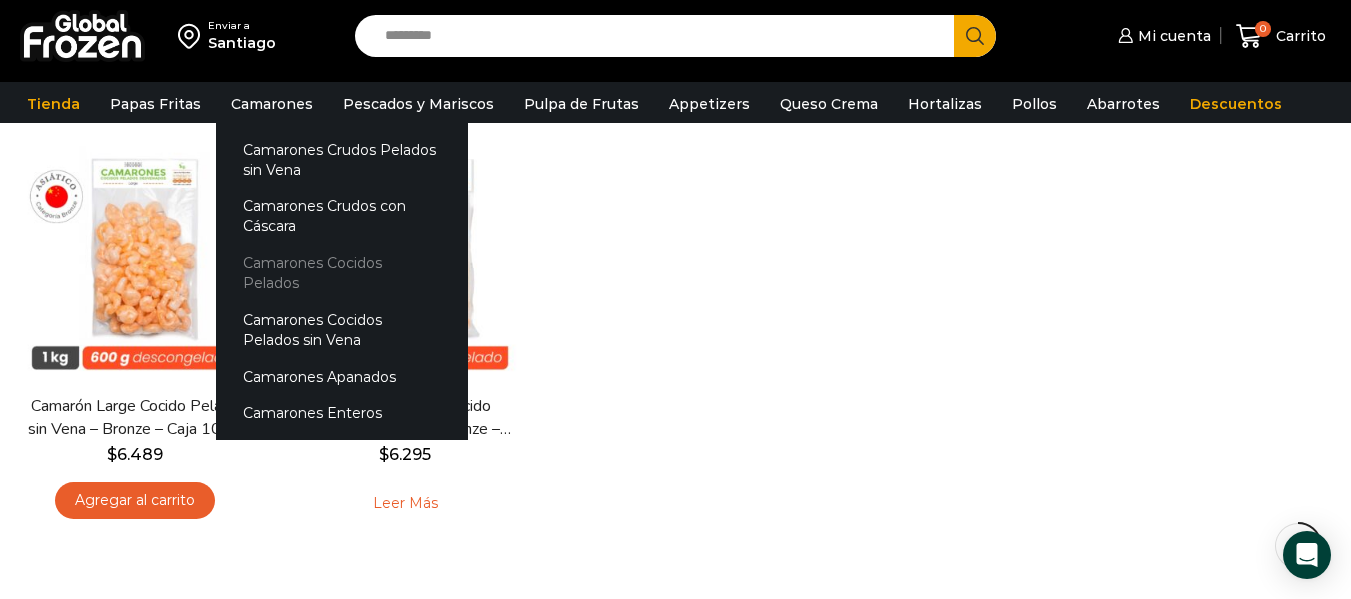 click on "Camarones Cocidos Pelados" at bounding box center [342, 273] 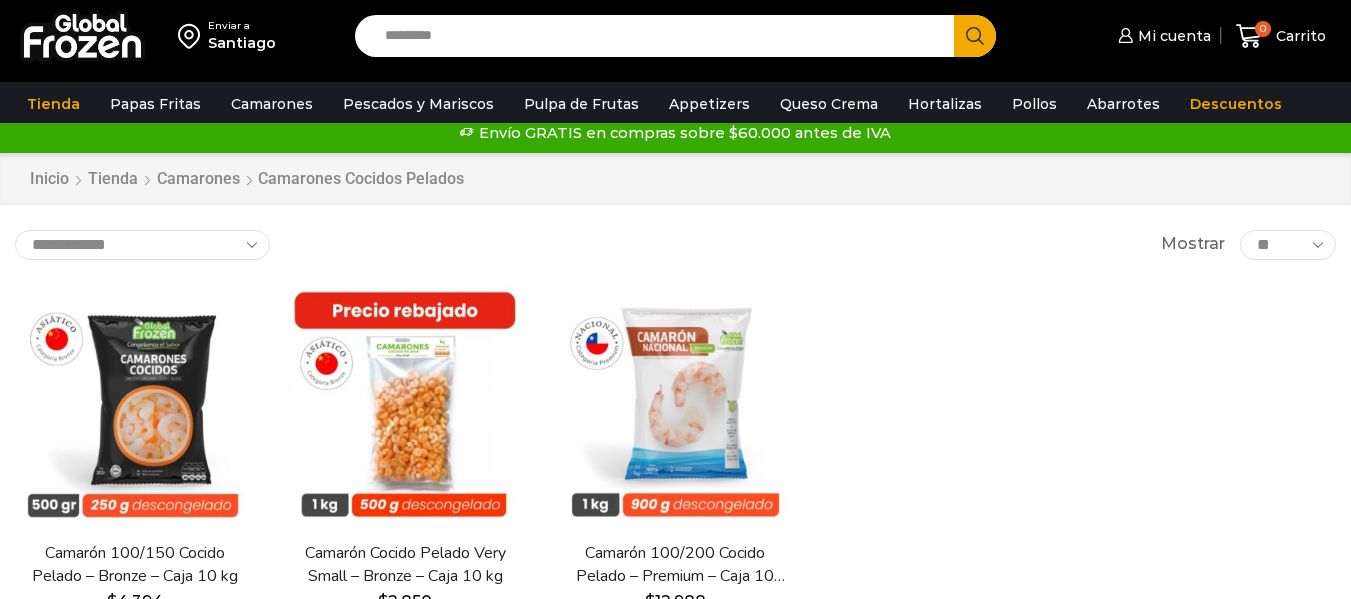 scroll, scrollTop: 0, scrollLeft: 0, axis: both 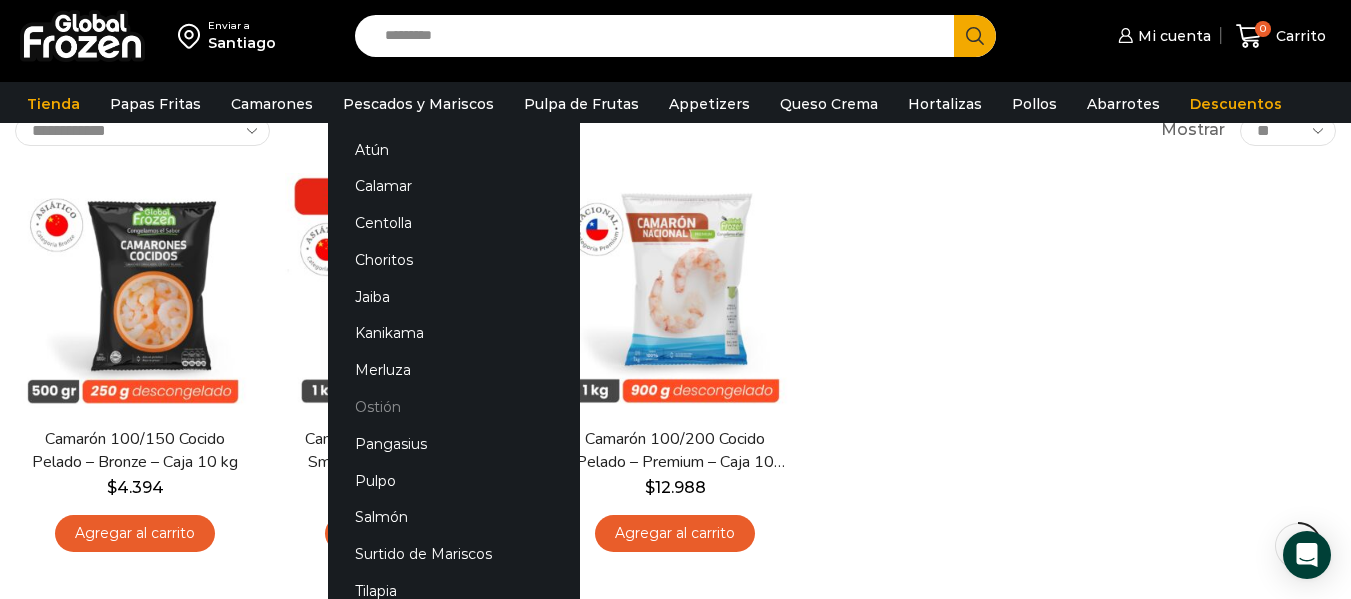 click on "Ostión" at bounding box center [454, 407] 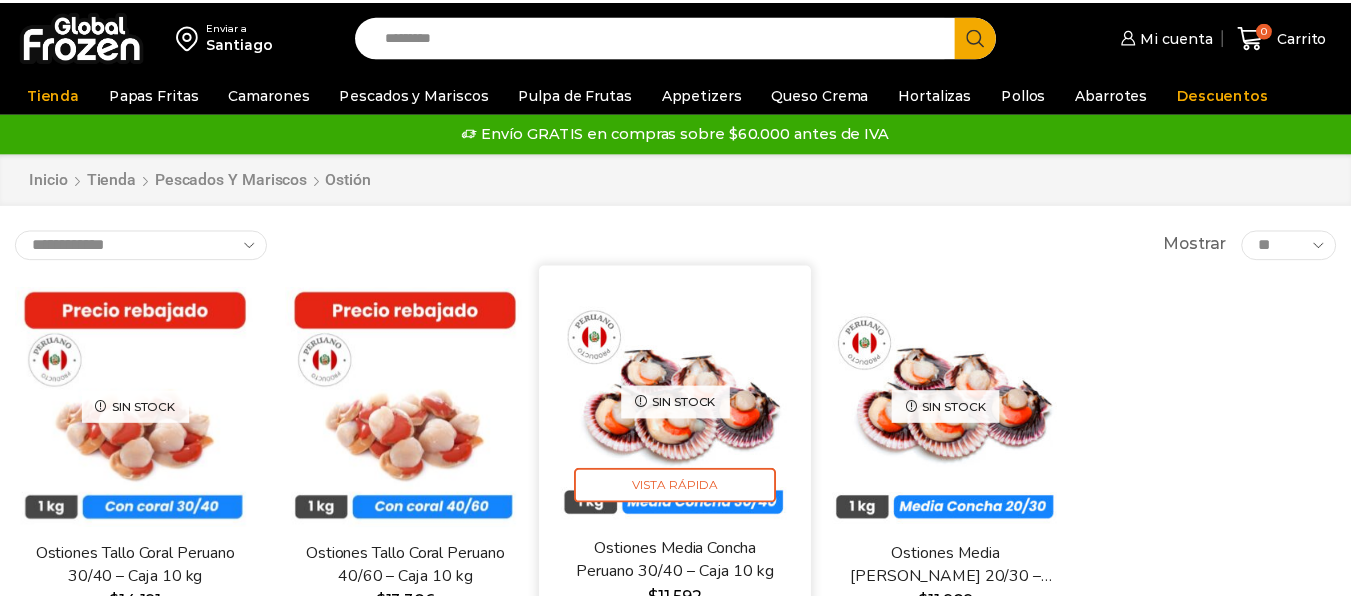 scroll, scrollTop: 0, scrollLeft: 0, axis: both 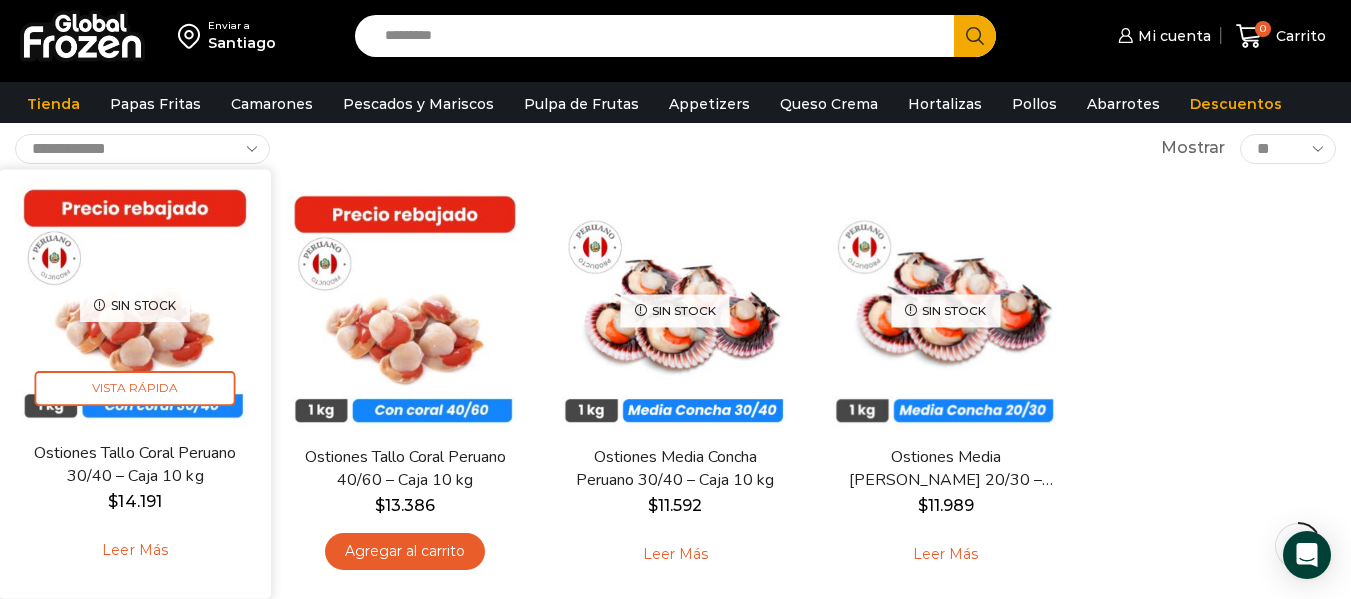 click on "Leer más" at bounding box center [134, 550] 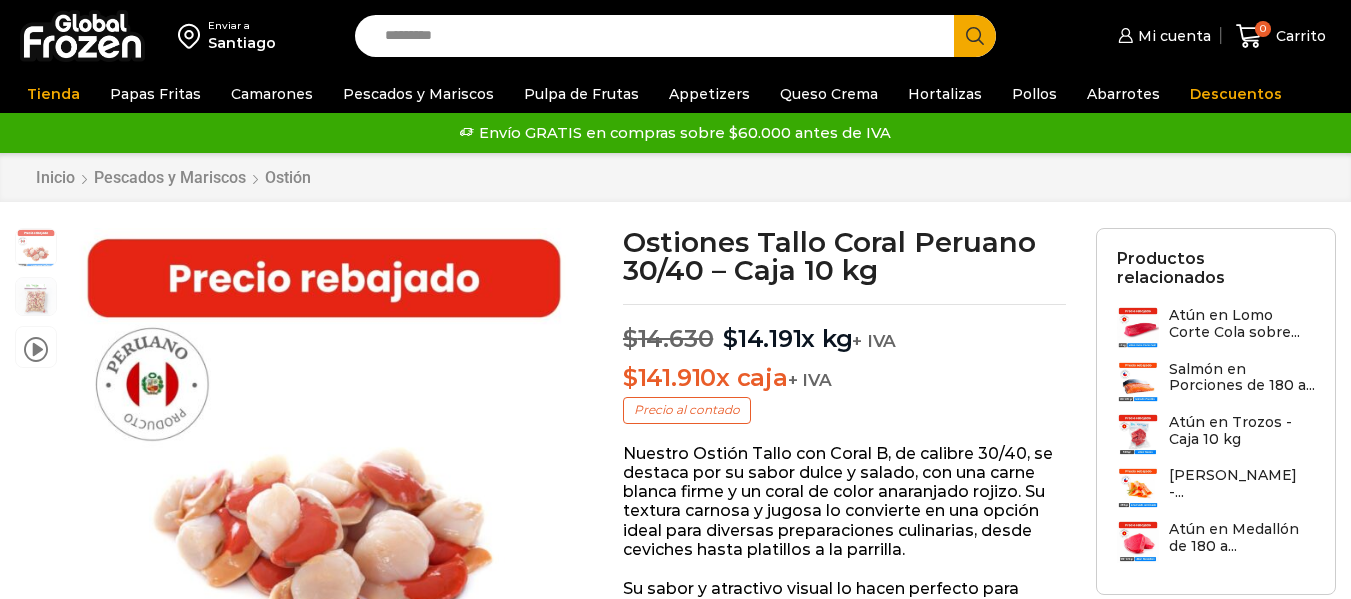 scroll, scrollTop: 1, scrollLeft: 0, axis: vertical 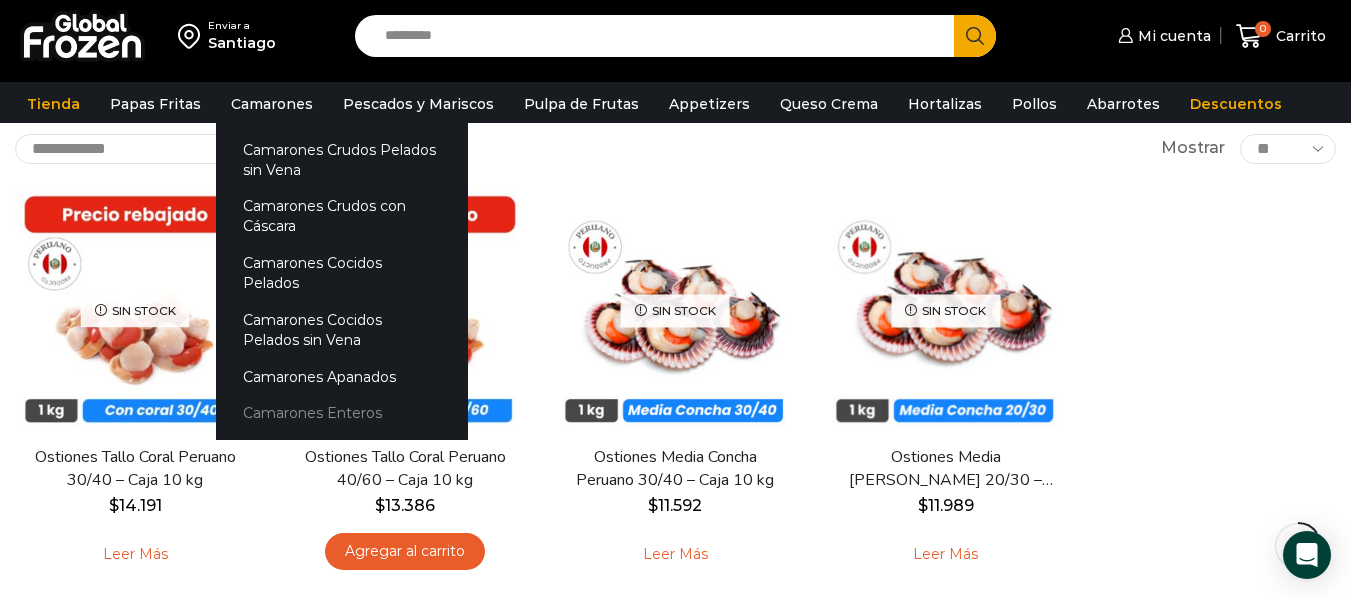 click on "Camarones Enteros" at bounding box center [342, 413] 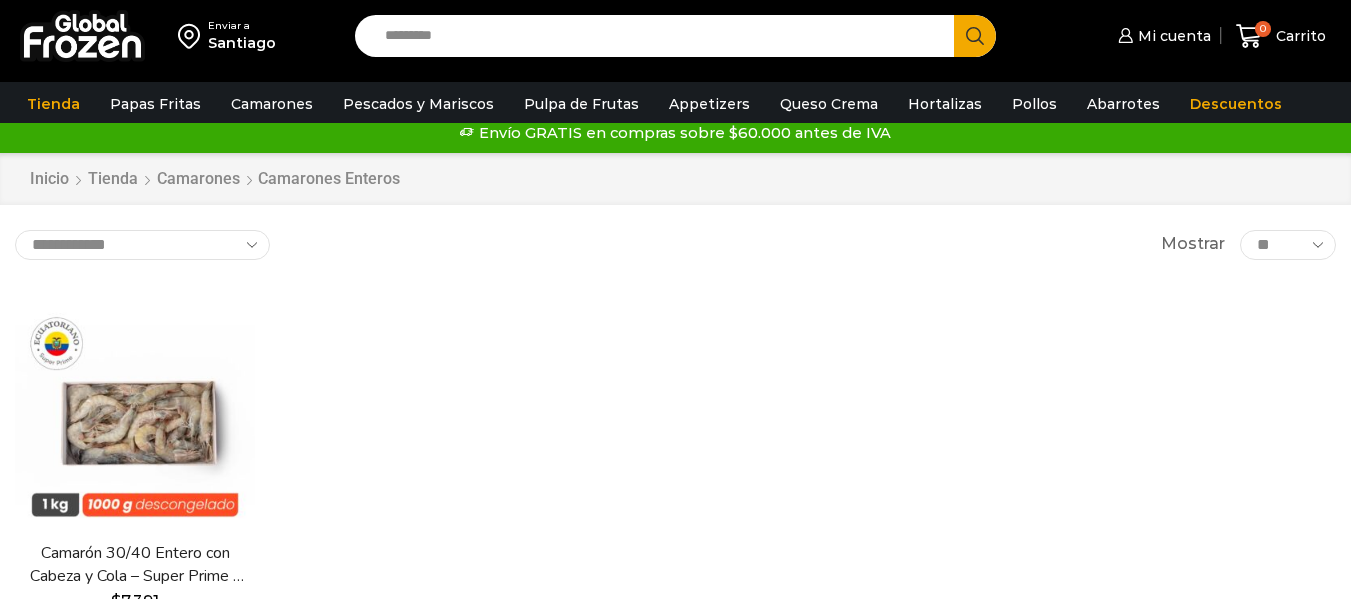 scroll, scrollTop: 0, scrollLeft: 0, axis: both 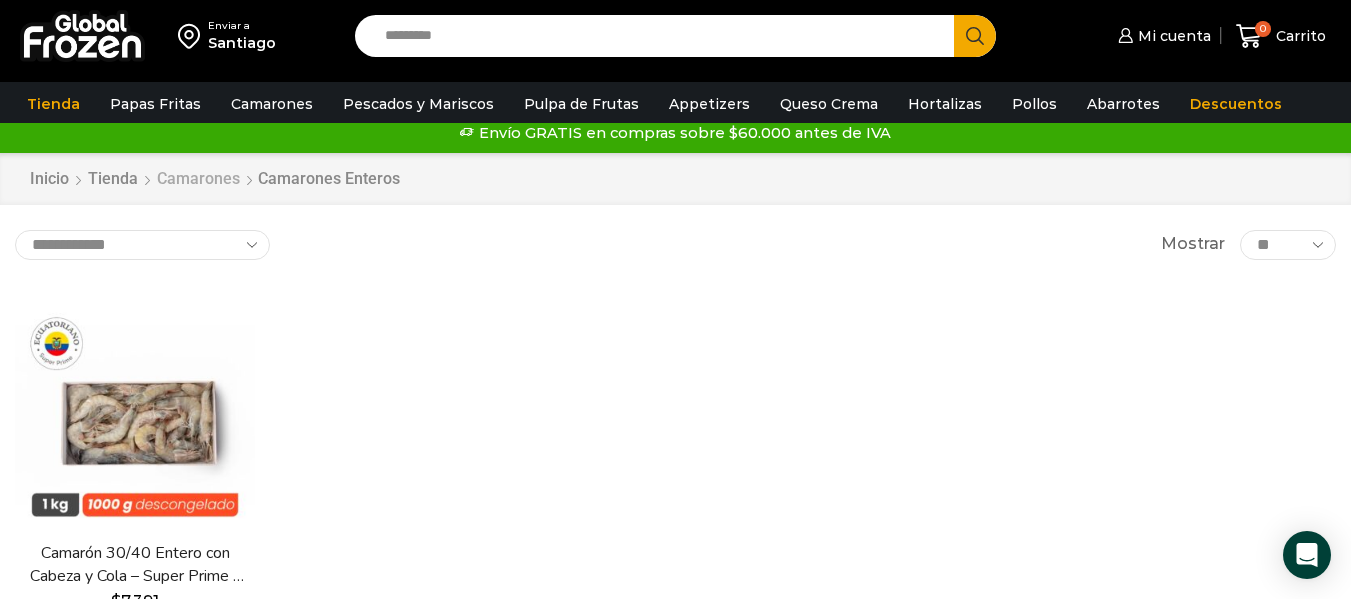 click on "Camarones" at bounding box center (198, 179) 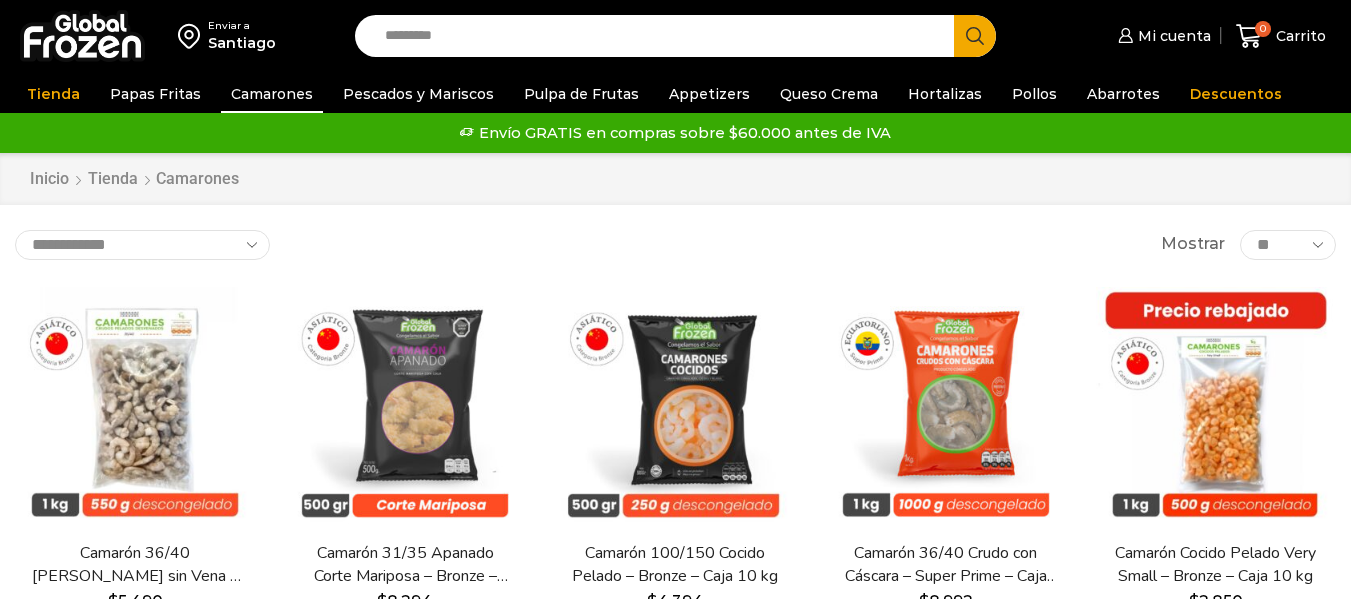 scroll, scrollTop: 0, scrollLeft: 0, axis: both 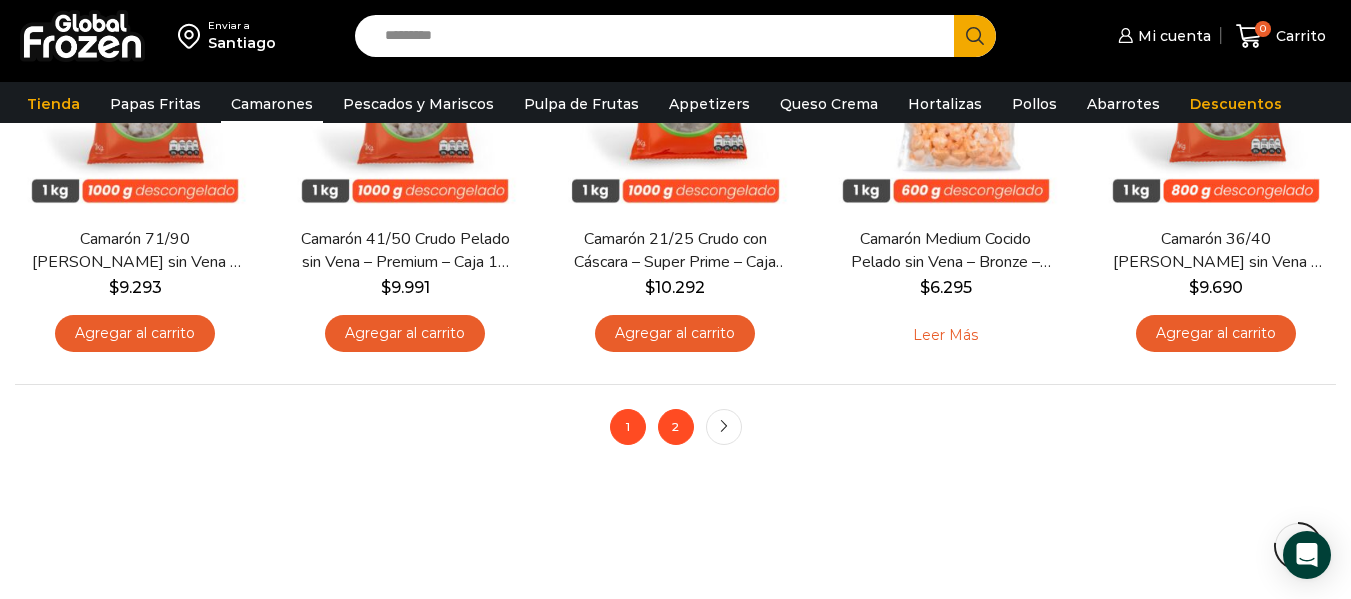 click on "2" at bounding box center (676, 427) 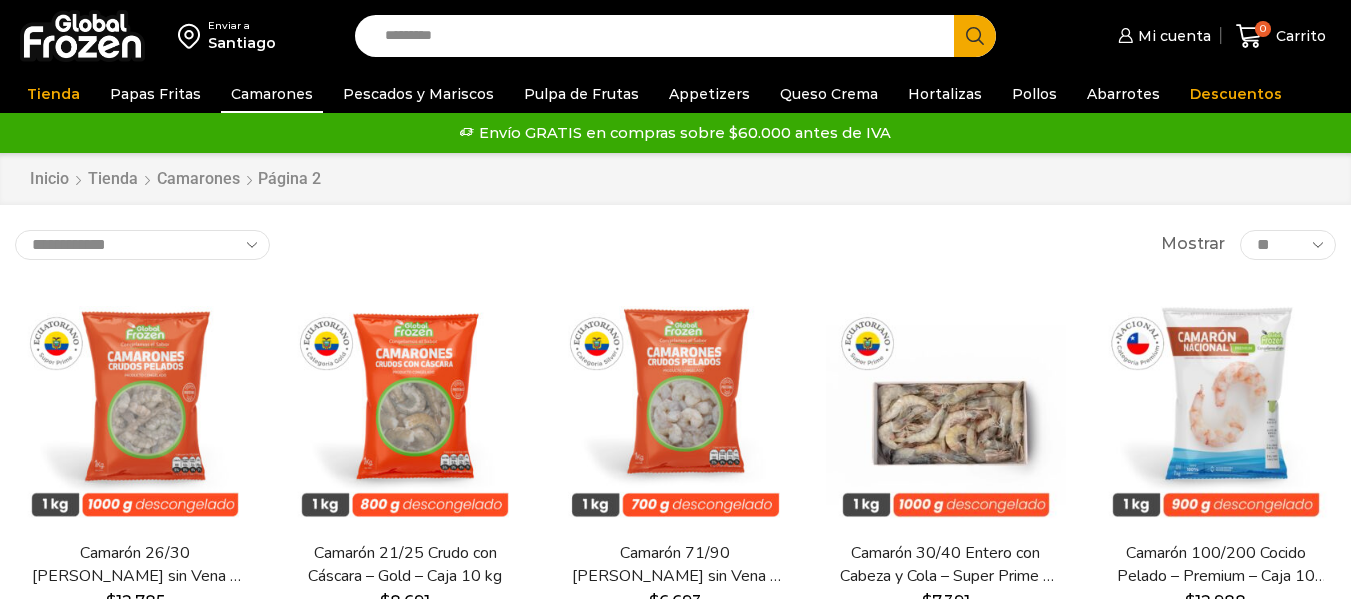 scroll, scrollTop: 0, scrollLeft: 0, axis: both 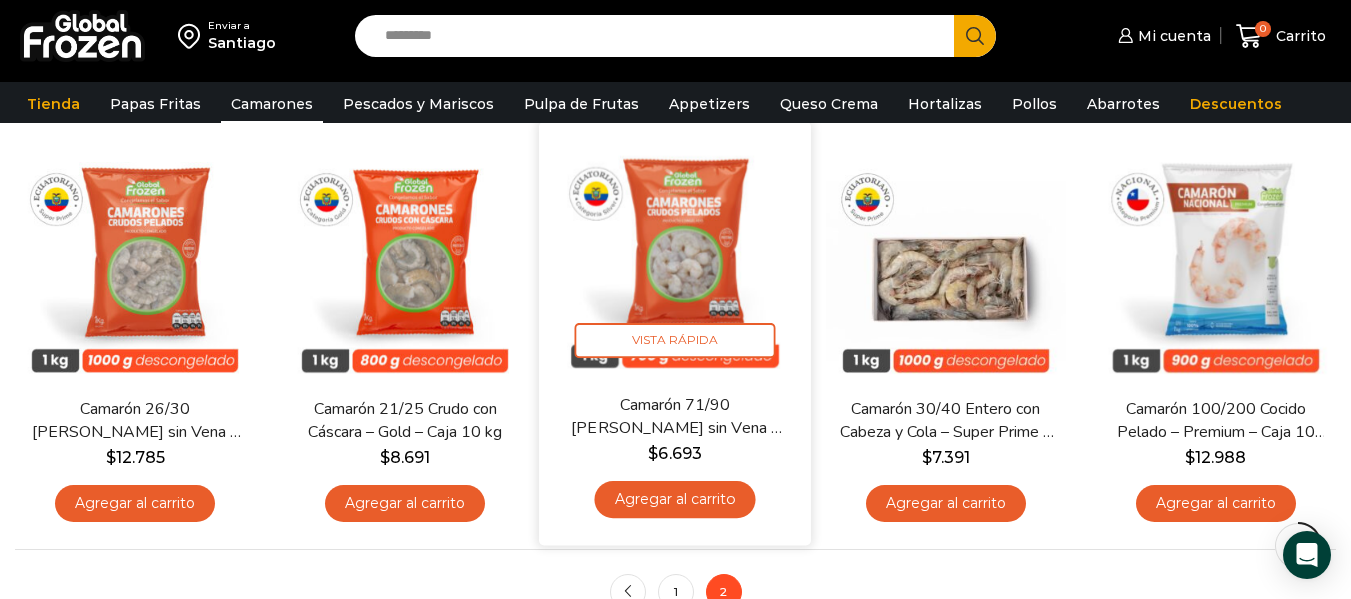 click on "Agregar al carrito" at bounding box center [675, 499] 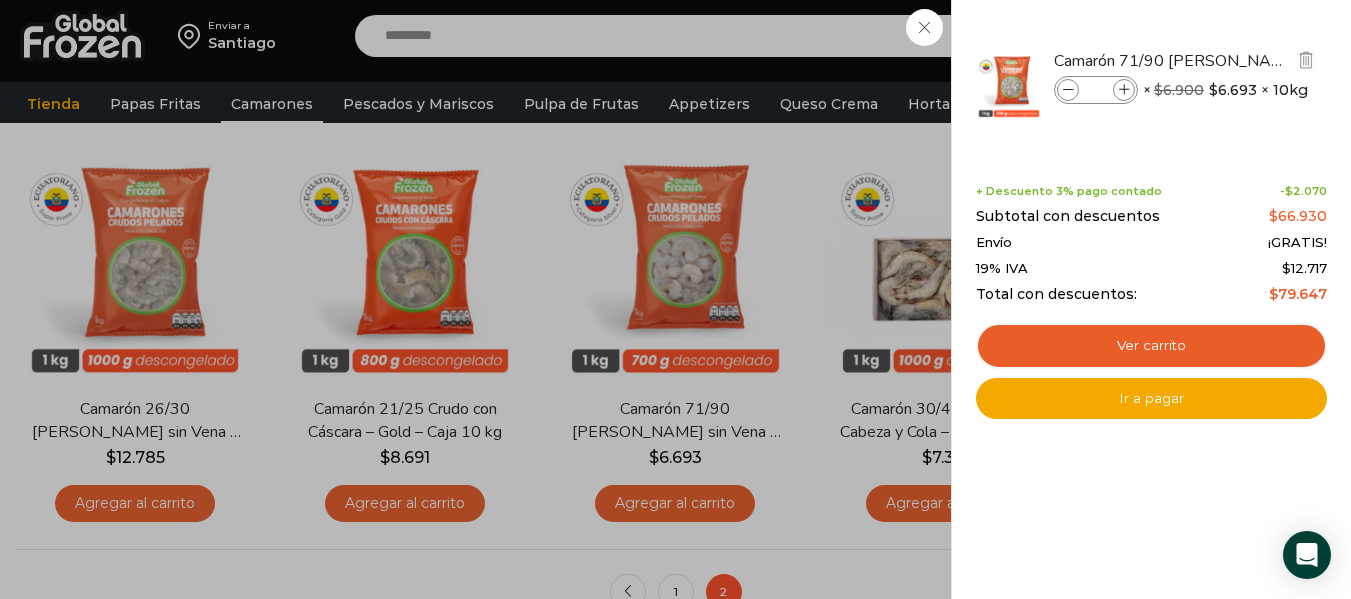 click at bounding box center (1124, 90) 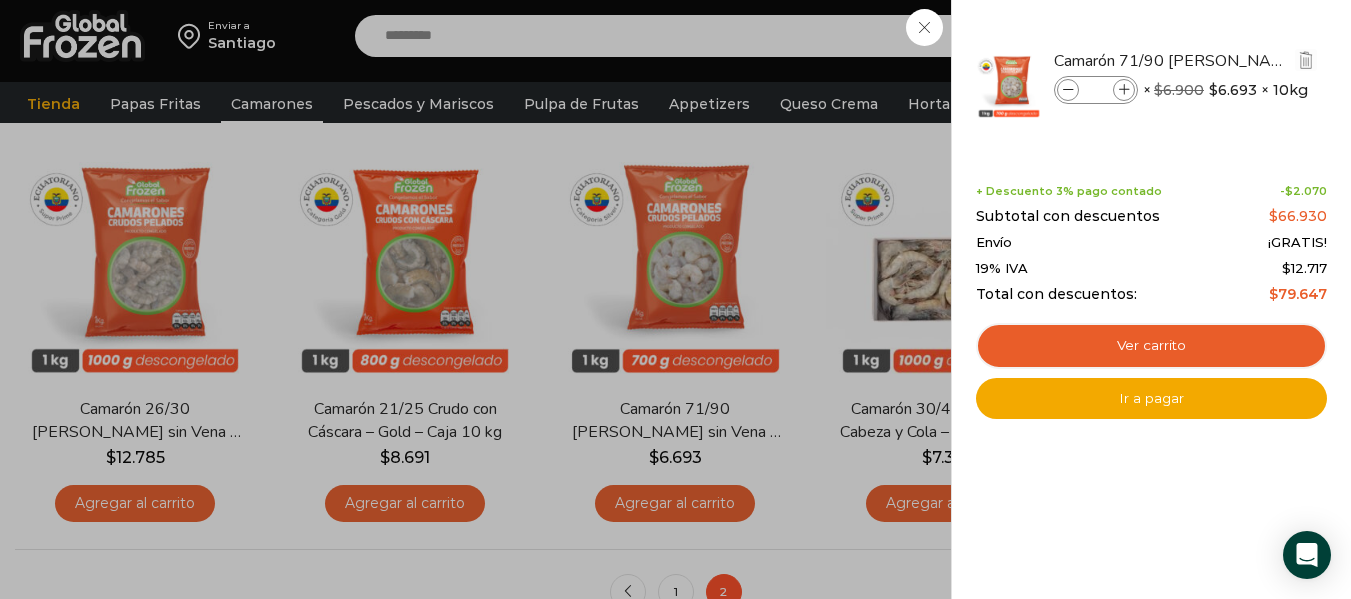 click at bounding box center [1124, 90] 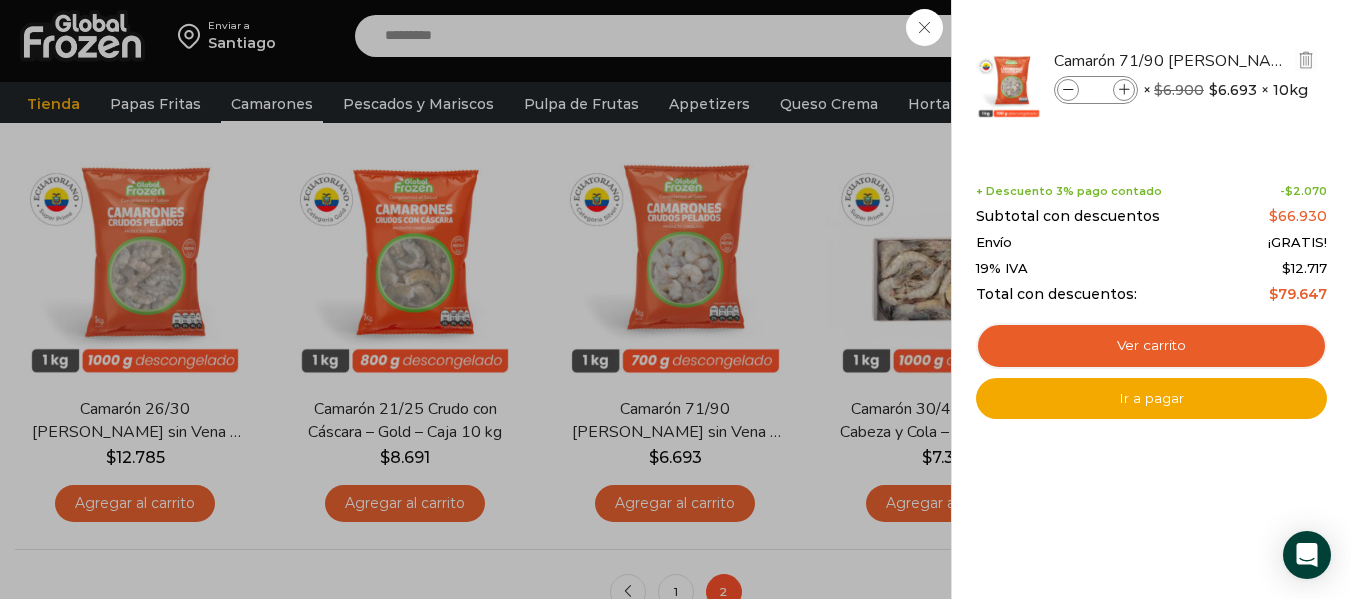 click at bounding box center (1124, 90) 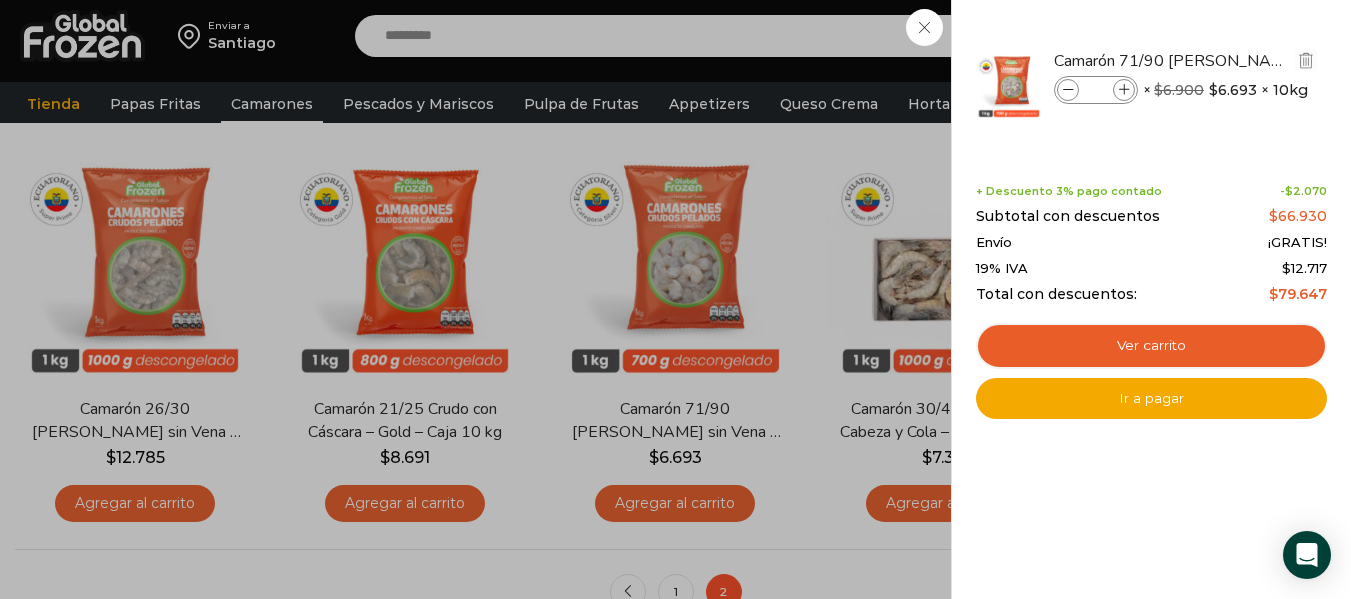 click at bounding box center (1124, 90) 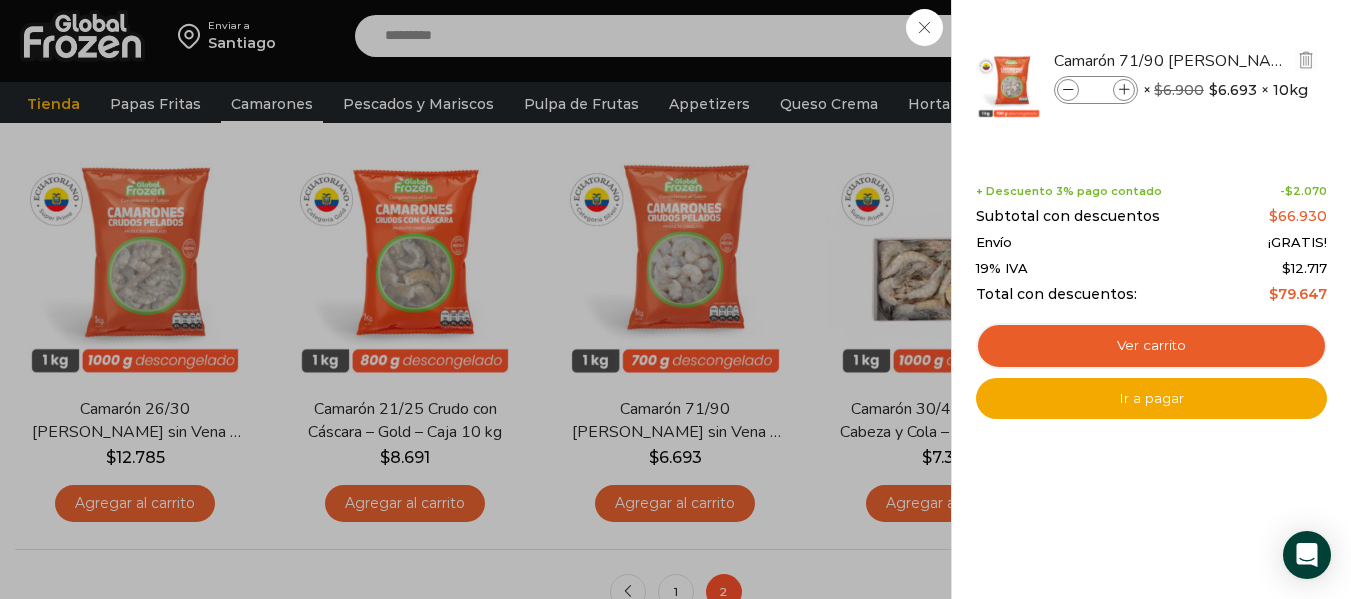 click at bounding box center [1124, 90] 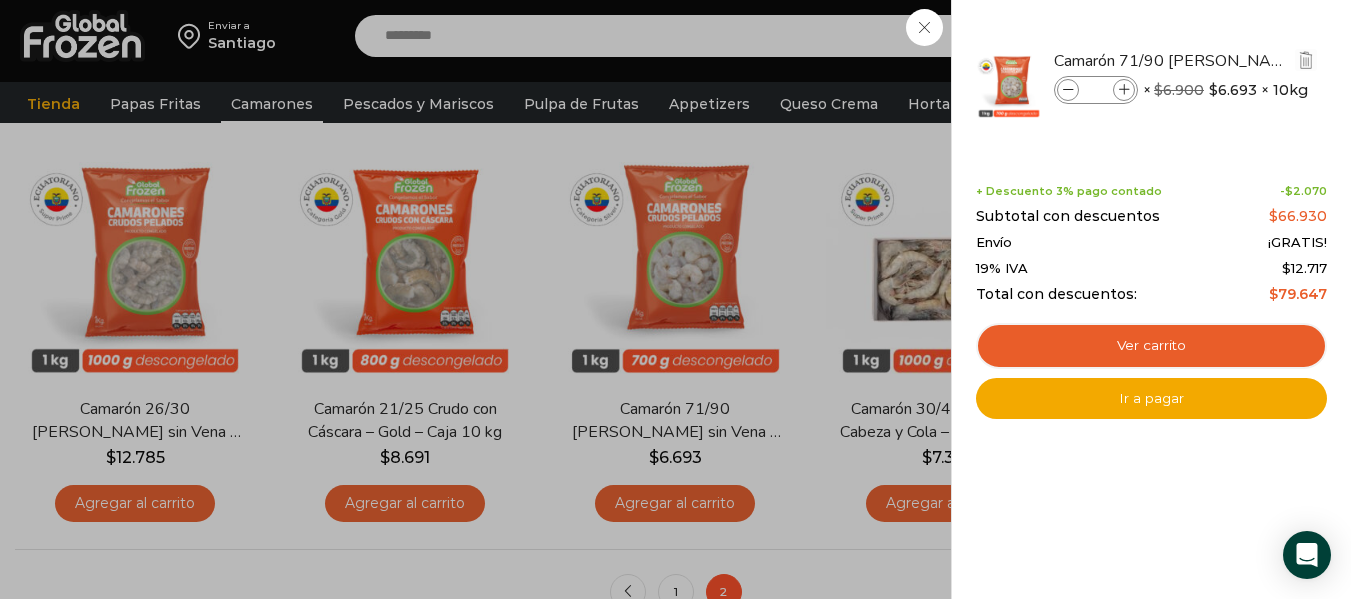 type on "*" 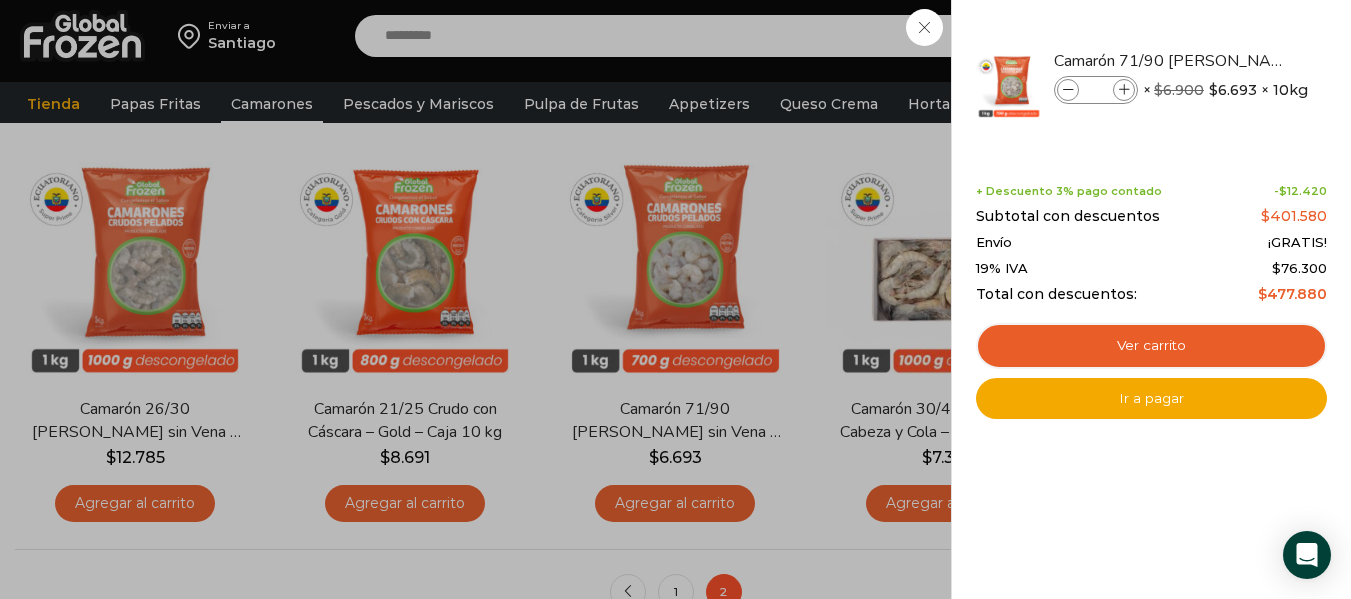 click at bounding box center [1124, 90] 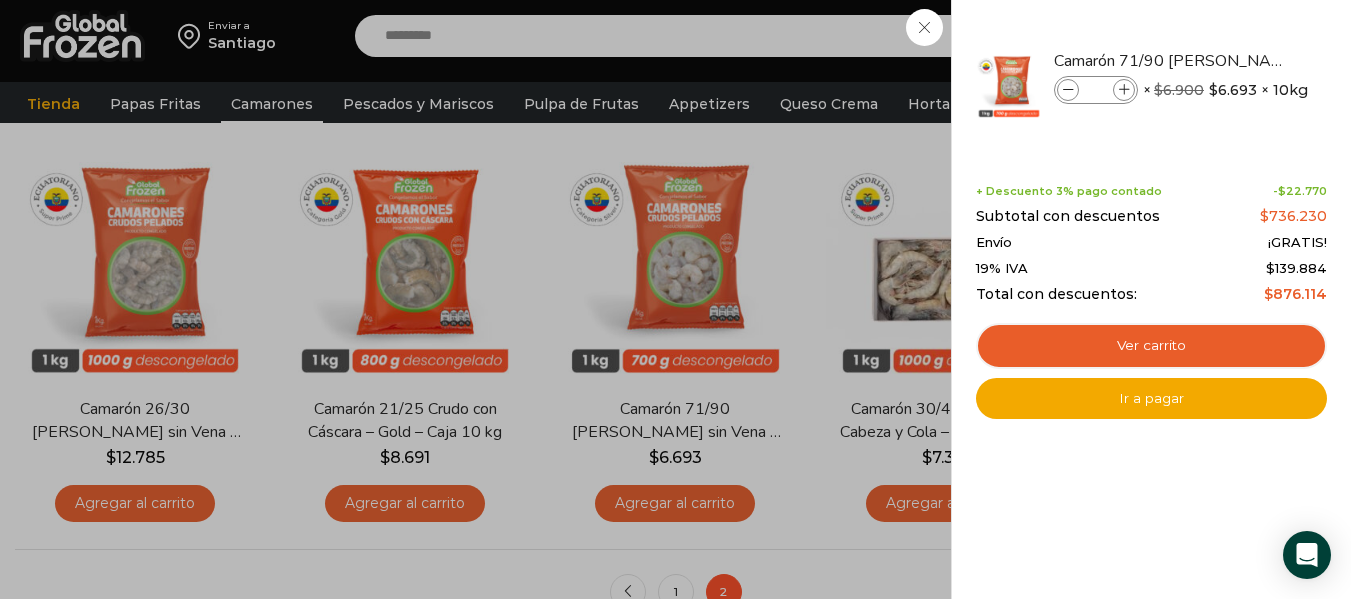click at bounding box center [1124, 90] 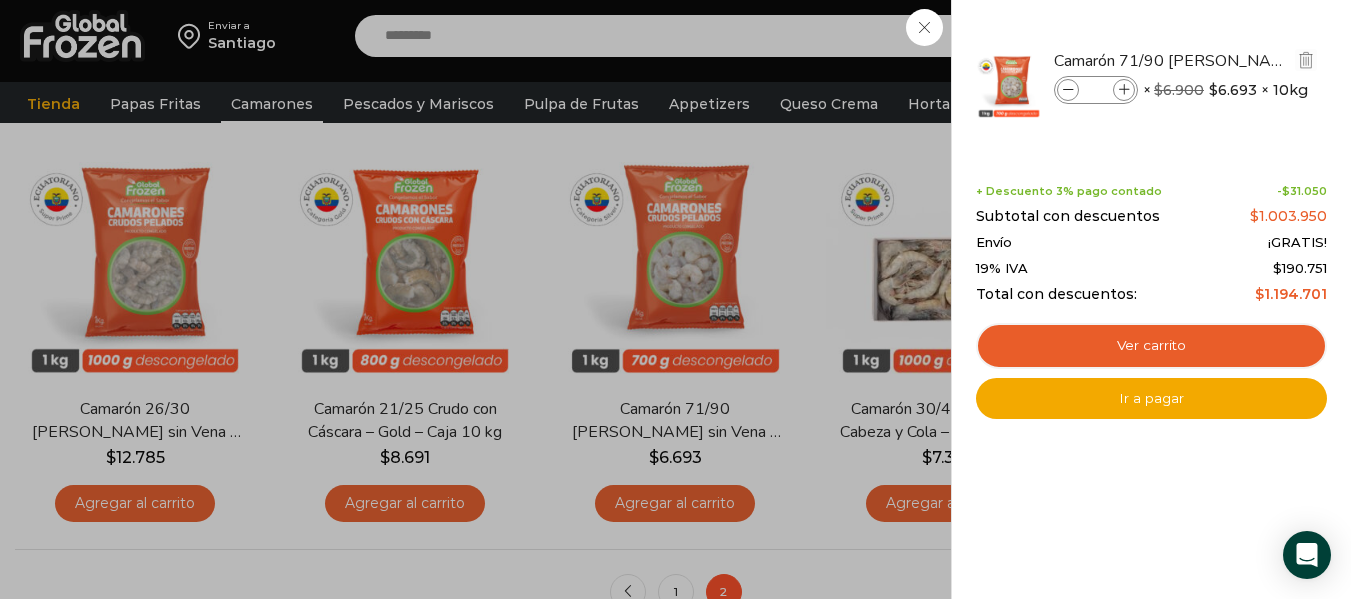 click at bounding box center (1068, 90) 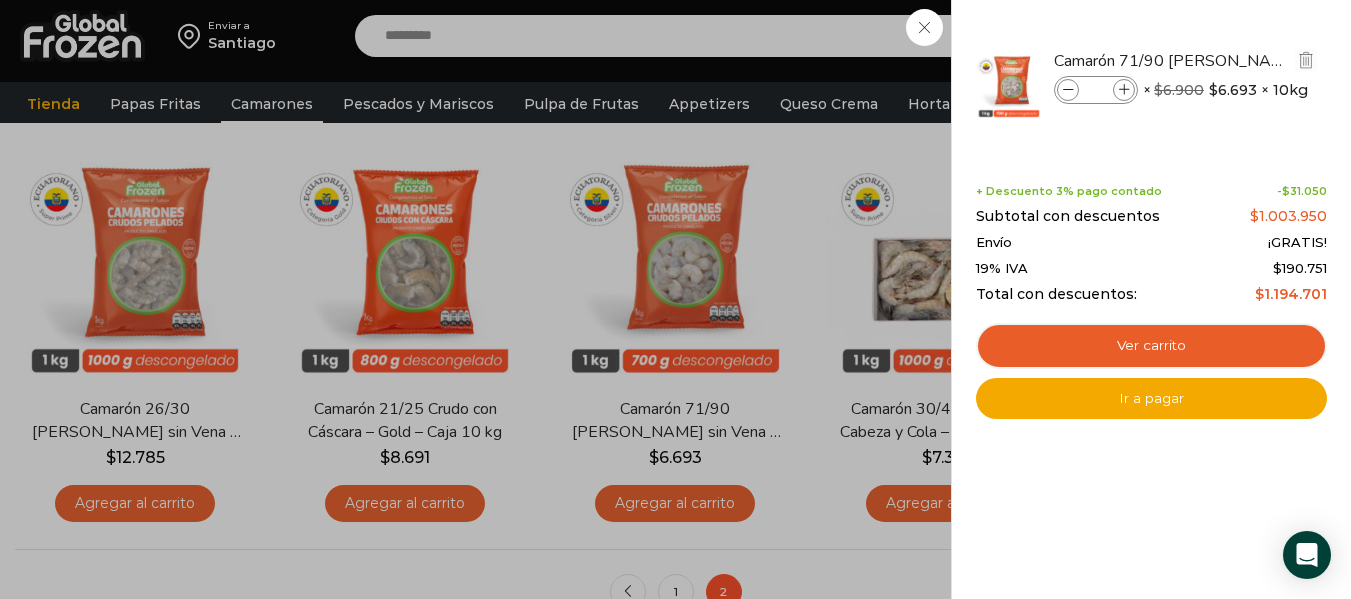 click at bounding box center (1068, 90) 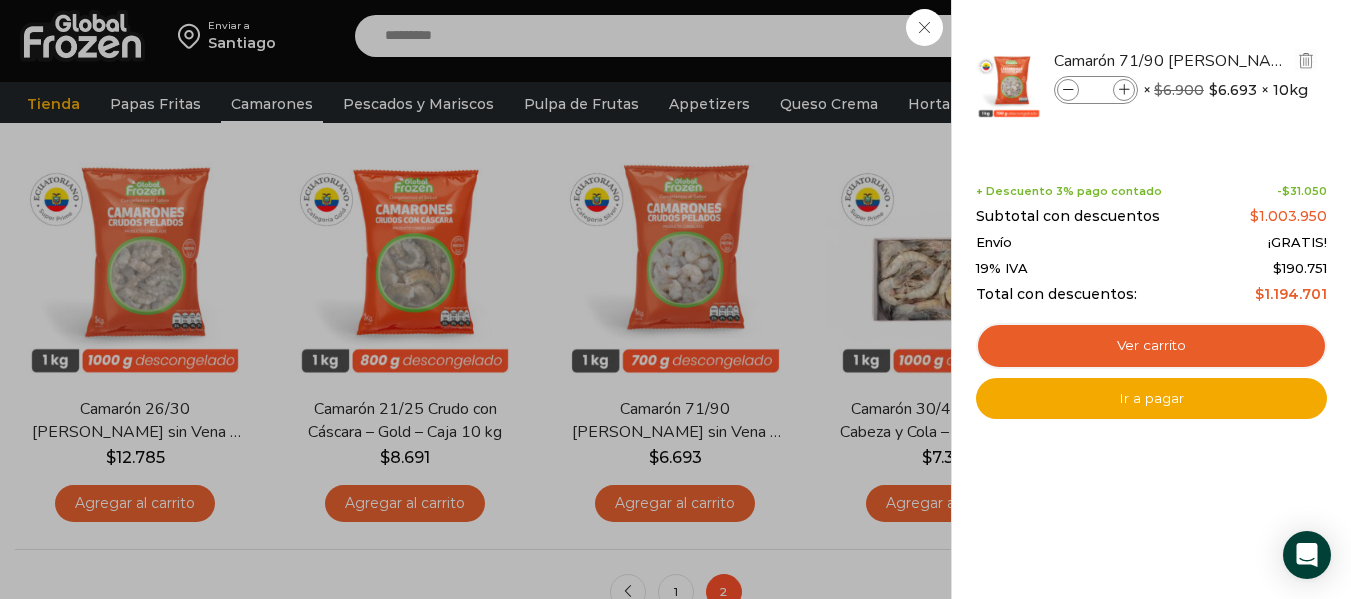click at bounding box center (1068, 90) 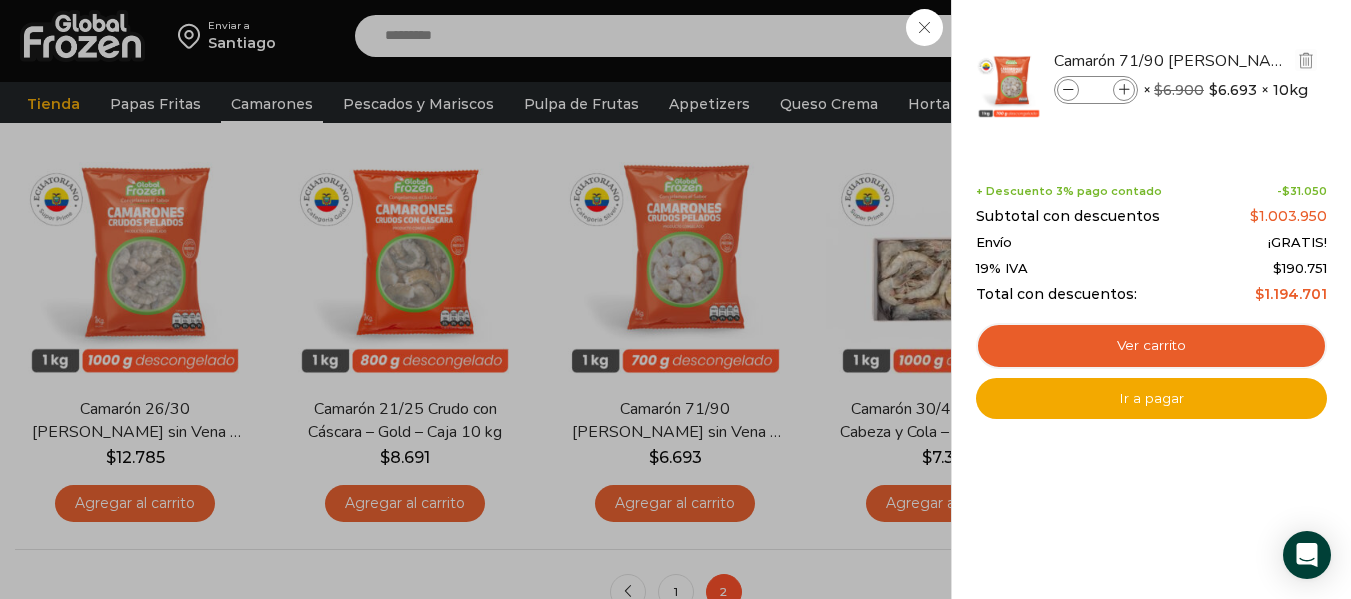 click at bounding box center (1068, 90) 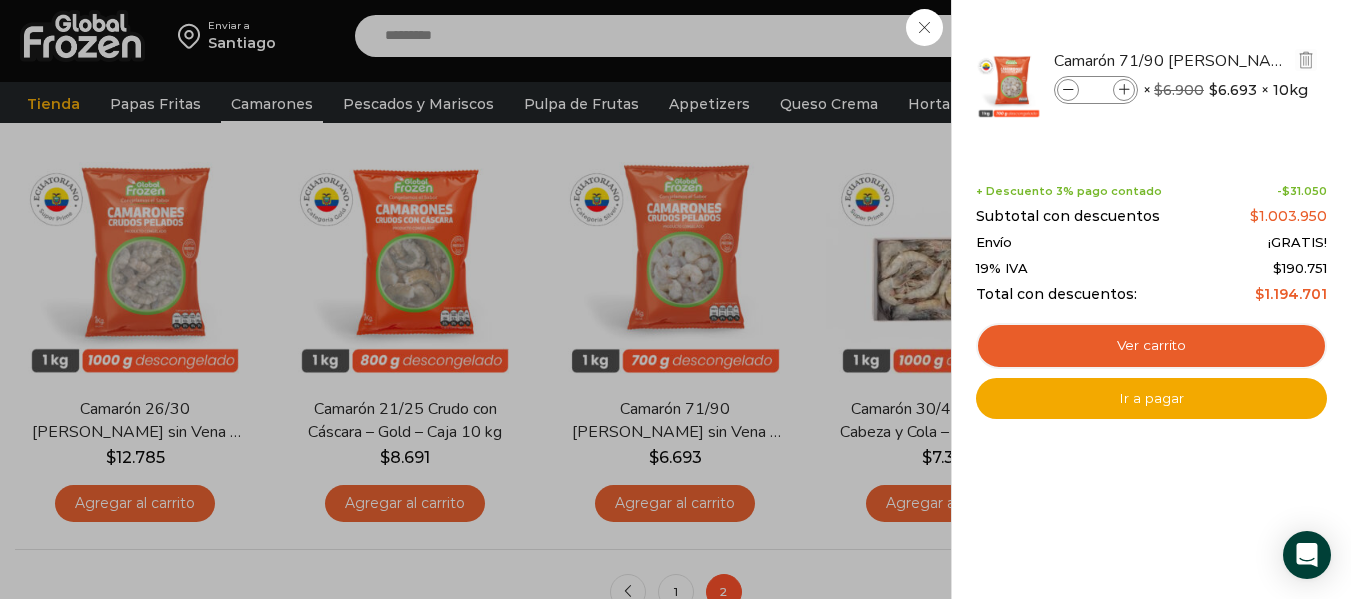 click at bounding box center (1068, 90) 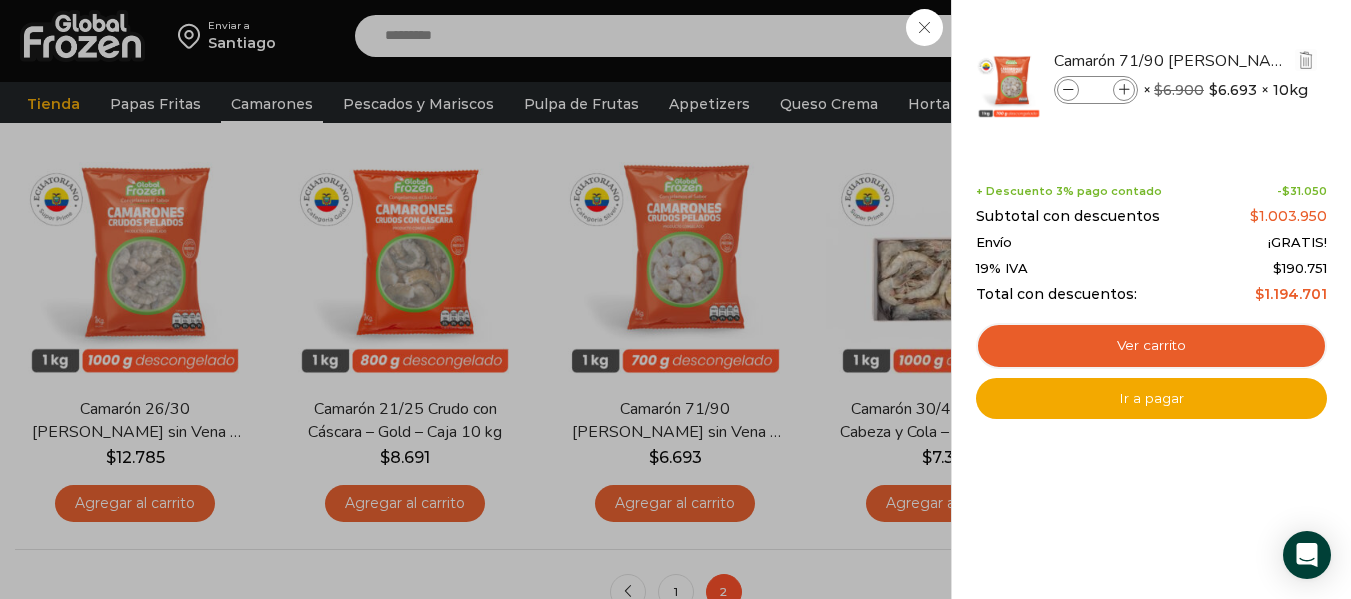click at bounding box center [1068, 90] 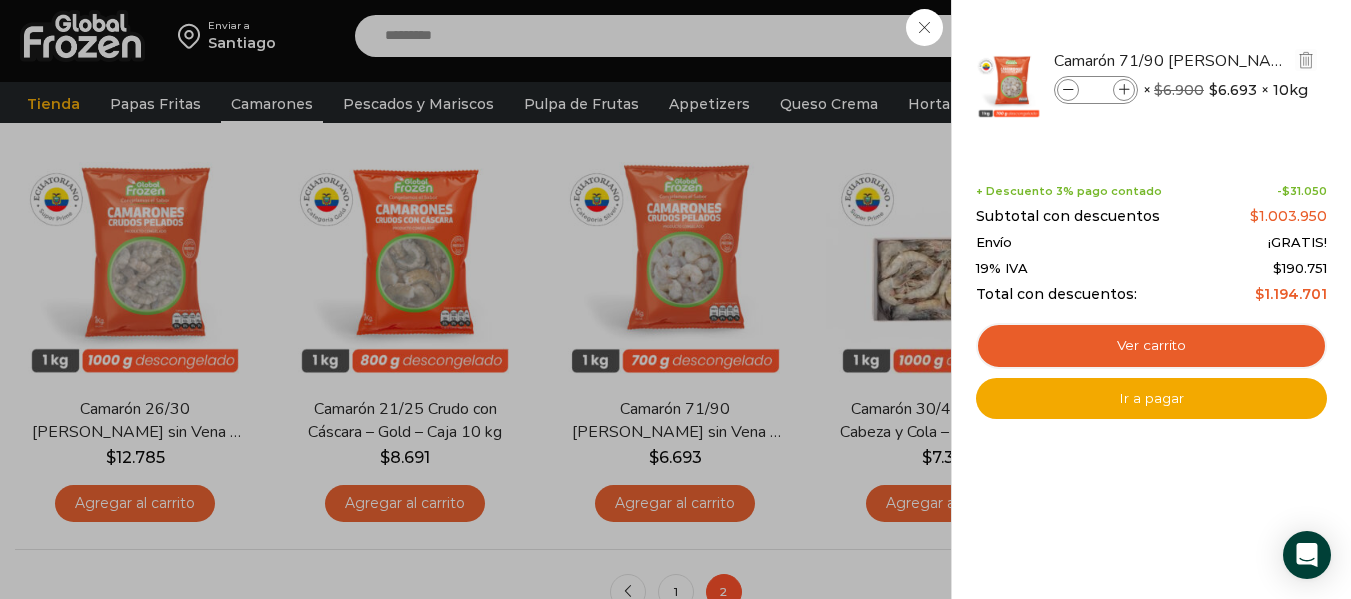 click at bounding box center [1068, 90] 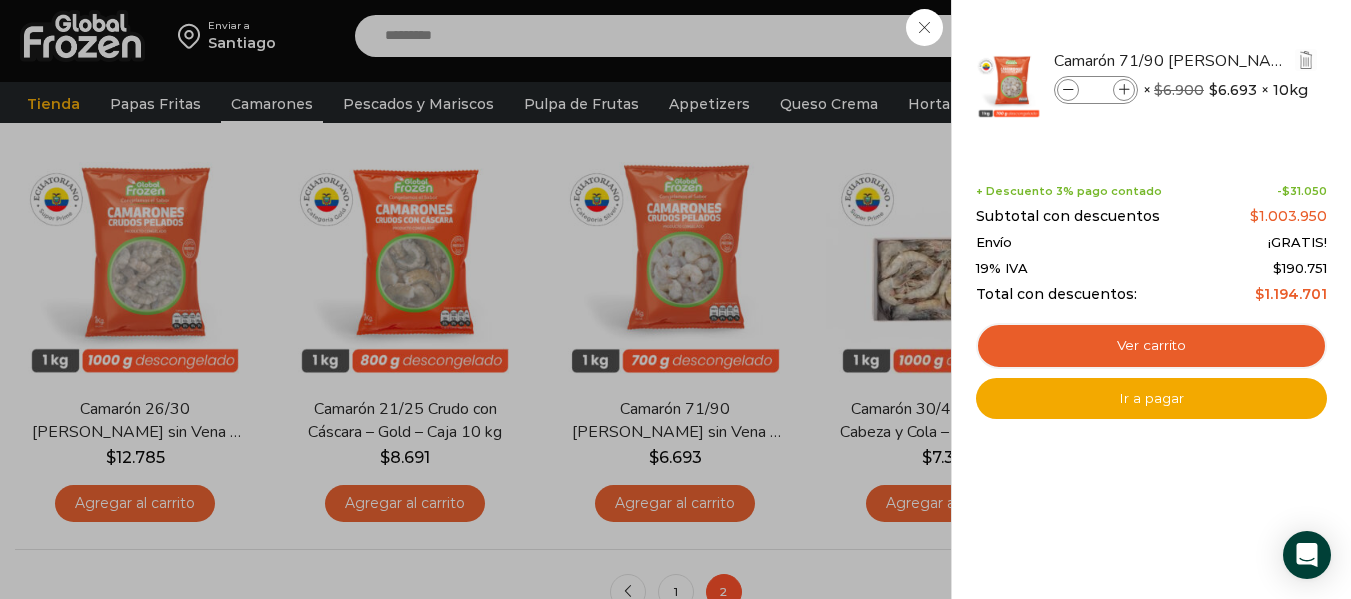 click at bounding box center [1068, 90] 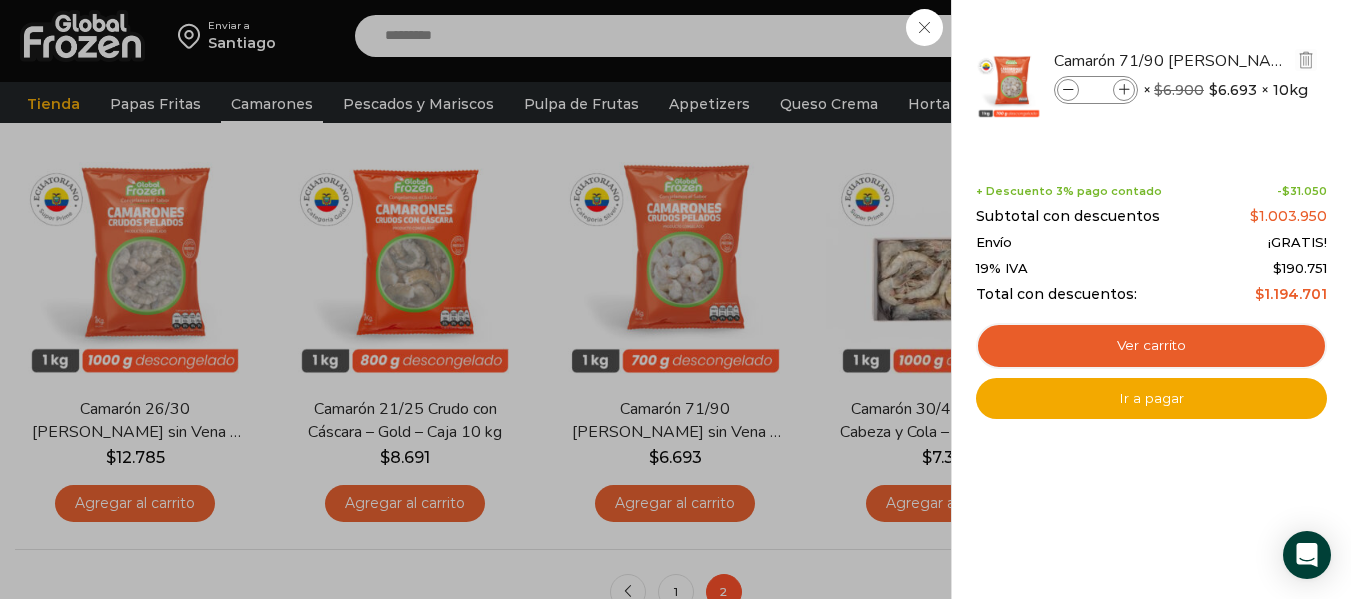 click at bounding box center [1068, 90] 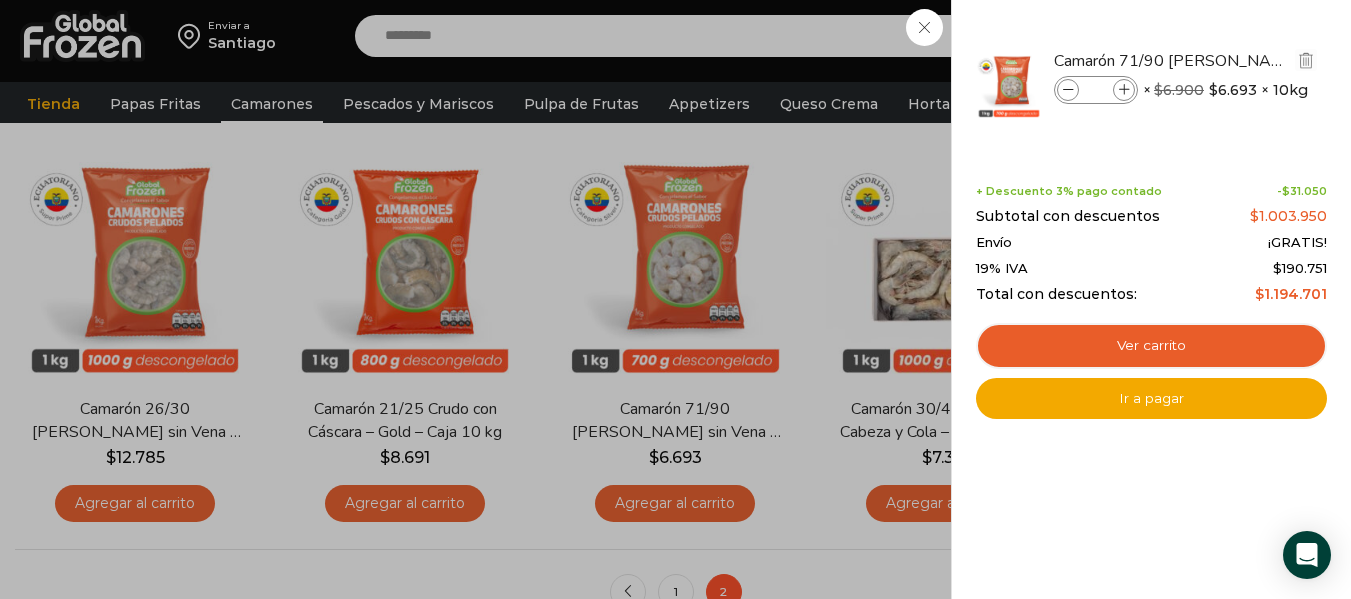 click at bounding box center [1068, 90] 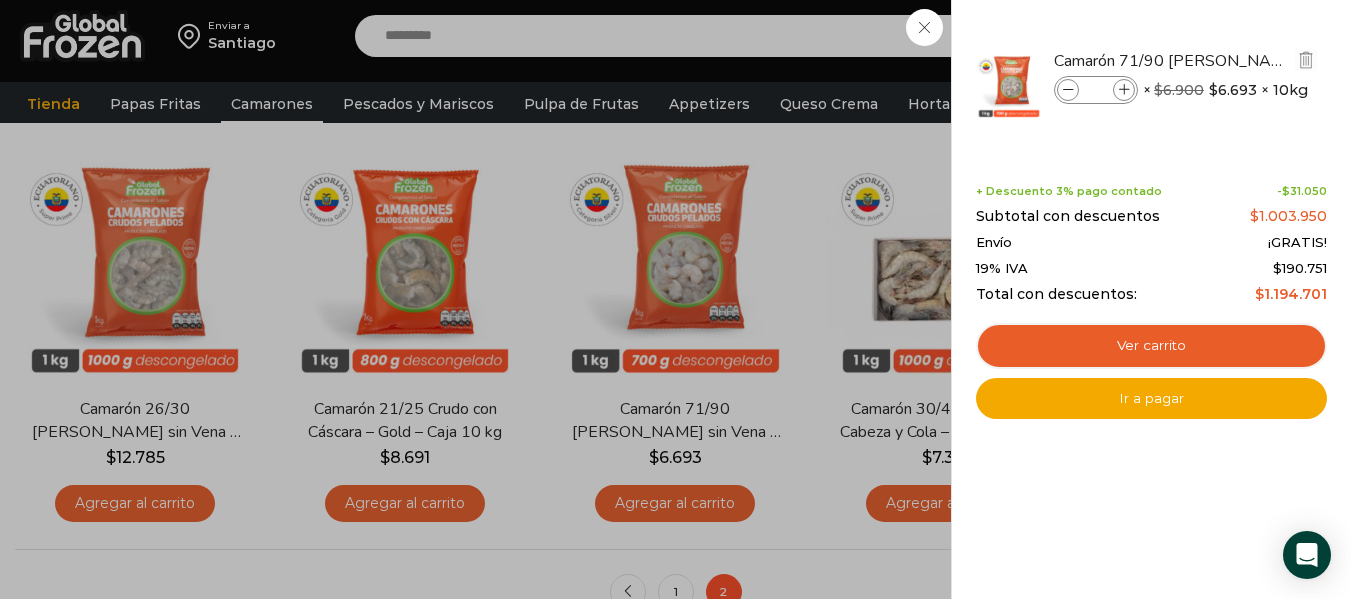click at bounding box center [1068, 90] 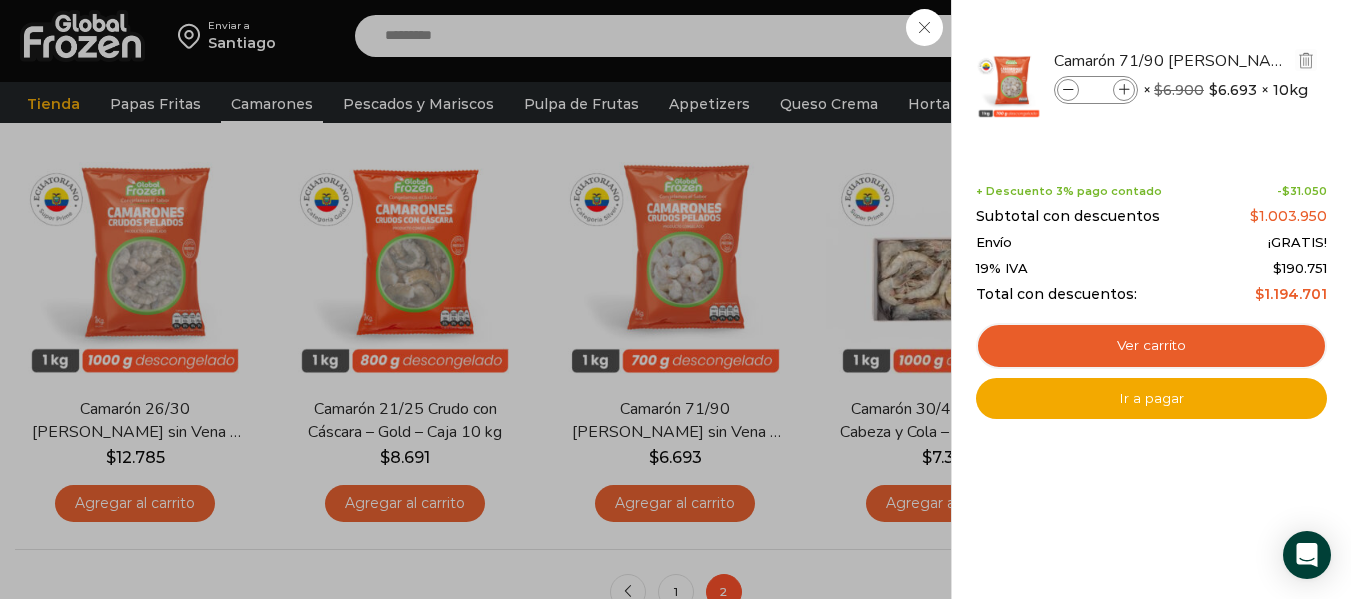 click at bounding box center (1068, 90) 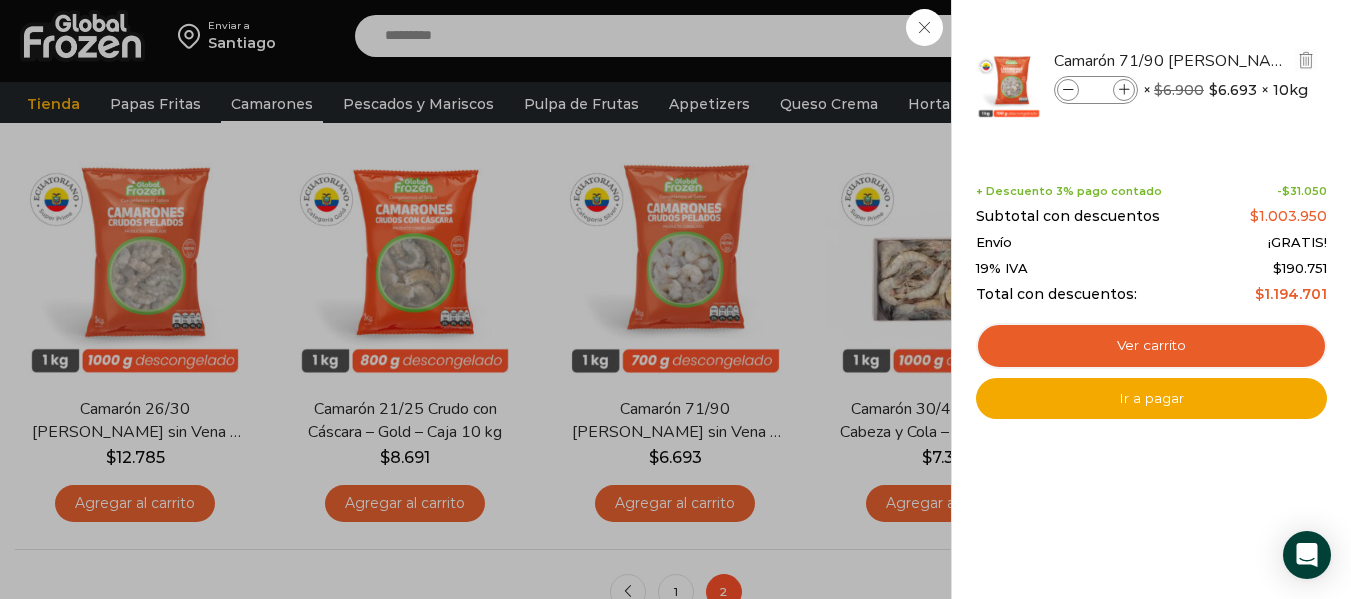 click at bounding box center [1068, 90] 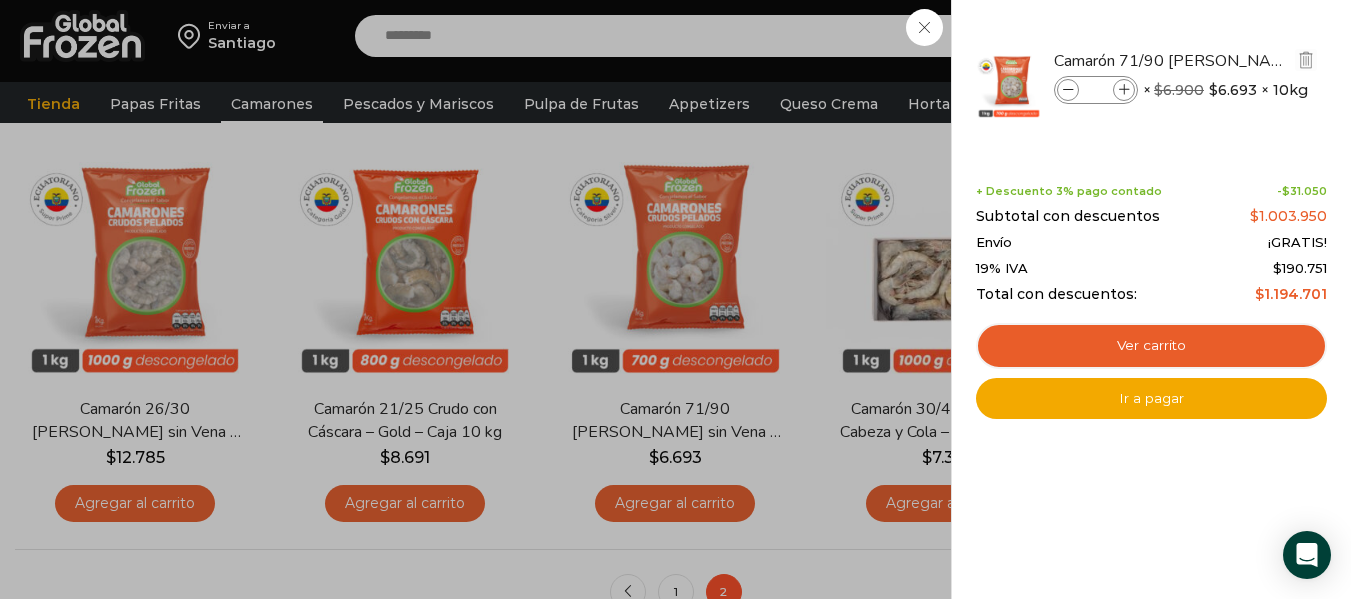 click at bounding box center (1068, 90) 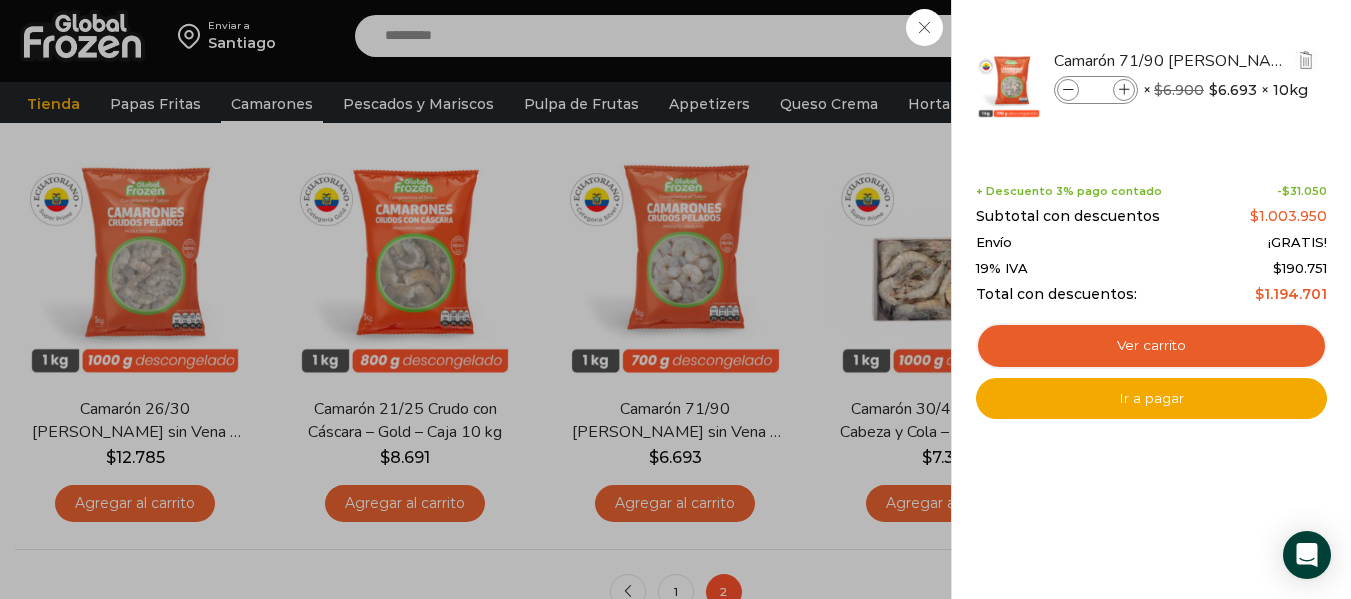 type on "*" 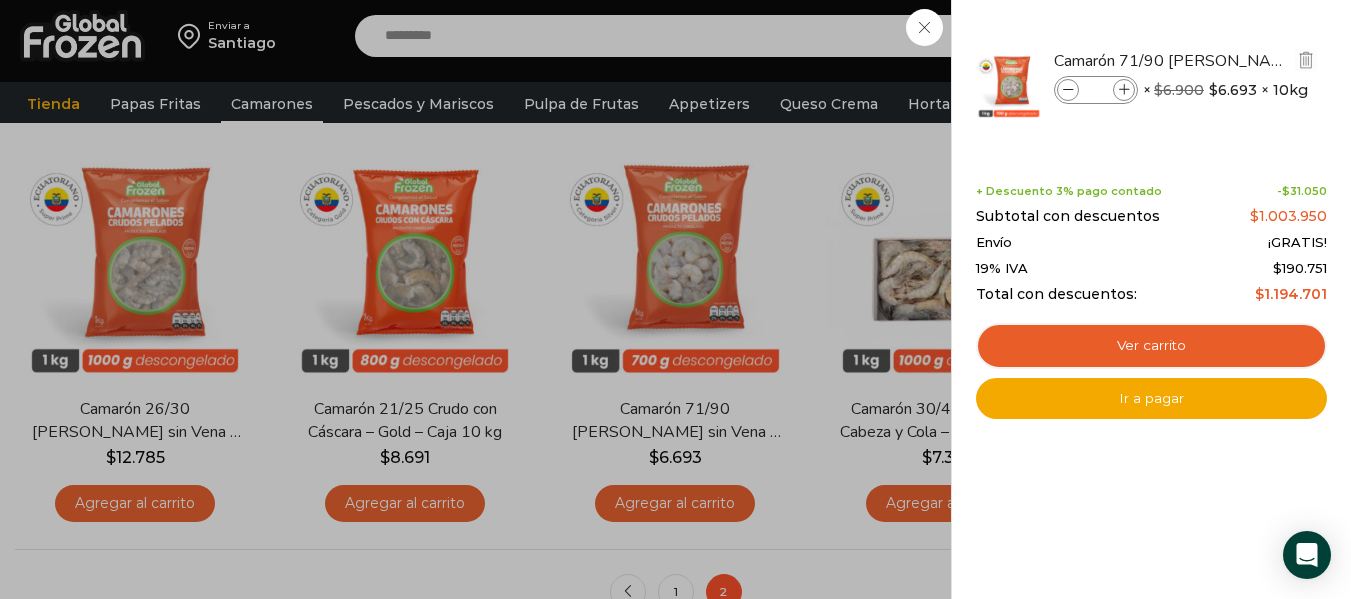 click at bounding box center (1068, 90) 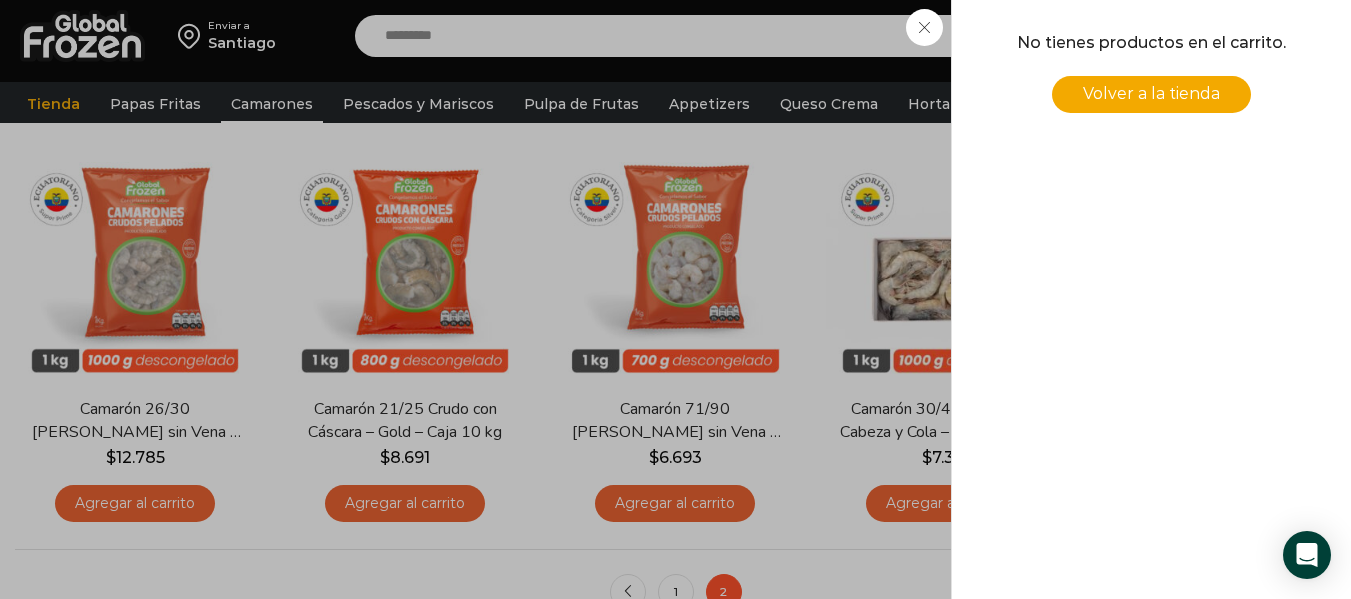 click on "Volver a la tienda" at bounding box center [1151, 93] 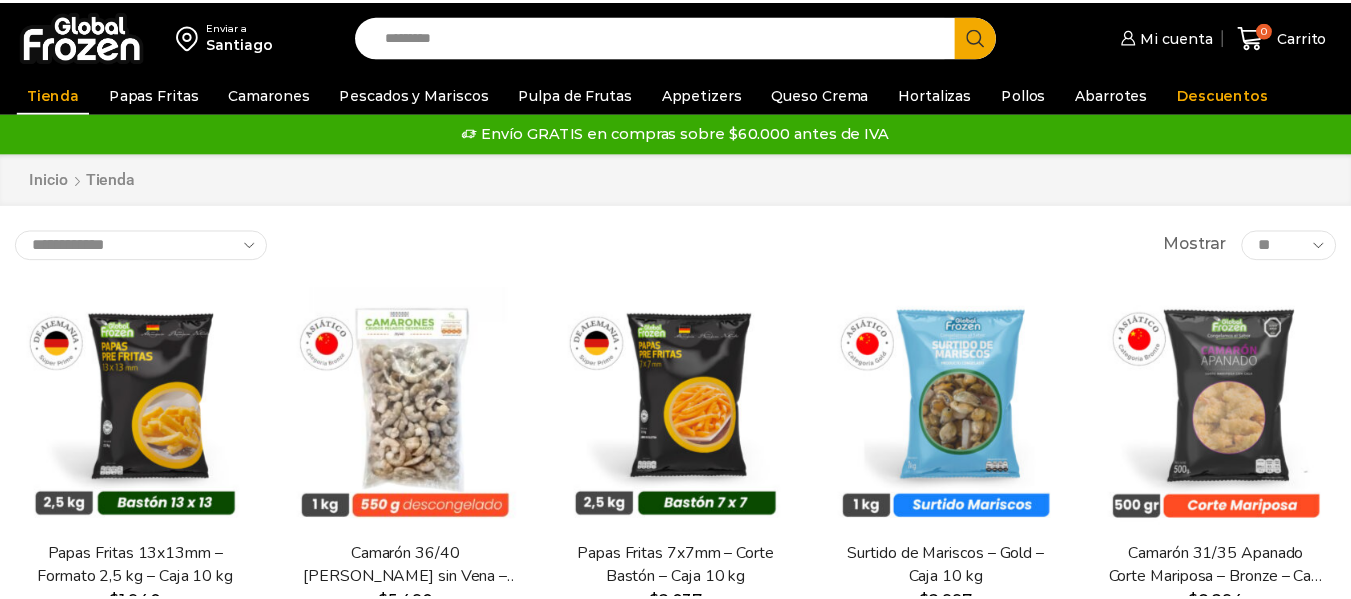 scroll, scrollTop: 0, scrollLeft: 0, axis: both 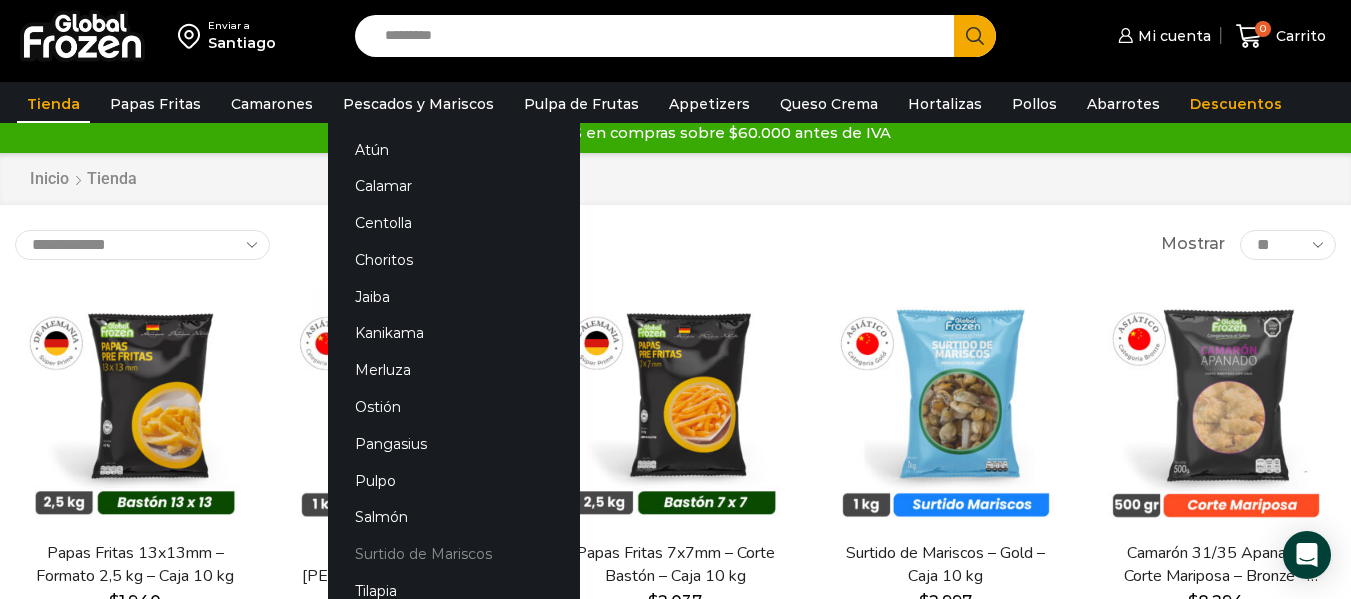 click on "Surtido de Mariscos" at bounding box center [454, 554] 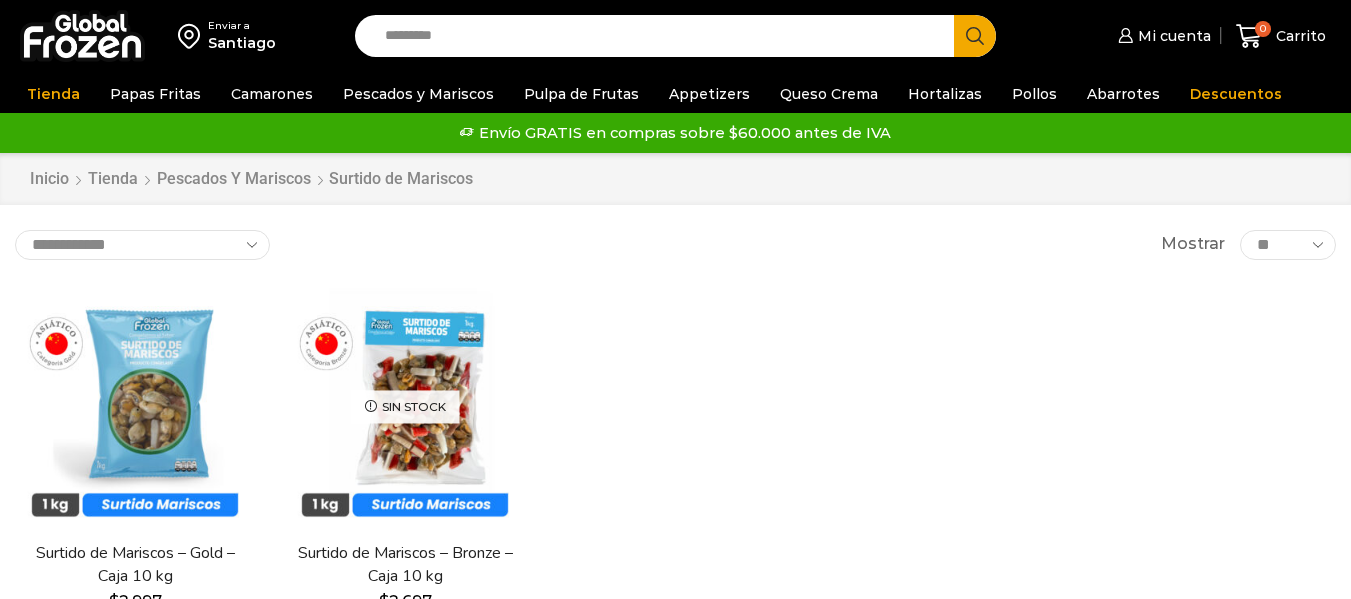 scroll, scrollTop: 0, scrollLeft: 0, axis: both 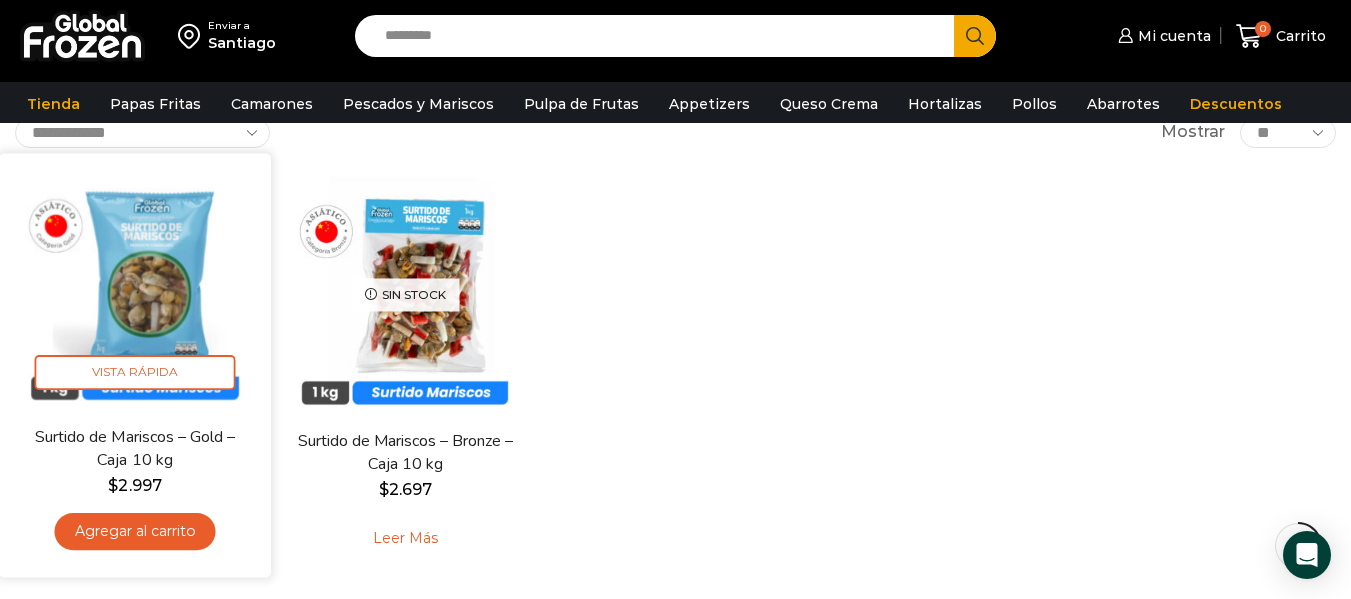 click at bounding box center (135, 289) 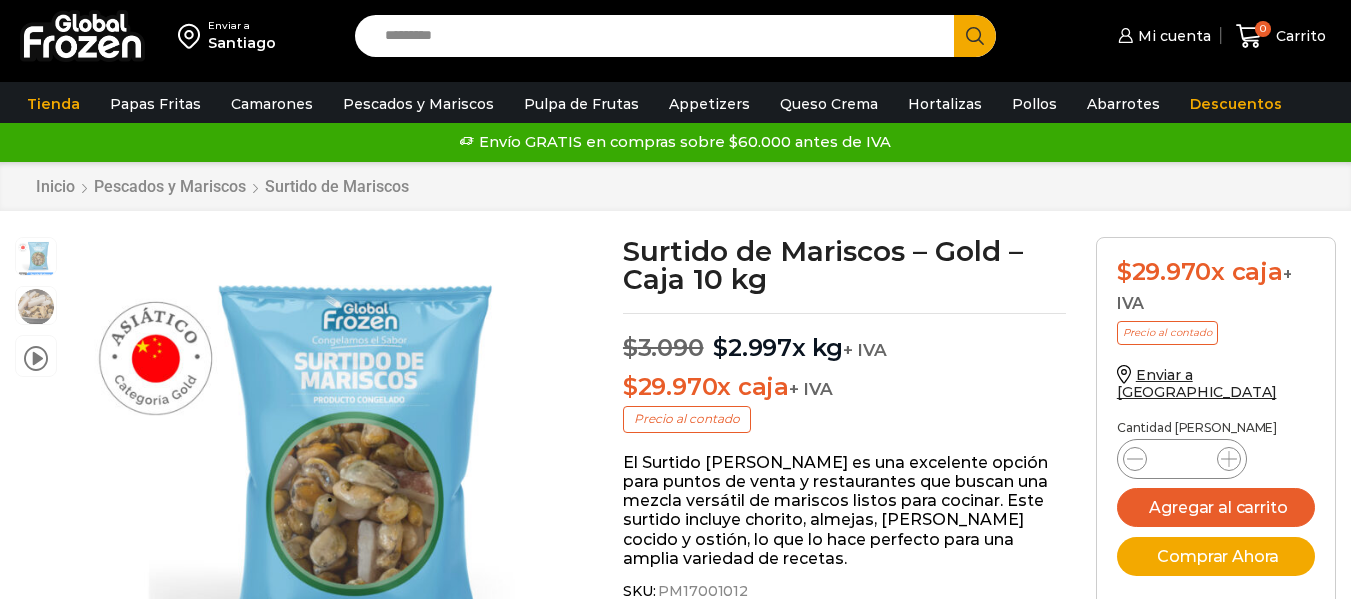 scroll, scrollTop: 1, scrollLeft: 0, axis: vertical 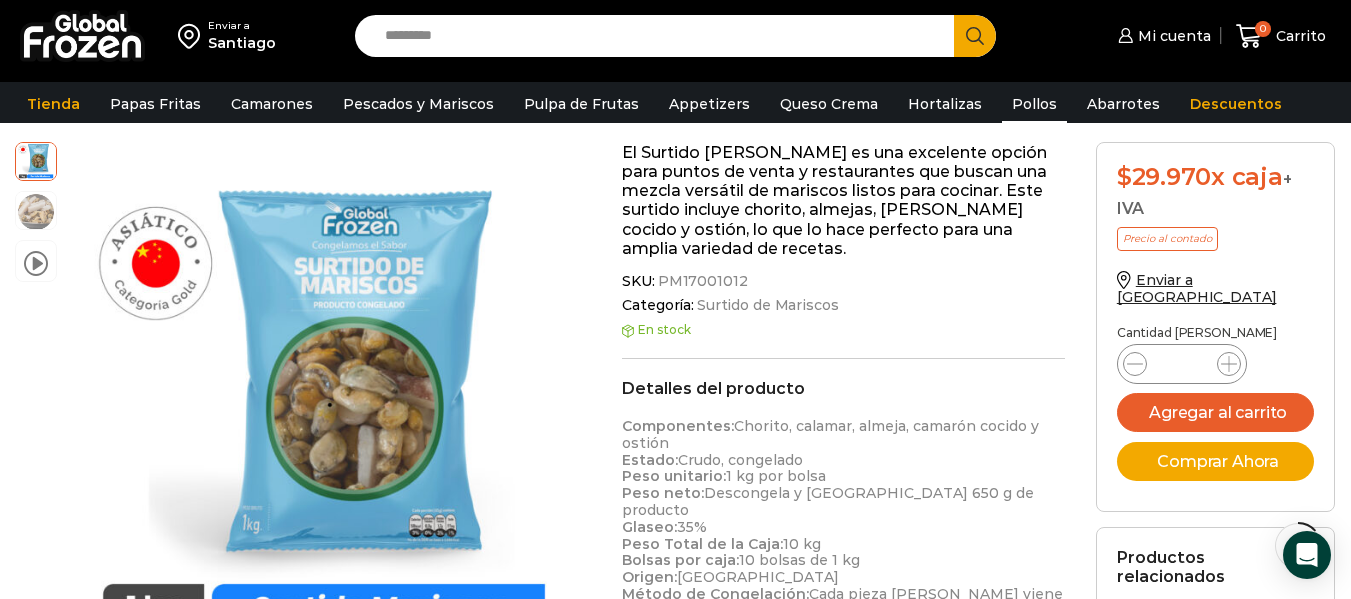 click on "Pollos" at bounding box center (1034, 104) 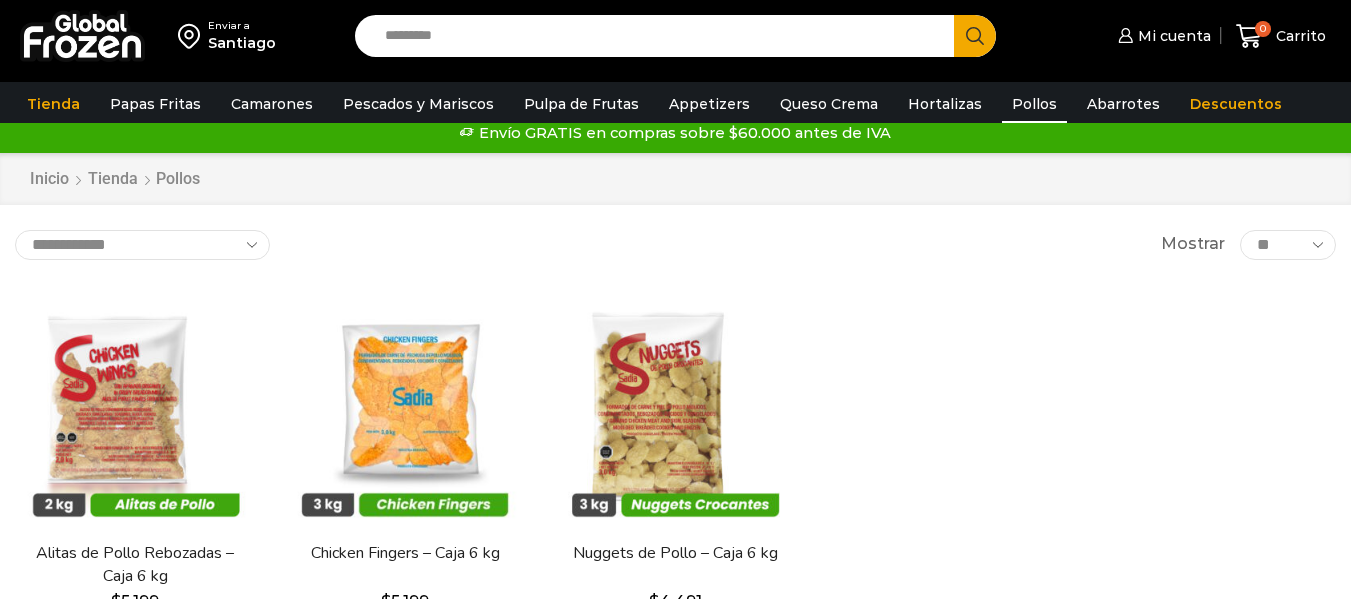 scroll, scrollTop: 0, scrollLeft: 0, axis: both 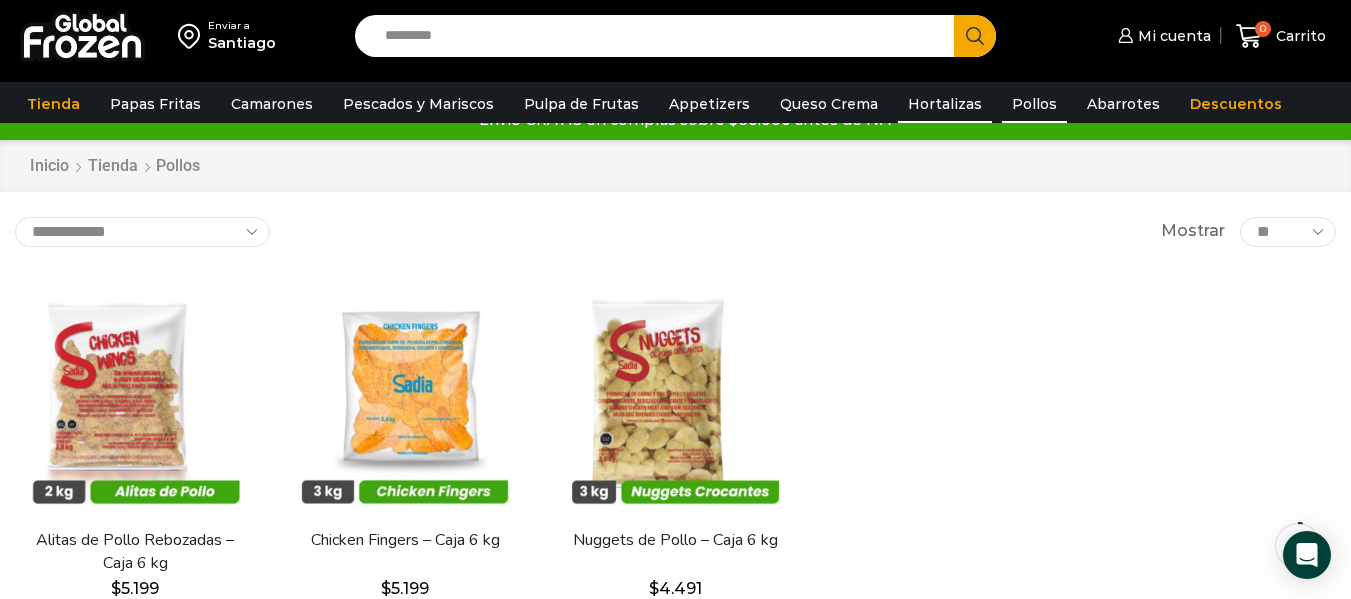 click on "Hortalizas" at bounding box center (945, 104) 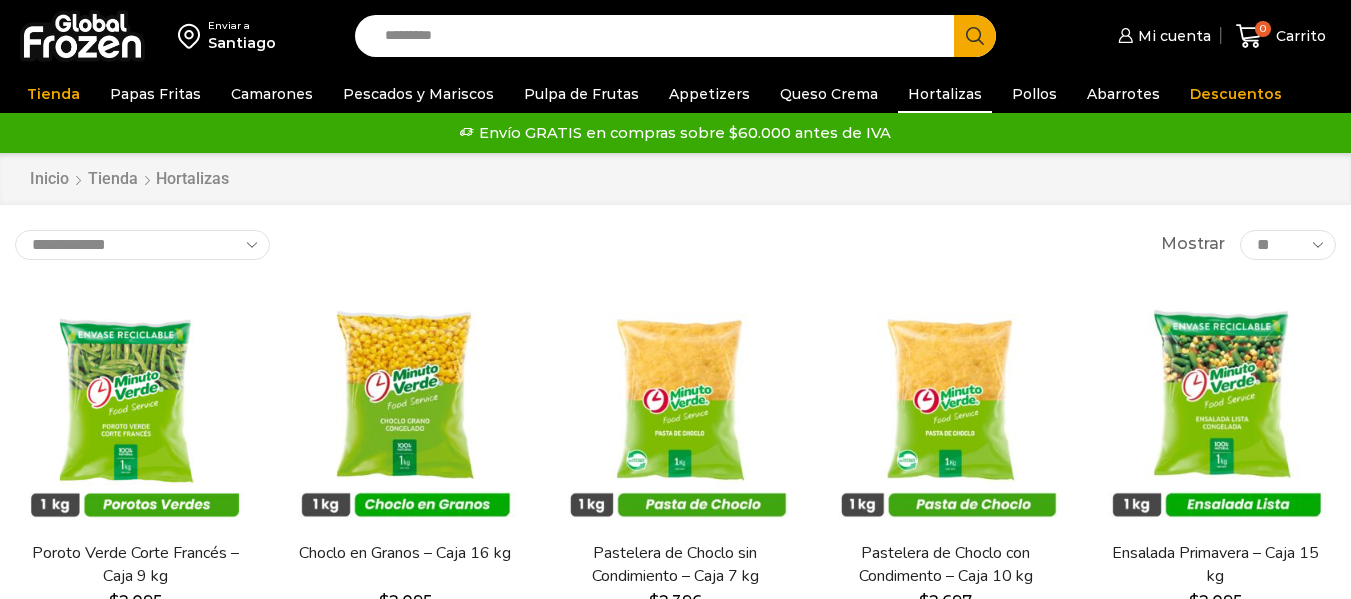 scroll, scrollTop: 0, scrollLeft: 0, axis: both 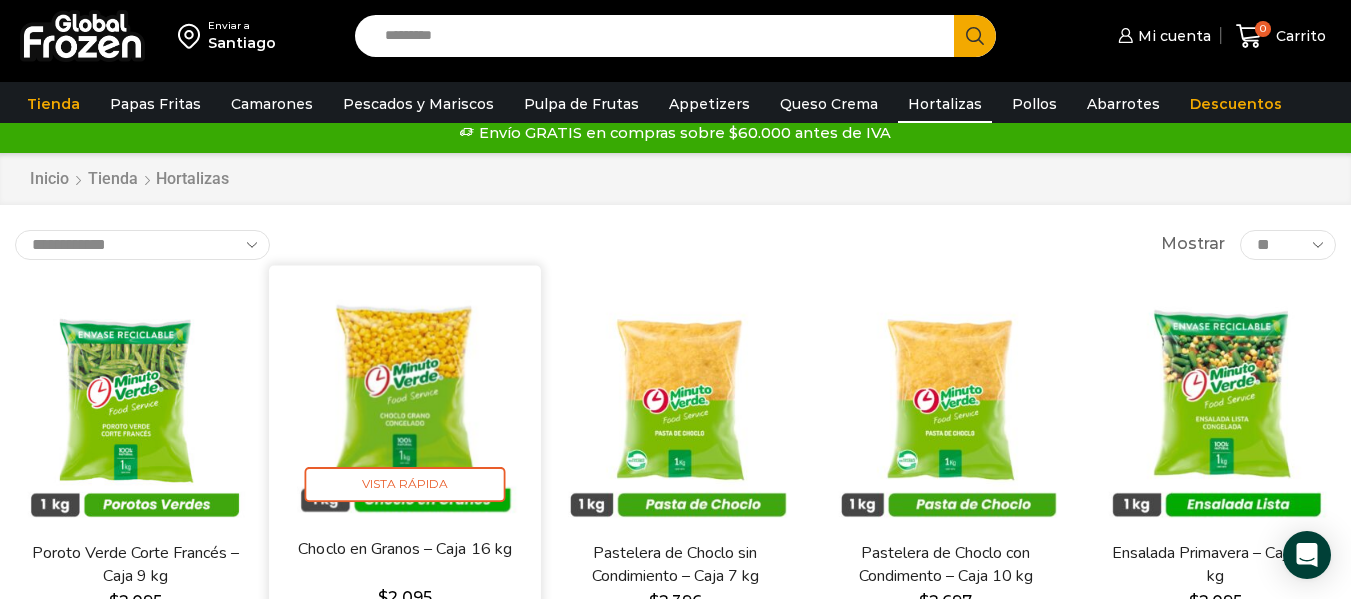 click at bounding box center (405, 401) 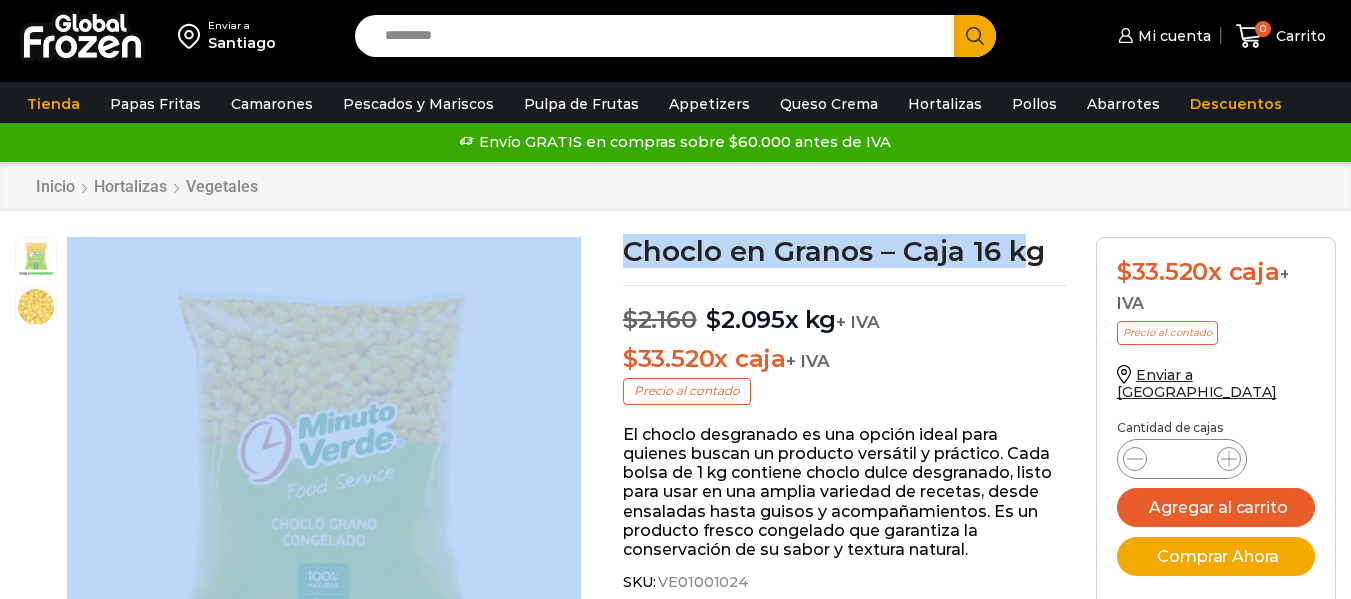 scroll, scrollTop: 1, scrollLeft: 0, axis: vertical 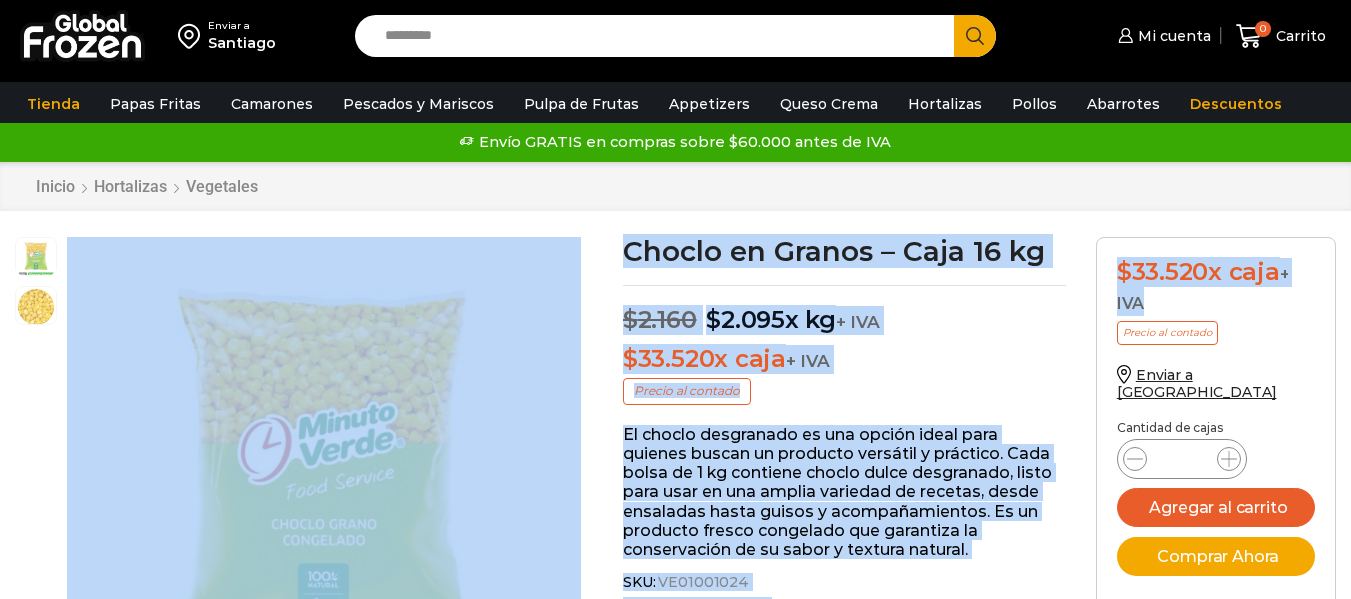 drag, startPoint x: 0, startPoint y: 0, endPoint x: 1147, endPoint y: 307, distance: 1187.3744 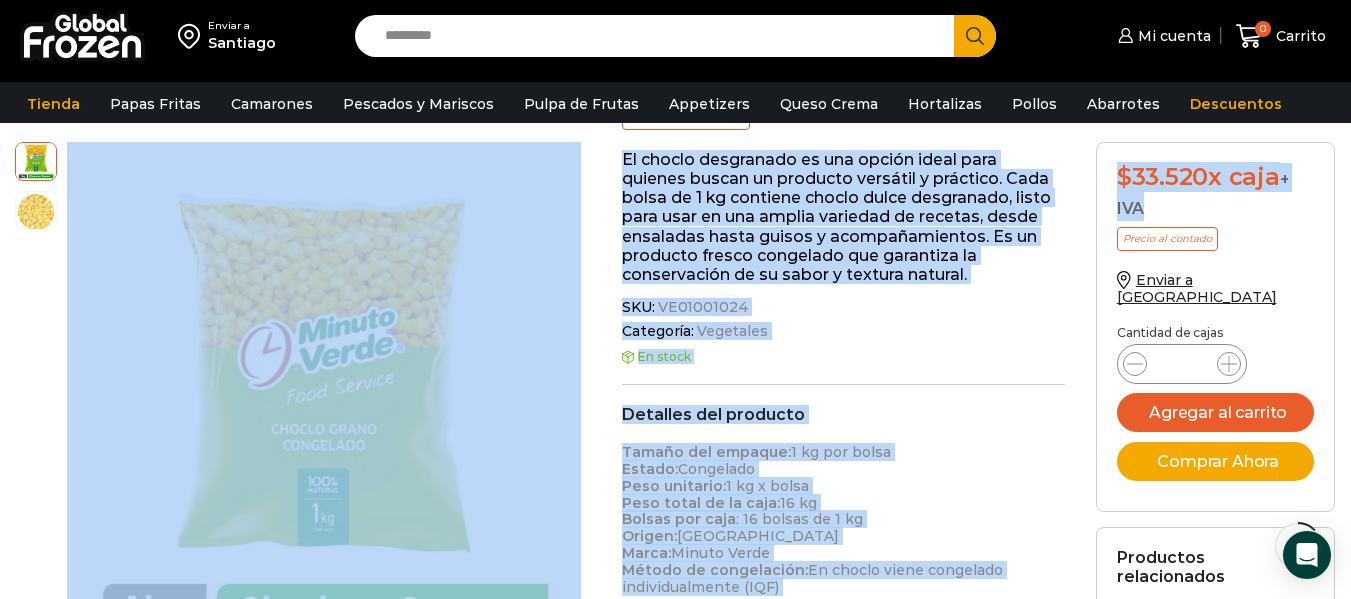scroll, scrollTop: 221, scrollLeft: 0, axis: vertical 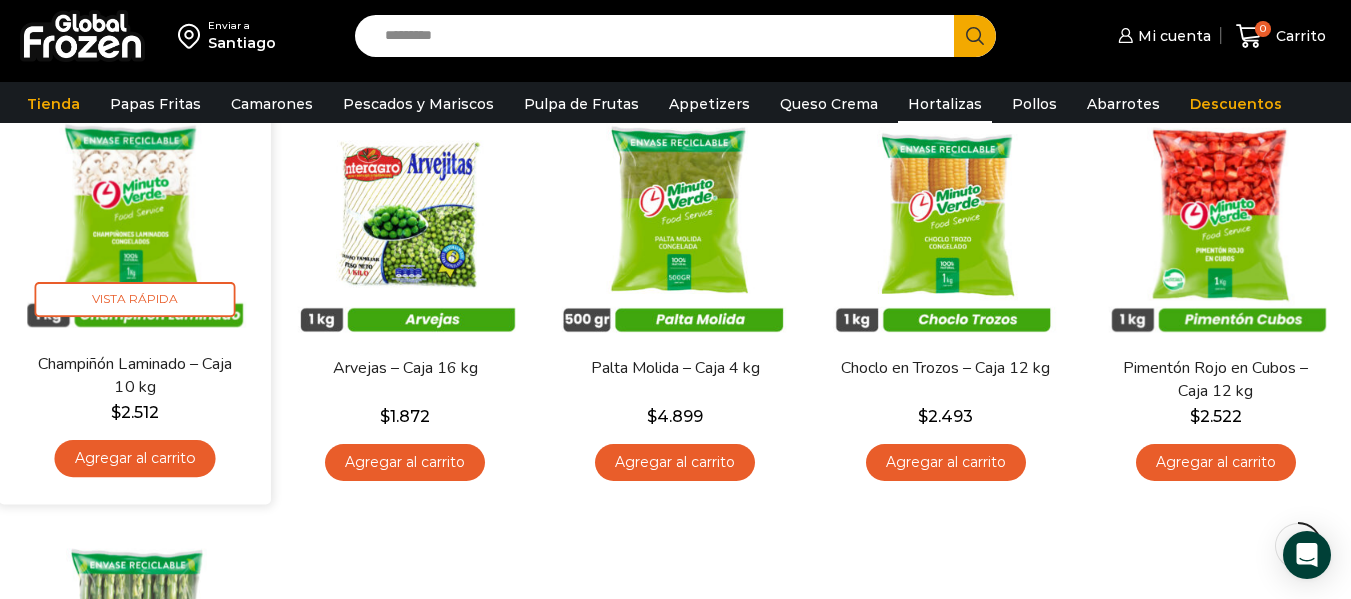 click on "Agregar al carrito" at bounding box center (135, 458) 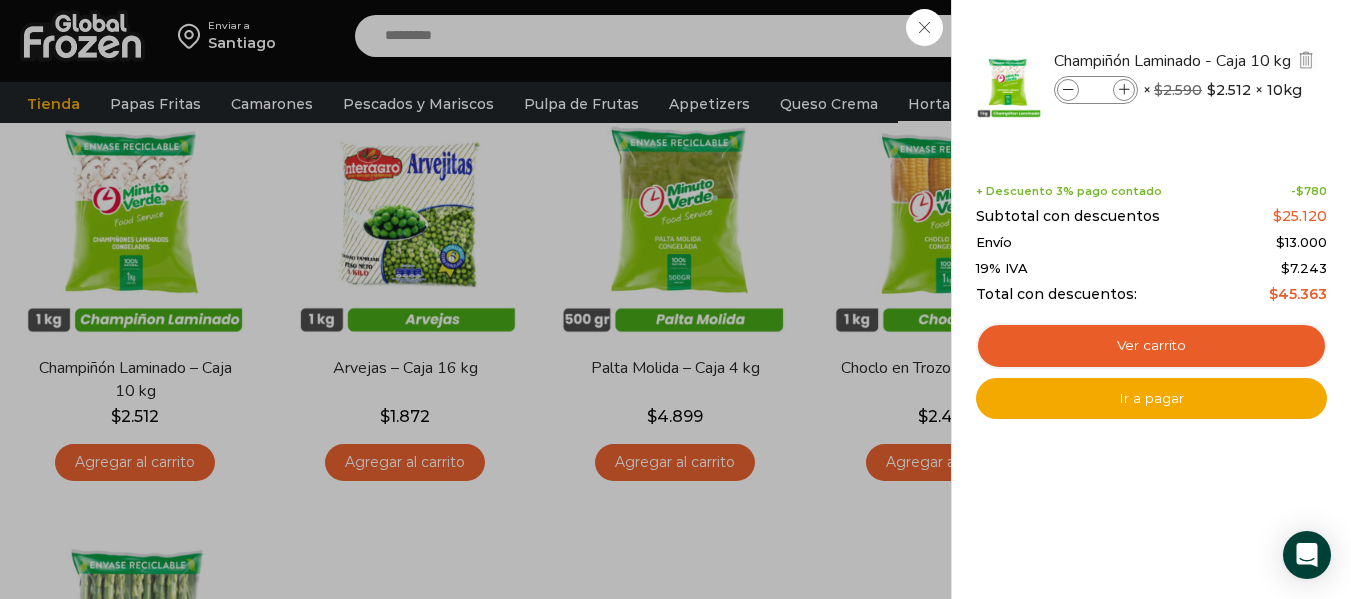 click at bounding box center (1124, 90) 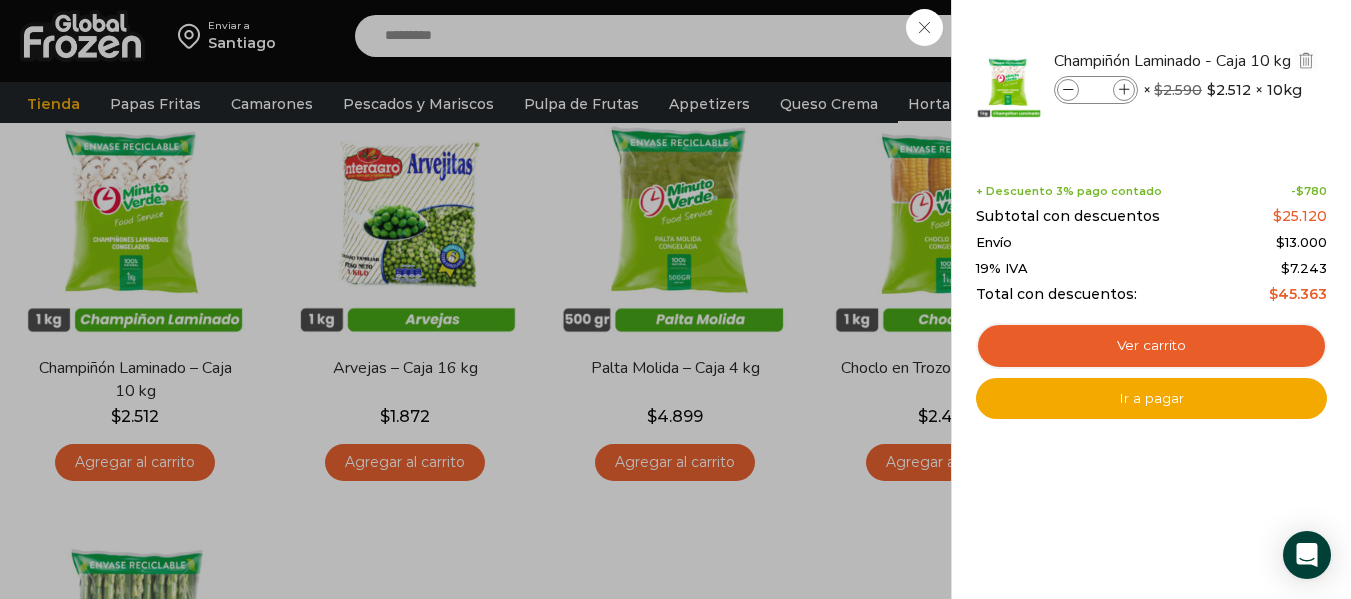 click at bounding box center [1124, 90] 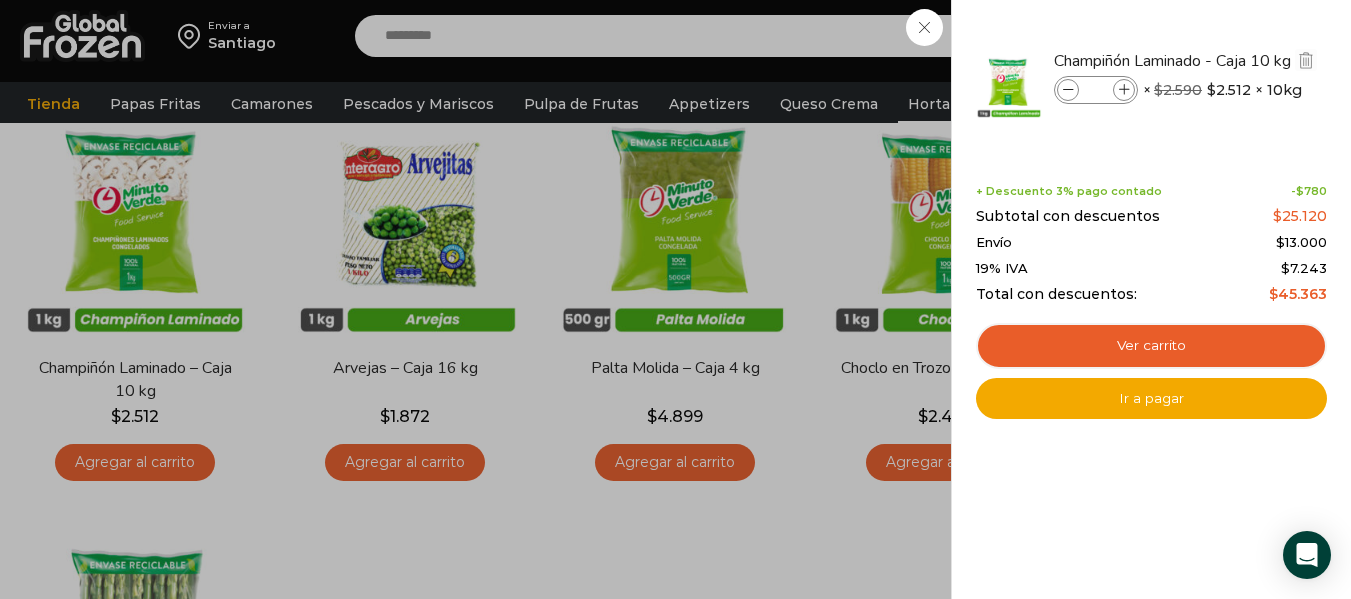 click at bounding box center [1124, 90] 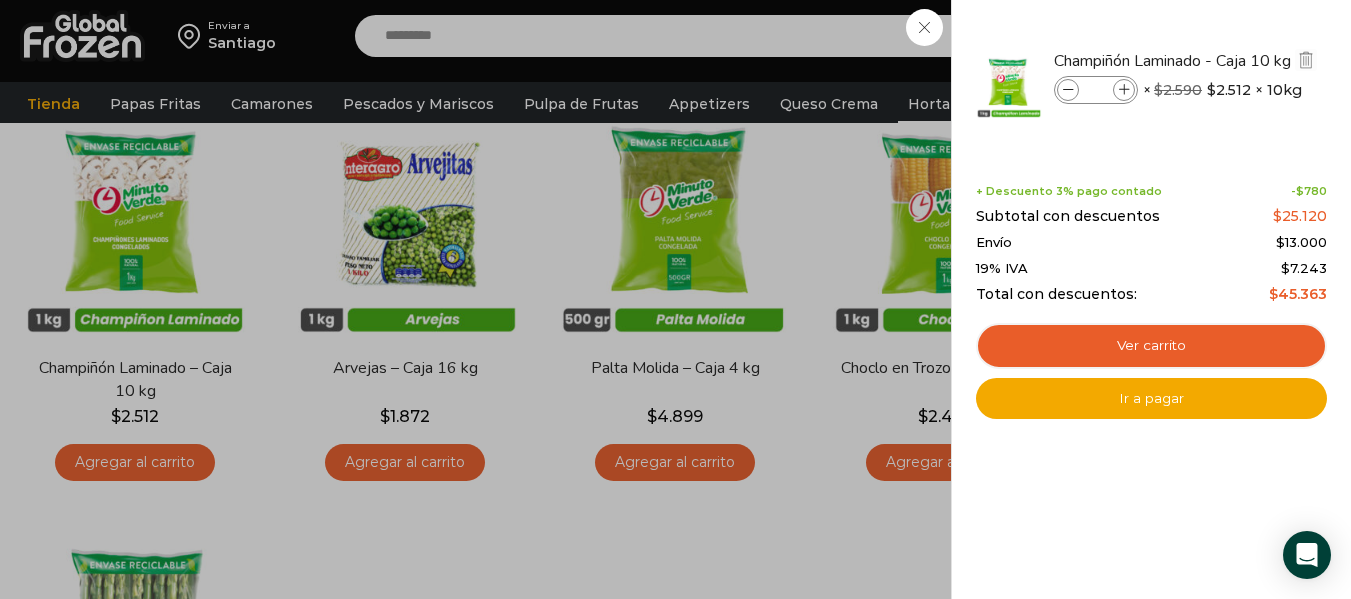 click at bounding box center [1124, 90] 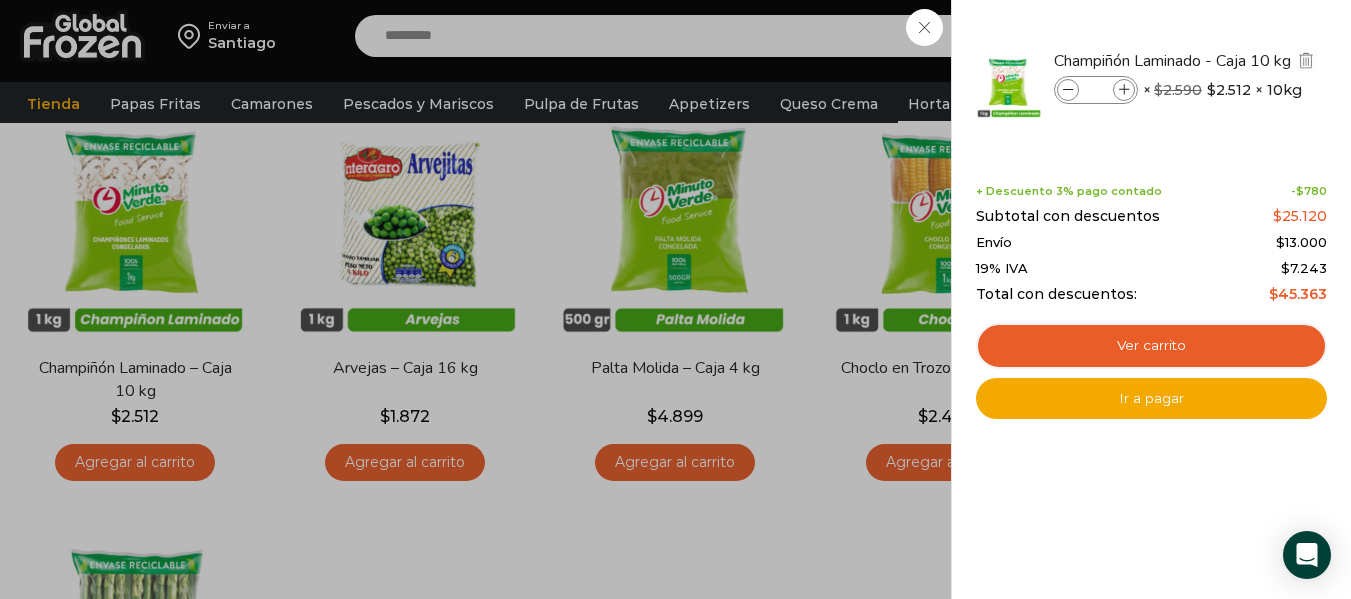 click at bounding box center (1124, 90) 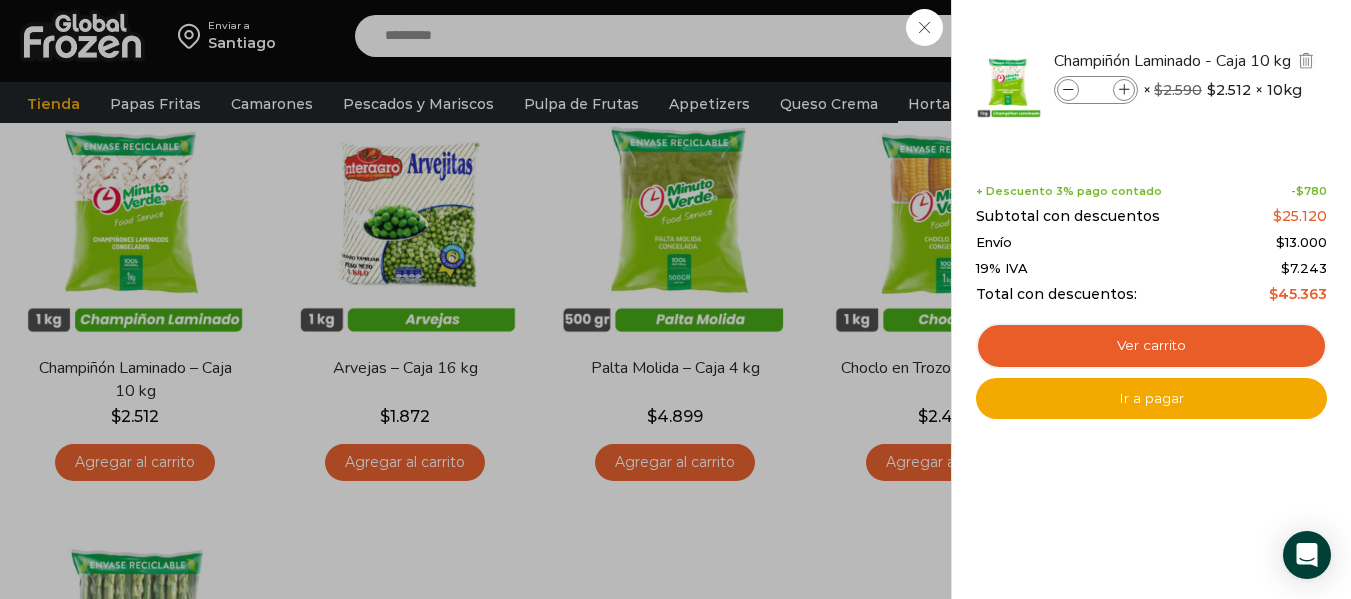type on "*" 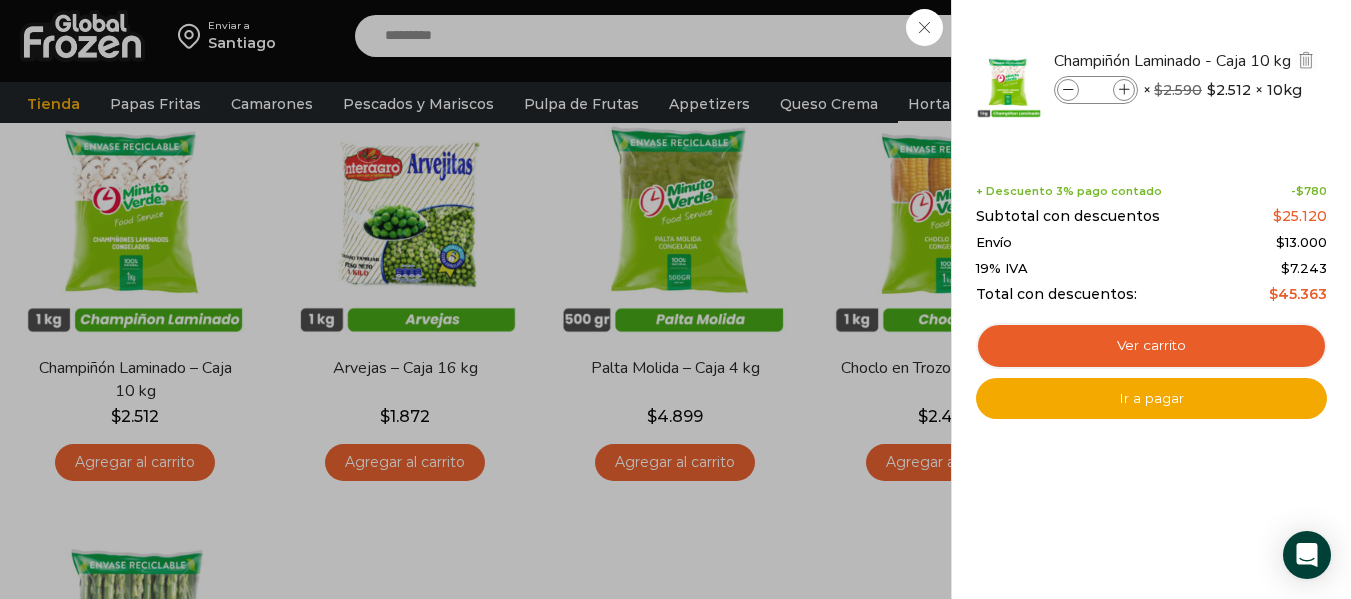 click at bounding box center (1124, 90) 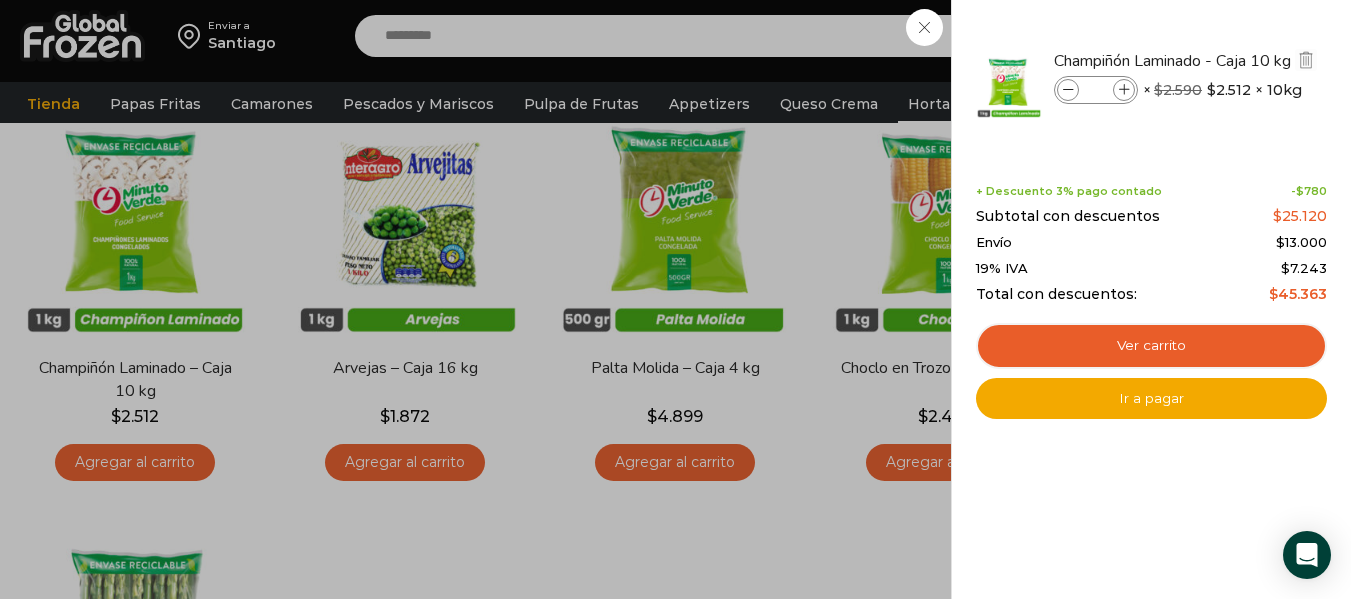 click at bounding box center [1124, 90] 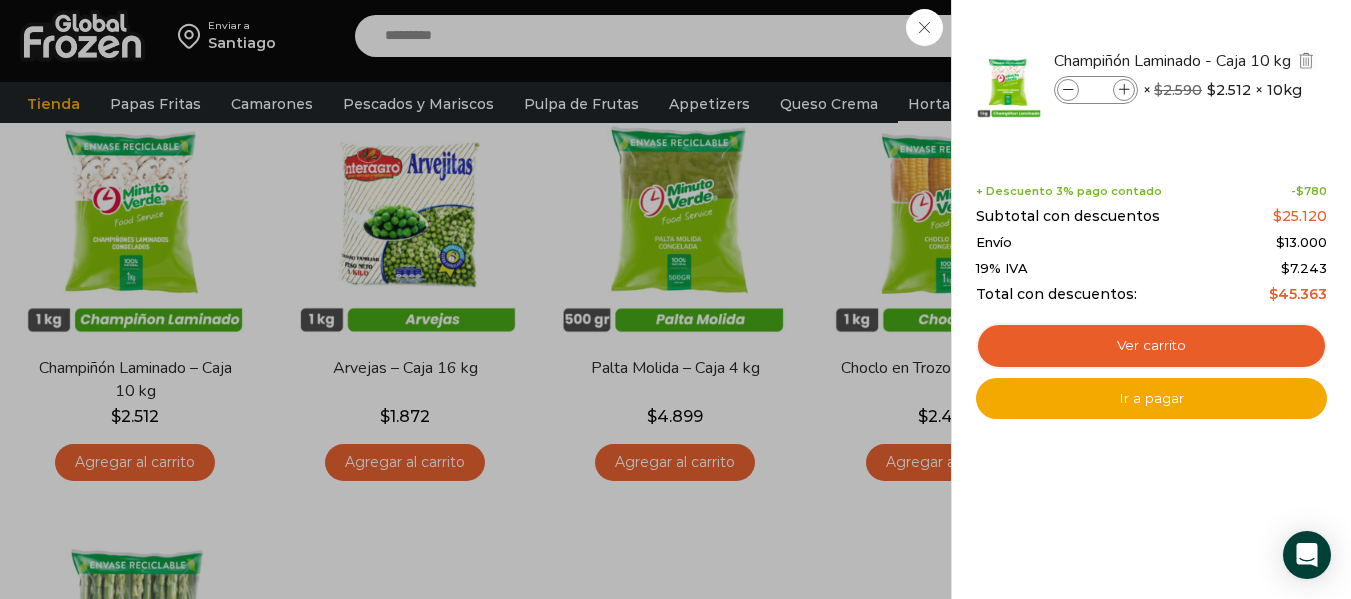 click at bounding box center [1124, 90] 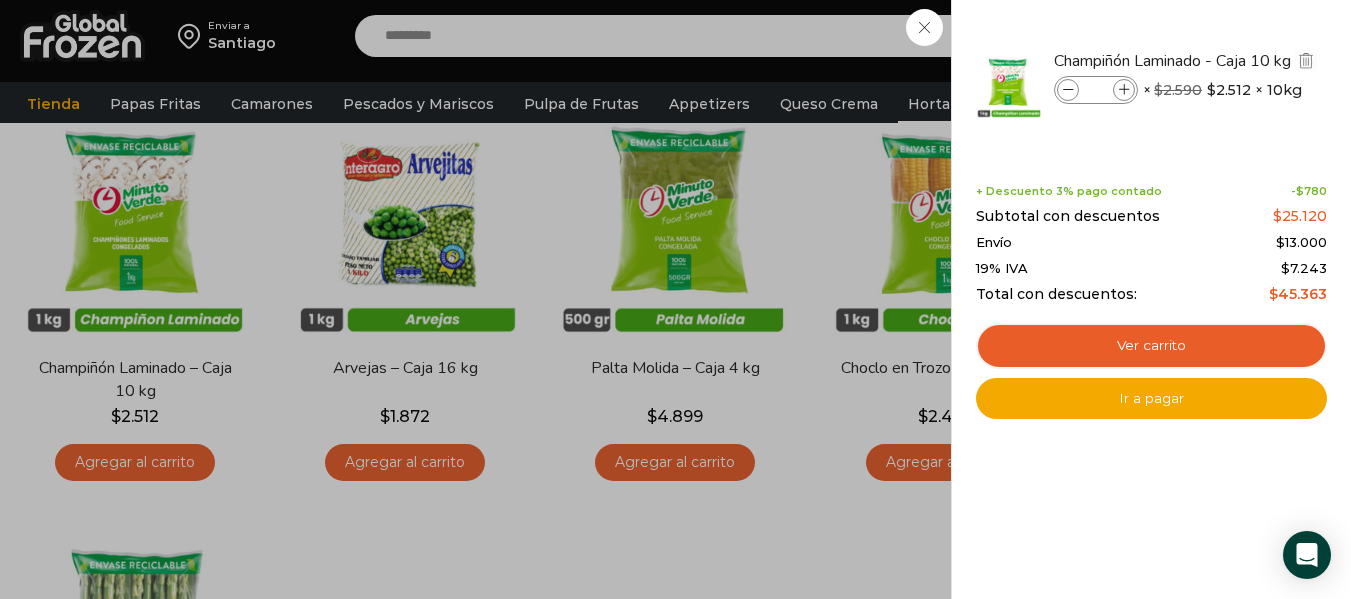 click at bounding box center (1124, 90) 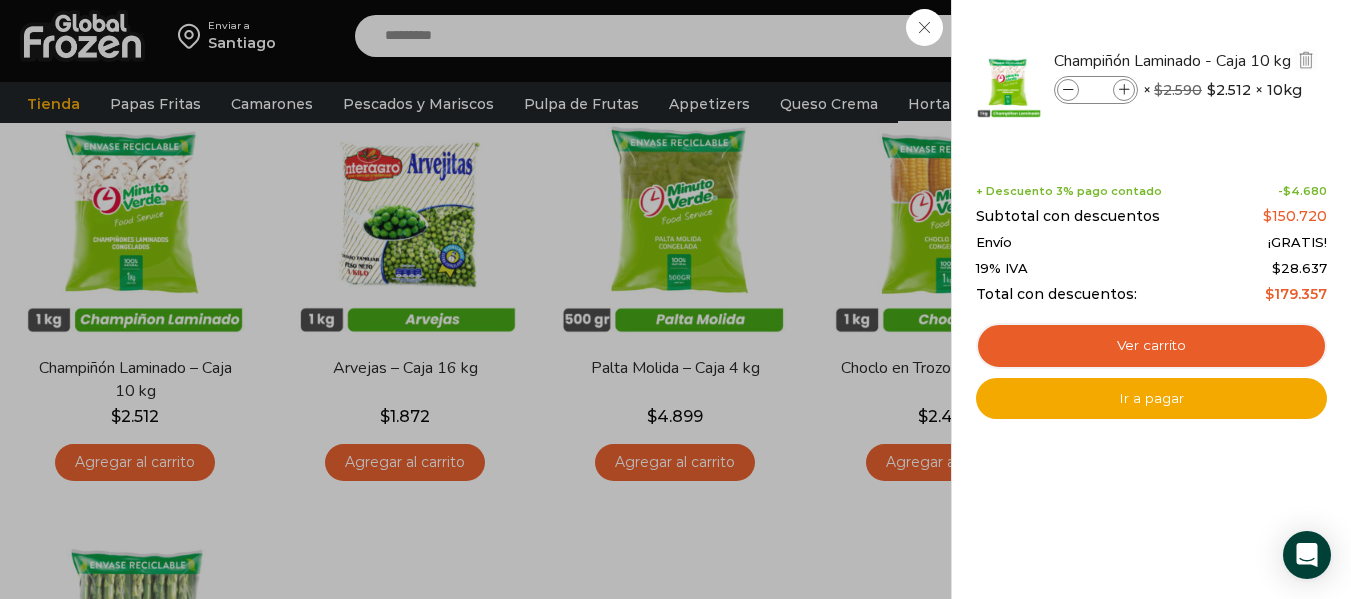 click at bounding box center (1124, 90) 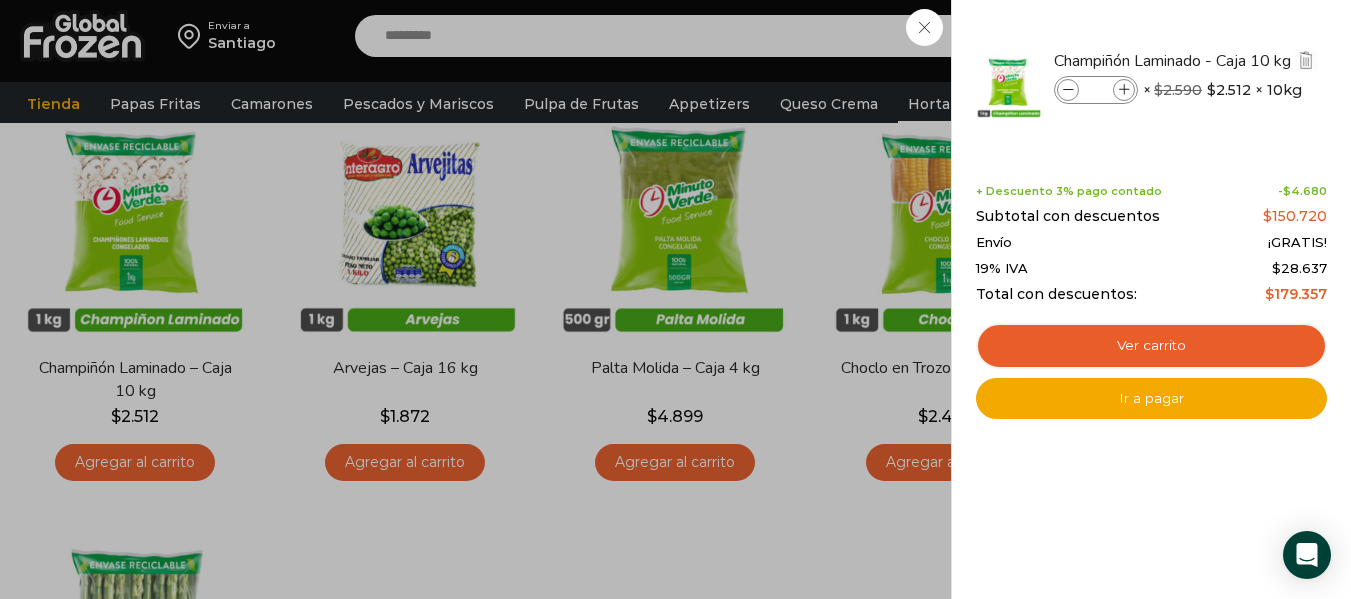 click at bounding box center (1124, 90) 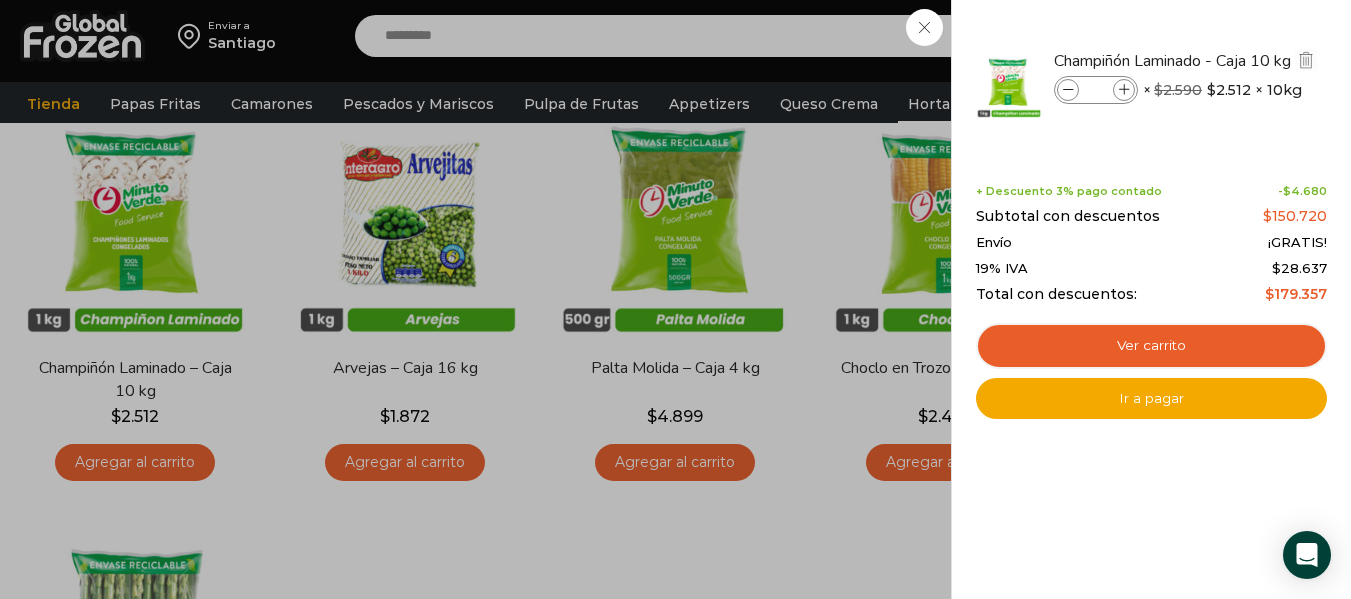 drag, startPoint x: 1103, startPoint y: 93, endPoint x: 1087, endPoint y: 91, distance: 16.124516 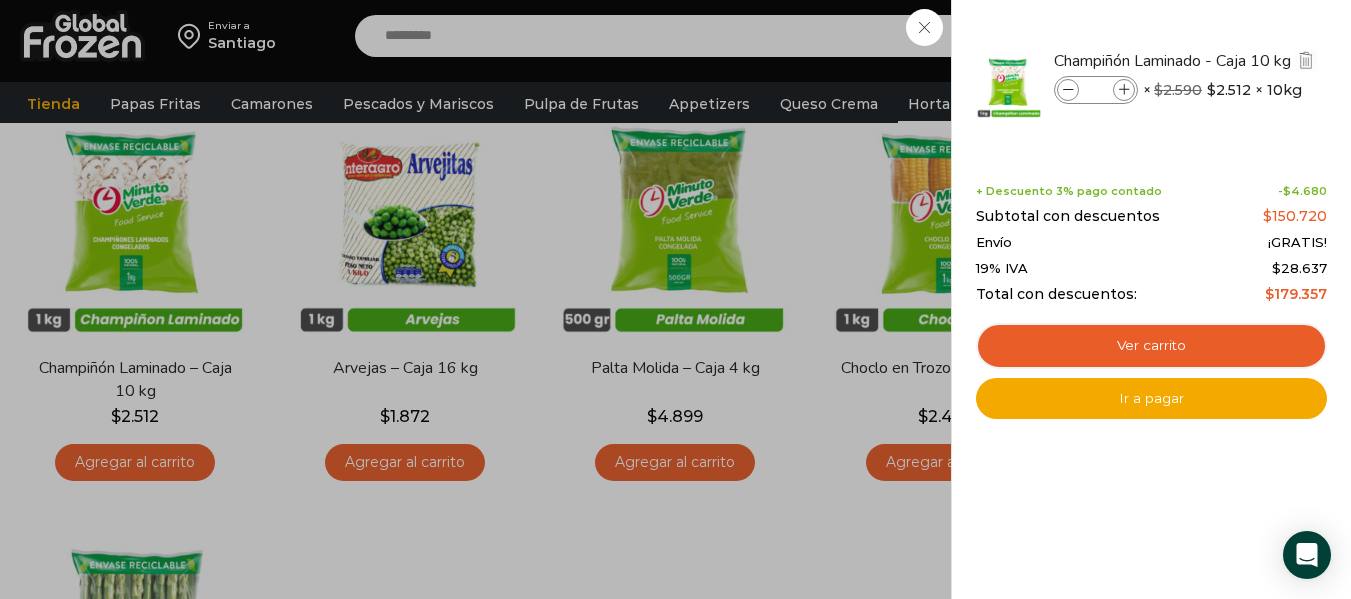 click on "*" at bounding box center (1096, 90) 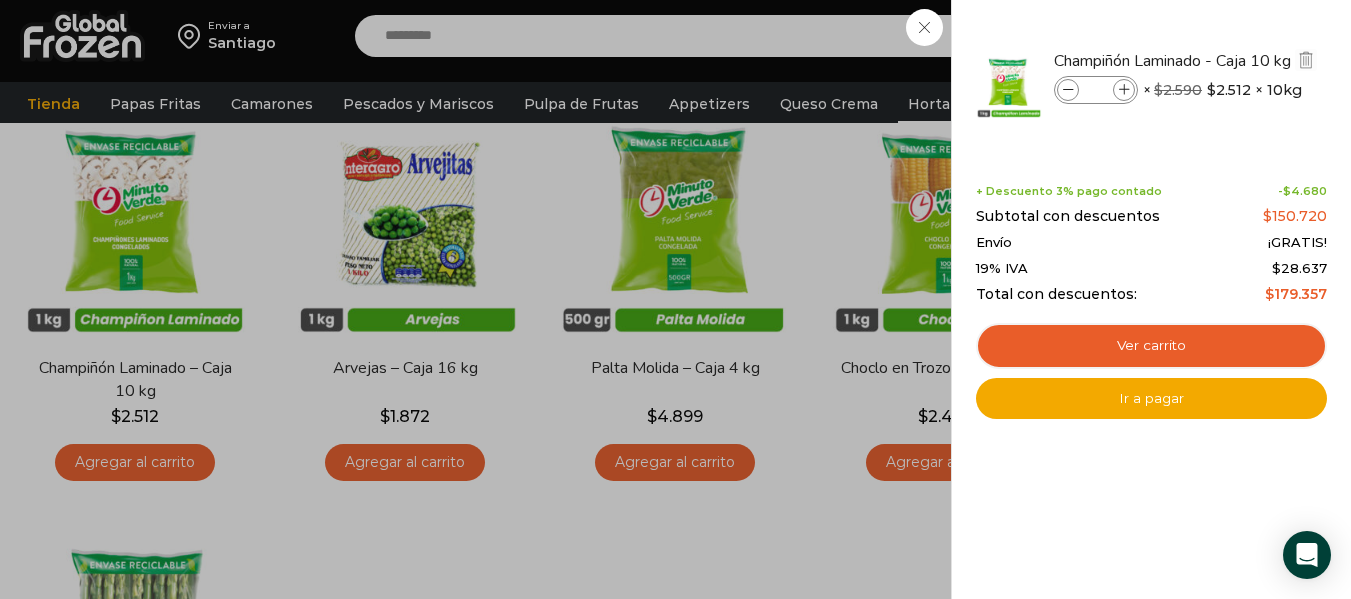type on "**" 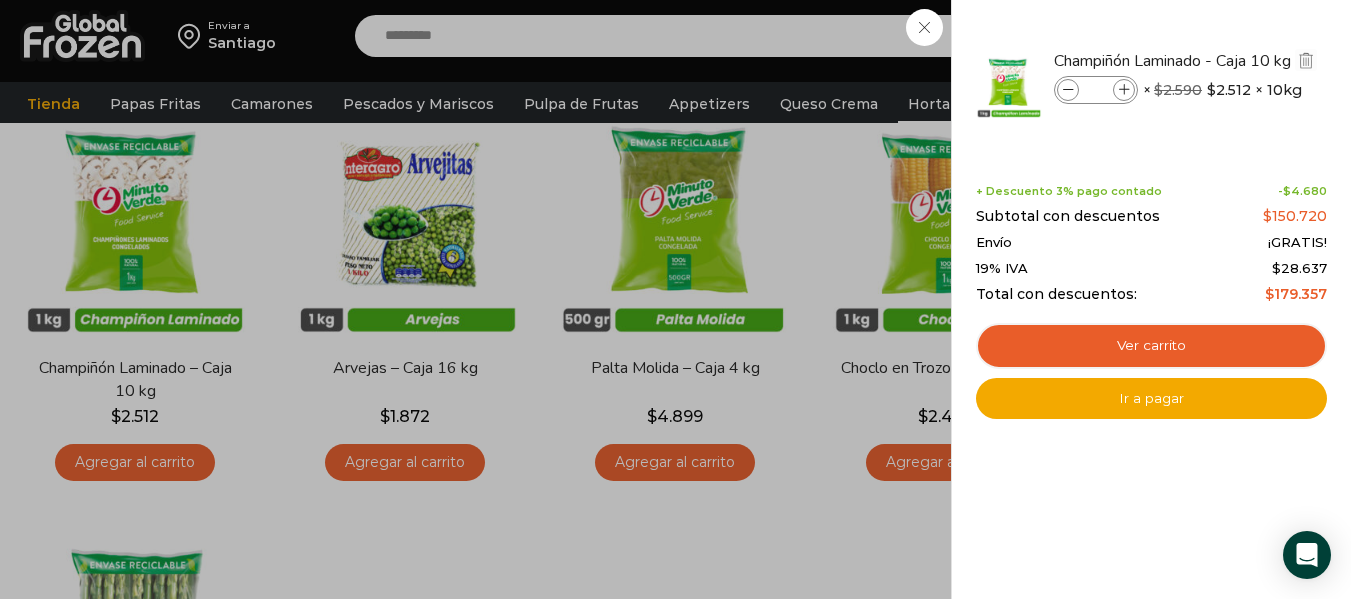click on "Champiñón Laminado - Caja 10 kg
Champiñón Laminado - Caja 10 kg cantidad
**
×  $ 2.590   El precio original era: $2.590. $ 2.512 El precio actual es: $2.512.  × 10kg 6 ×  $ 2.590   El precio original era: $2.590. $ 2.512 El precio actual es: $2.512.  × 10kg
SKU:                                                 VE01002012" at bounding box center [1151, 85] 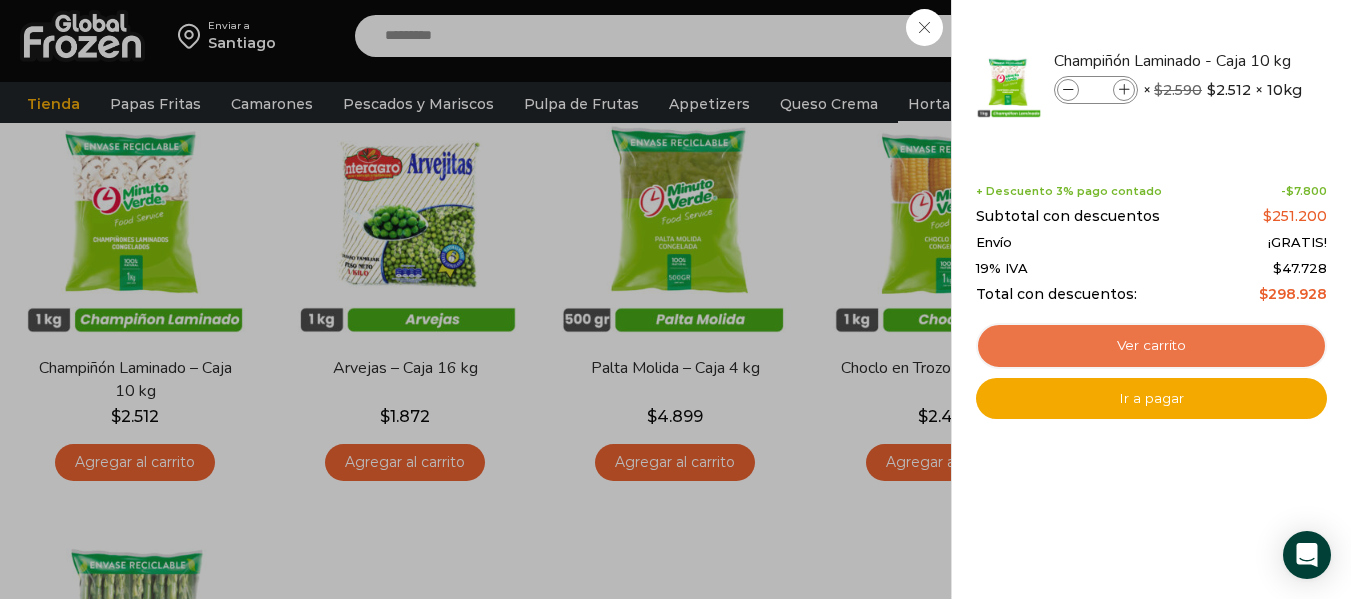 click on "Ver carrito" at bounding box center [1151, 346] 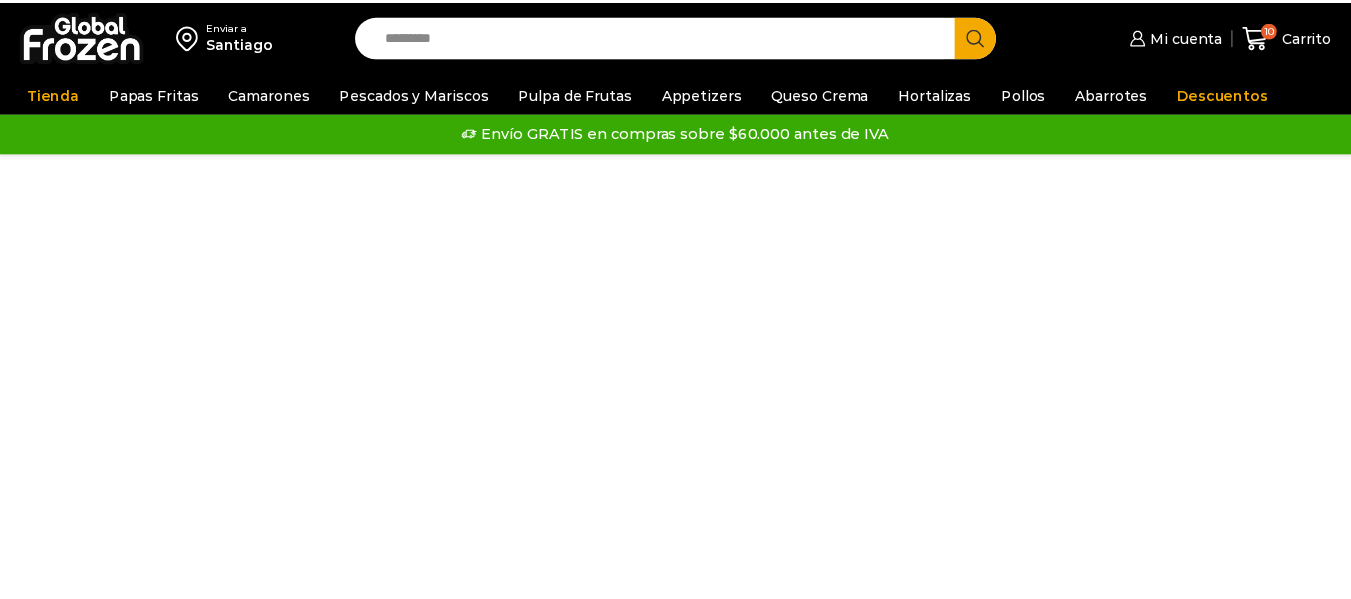 scroll, scrollTop: 0, scrollLeft: 0, axis: both 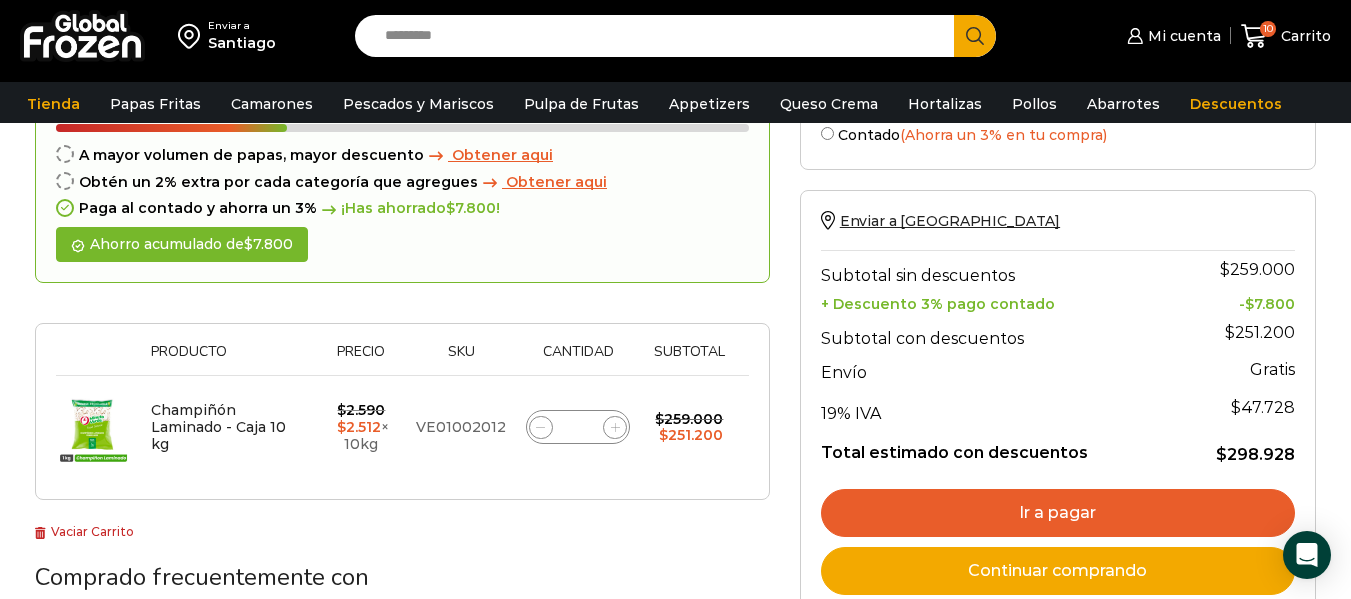 click 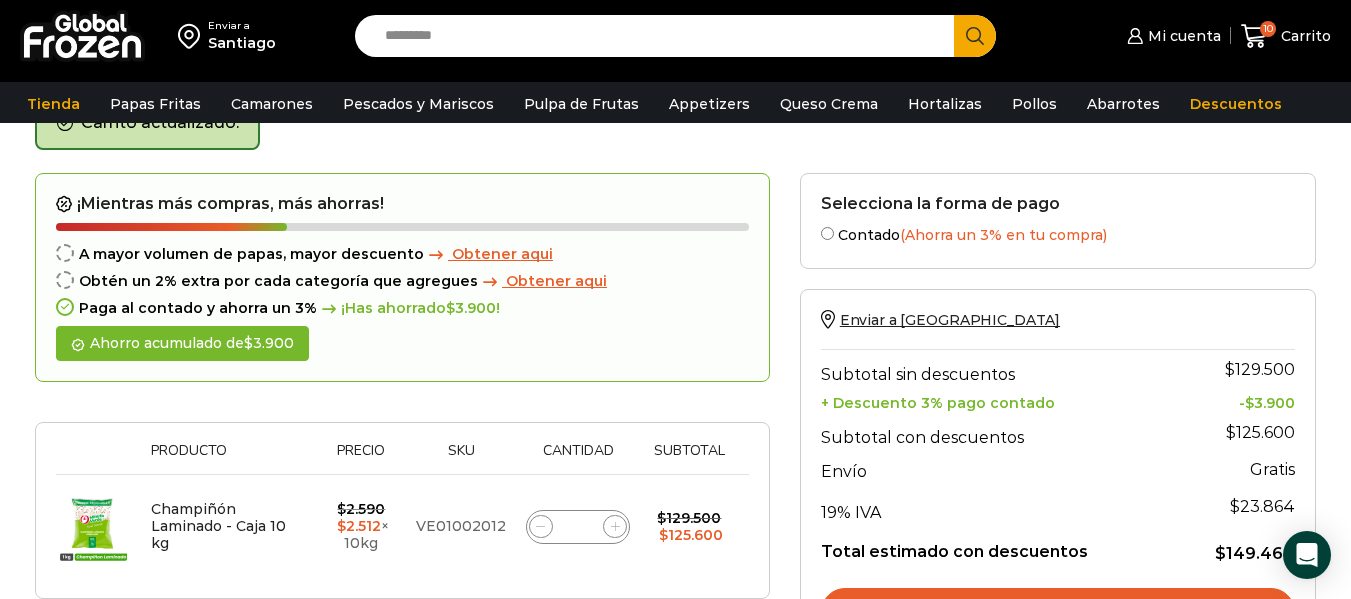 scroll, scrollTop: 103, scrollLeft: 0, axis: vertical 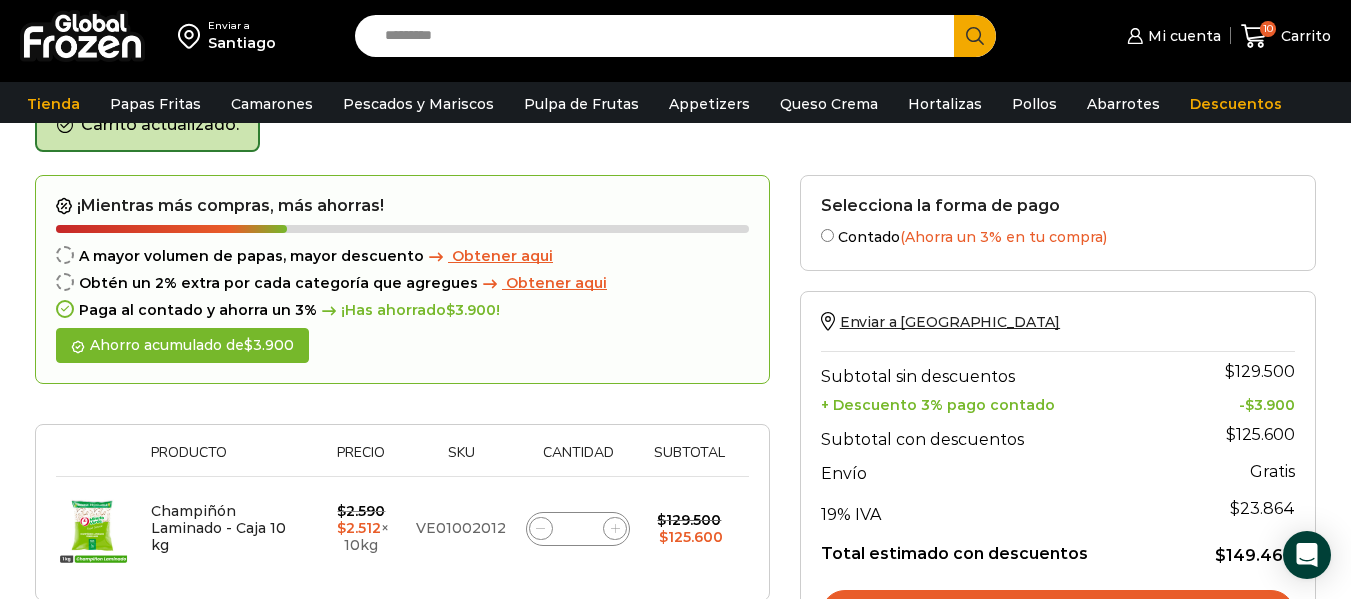 click at bounding box center (615, 529) 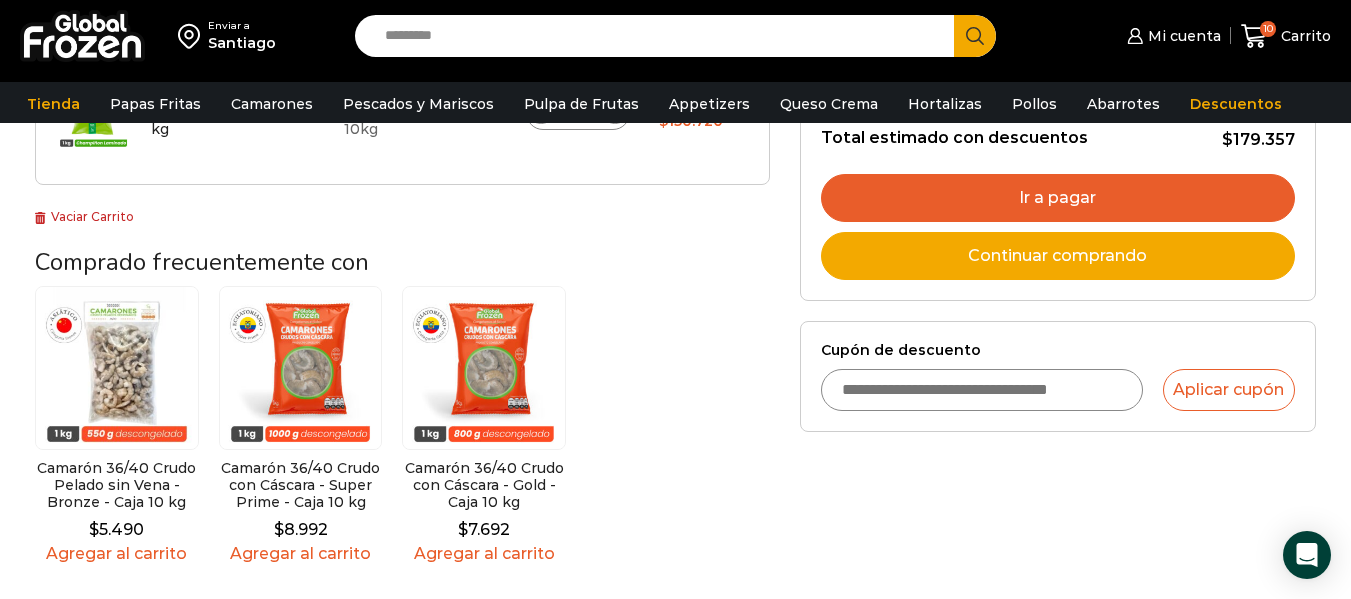 scroll, scrollTop: 536, scrollLeft: 0, axis: vertical 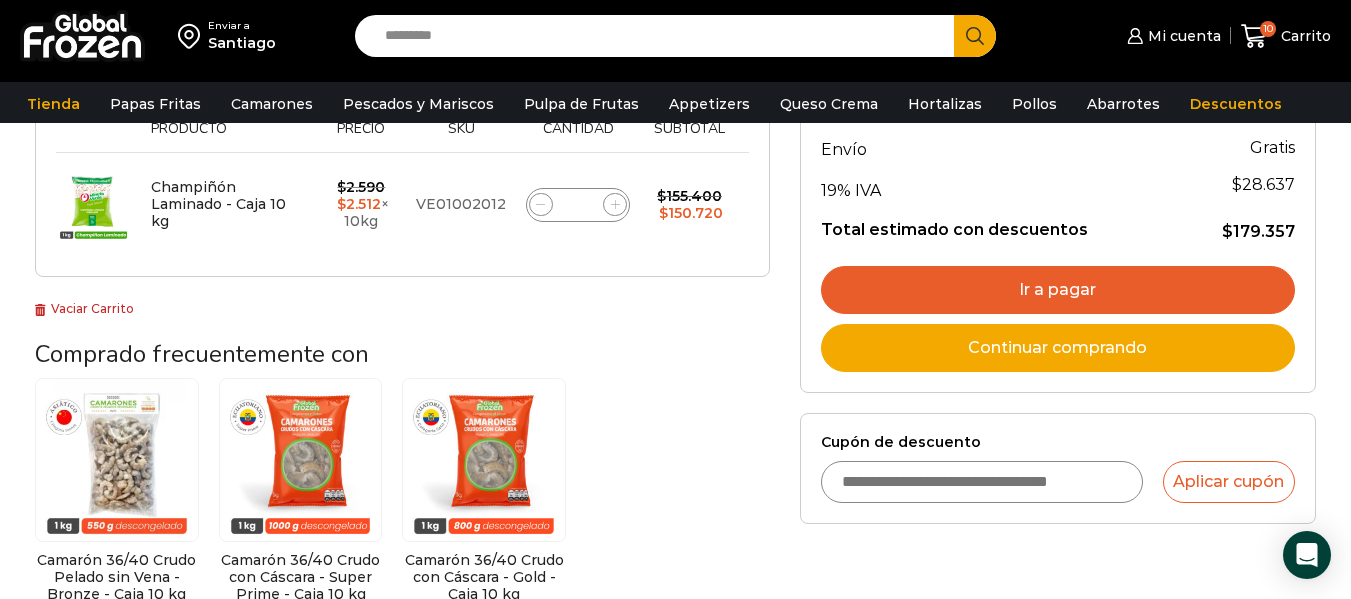click on "Cupón de descuento" at bounding box center (982, 482) 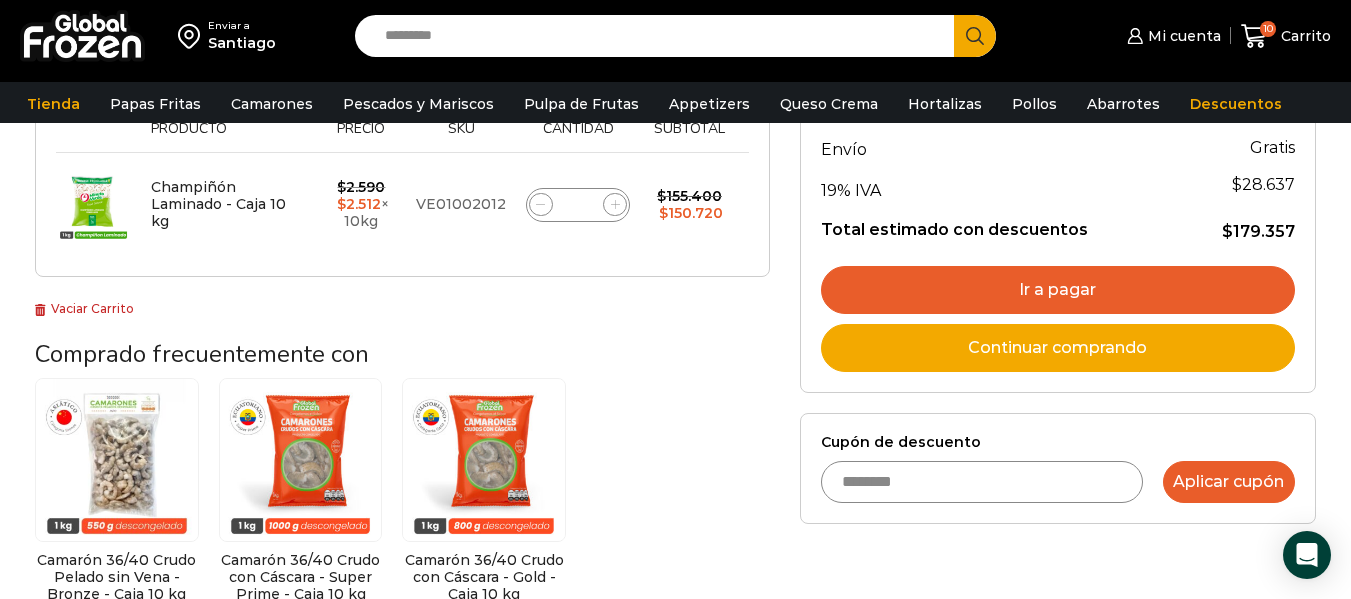 type on "********" 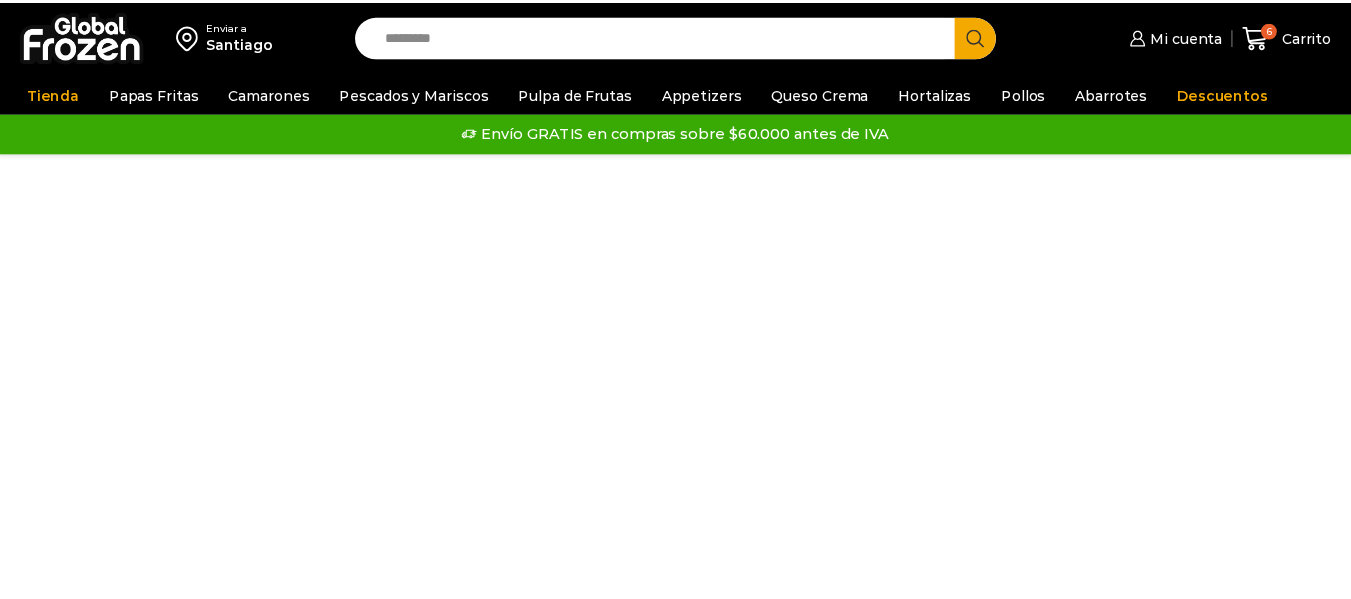 scroll, scrollTop: 0, scrollLeft: 0, axis: both 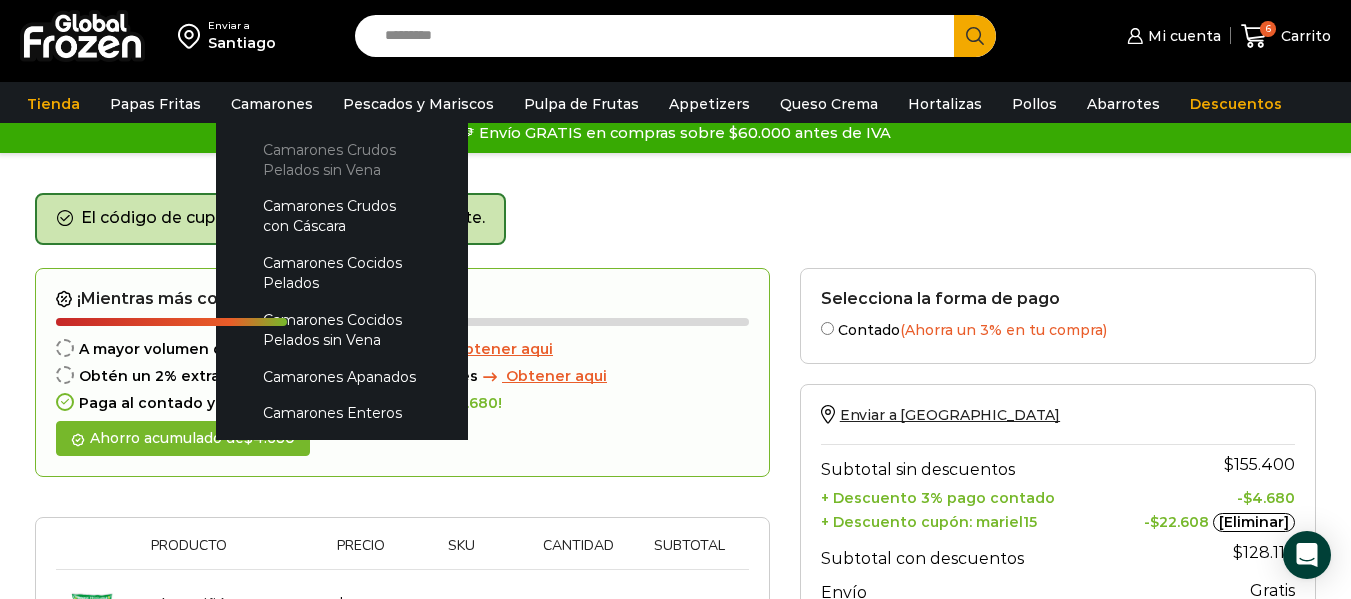 click on "Camarones Crudos Pelados sin Vena" at bounding box center [342, 159] 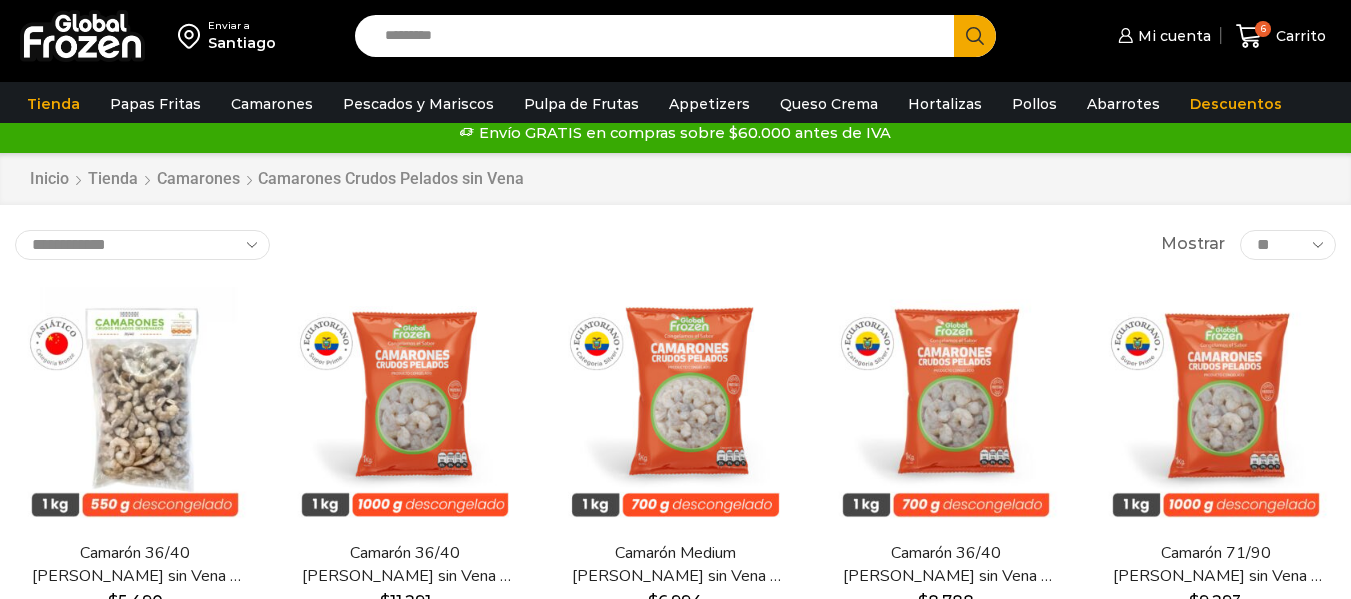 scroll, scrollTop: 0, scrollLeft: 0, axis: both 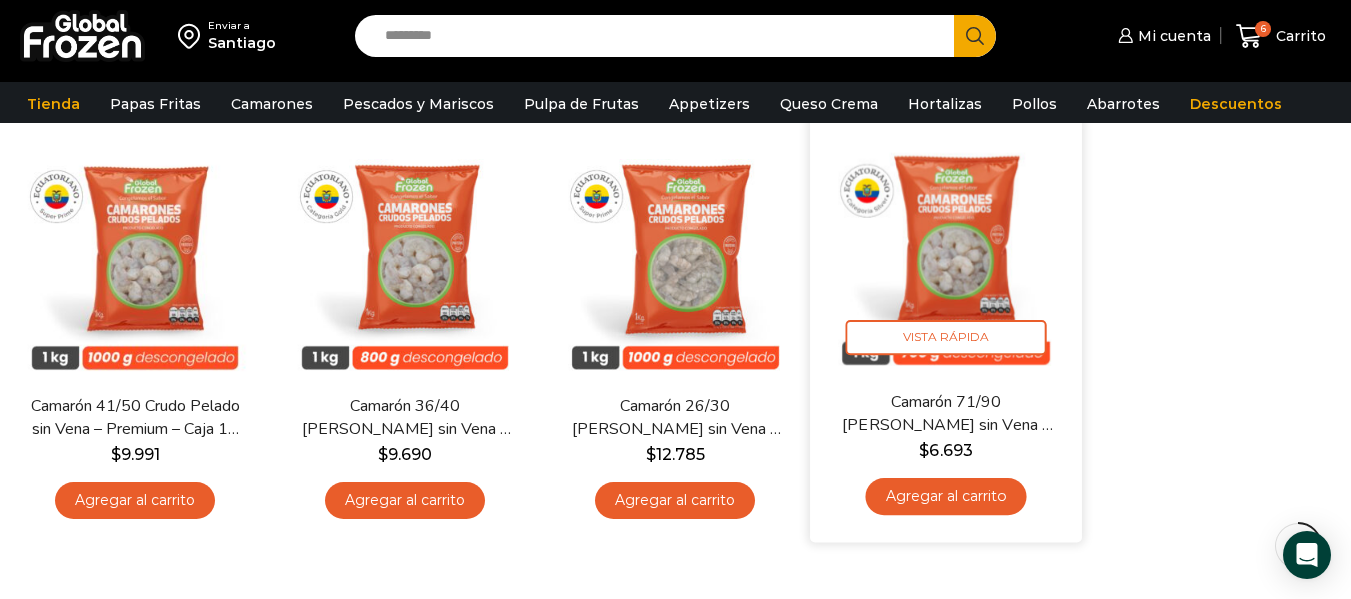 click on "Agregar al carrito" at bounding box center (945, 496) 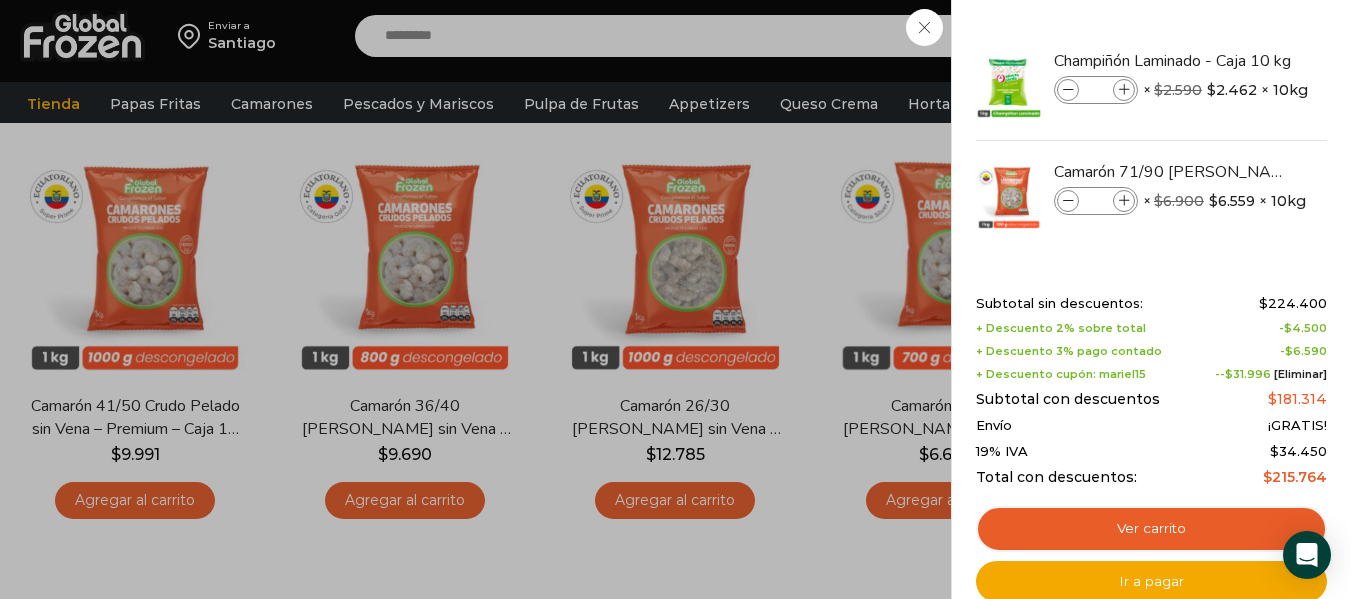 click on "7
Carrito
7
7
Shopping Cart
*" at bounding box center [1281, 36] 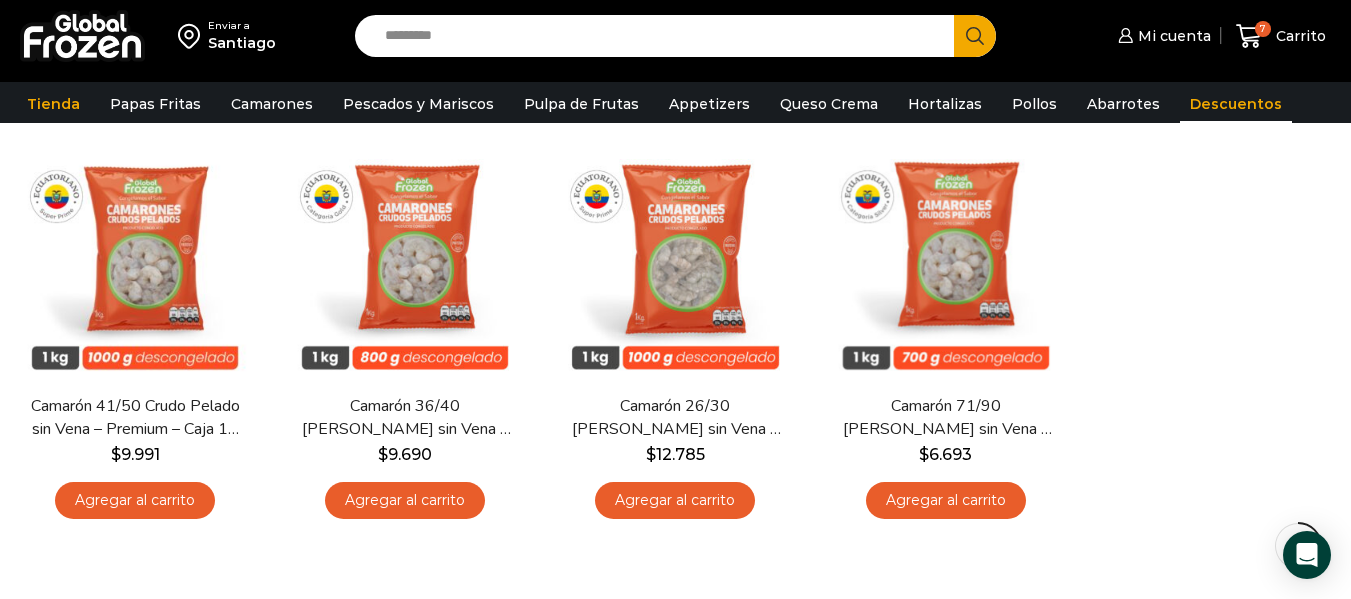 click on "Descuentos" at bounding box center [1236, 104] 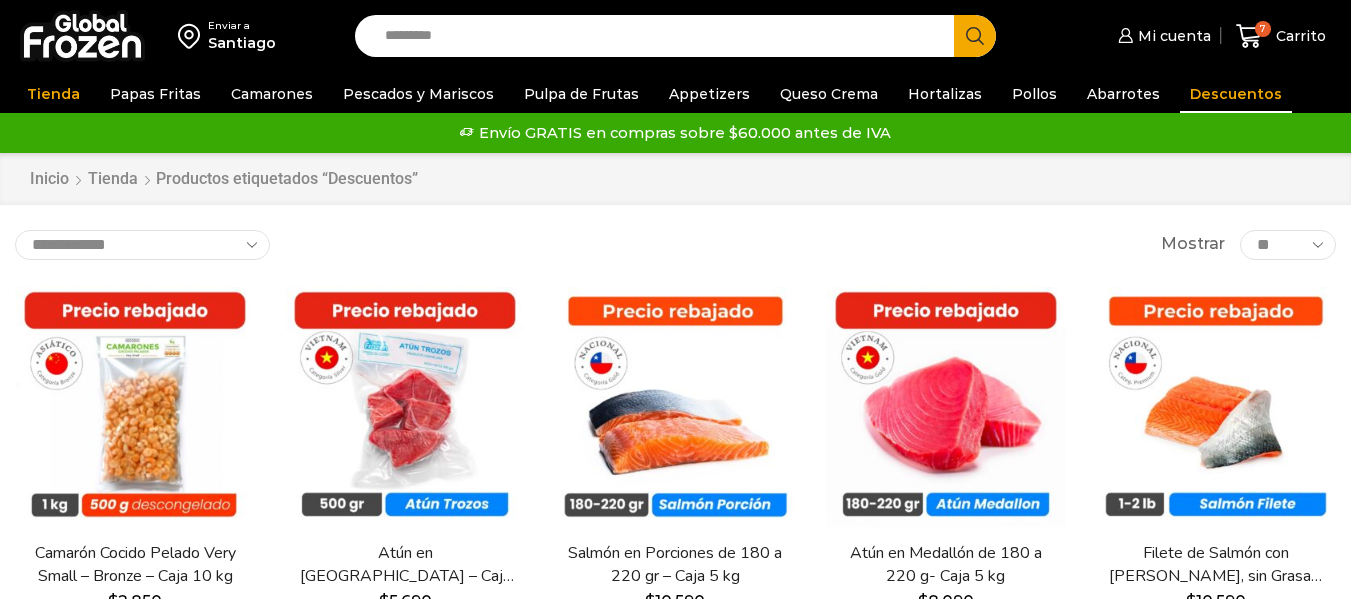 scroll, scrollTop: 0, scrollLeft: 0, axis: both 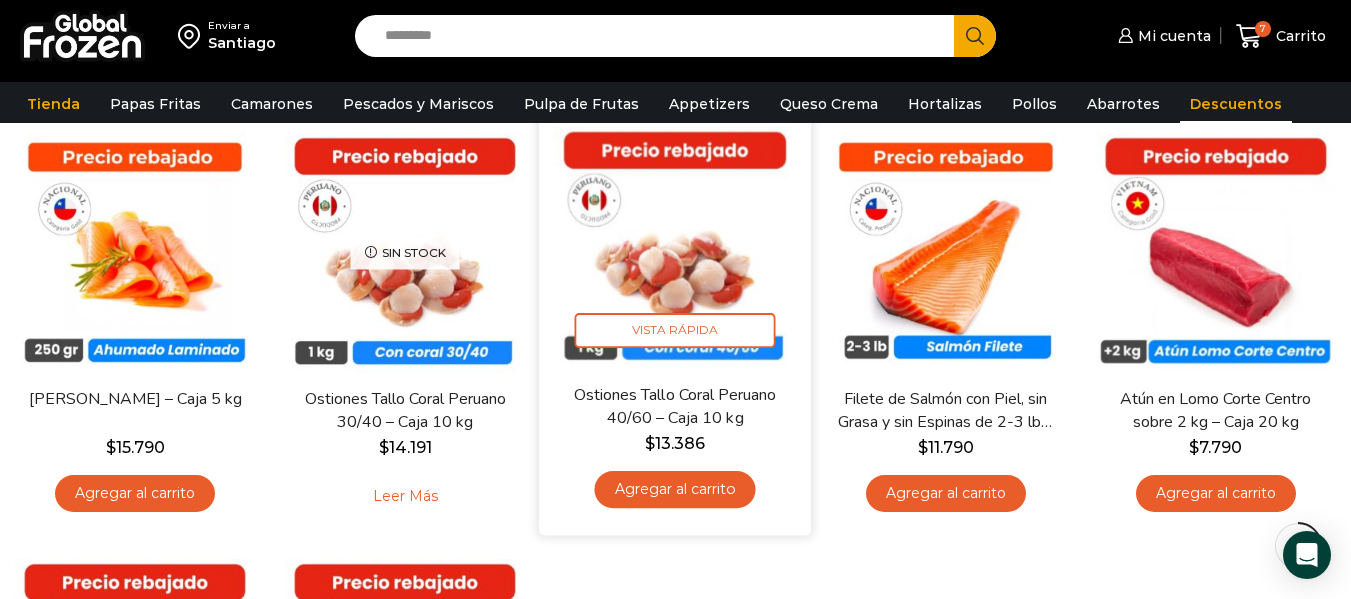 click on "Agregar al carrito" at bounding box center (675, 489) 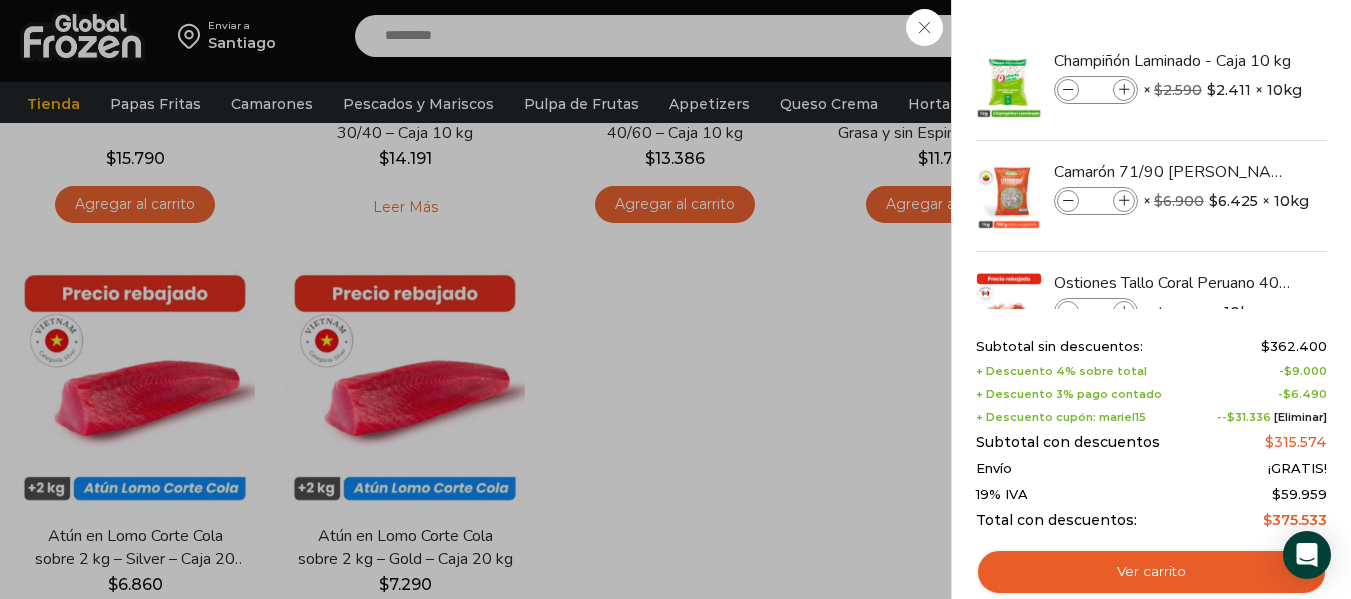 scroll, scrollTop: 886, scrollLeft: 0, axis: vertical 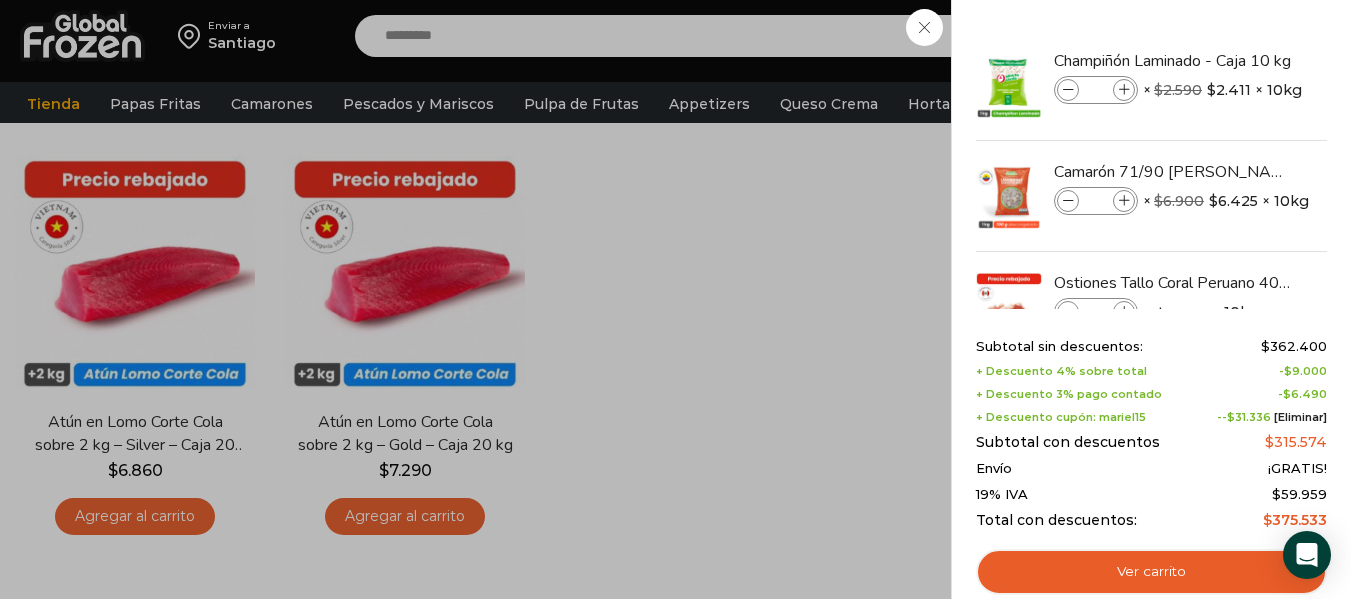 click on "8
Carrito
8
8
Shopping Cart
*" at bounding box center (1281, 36) 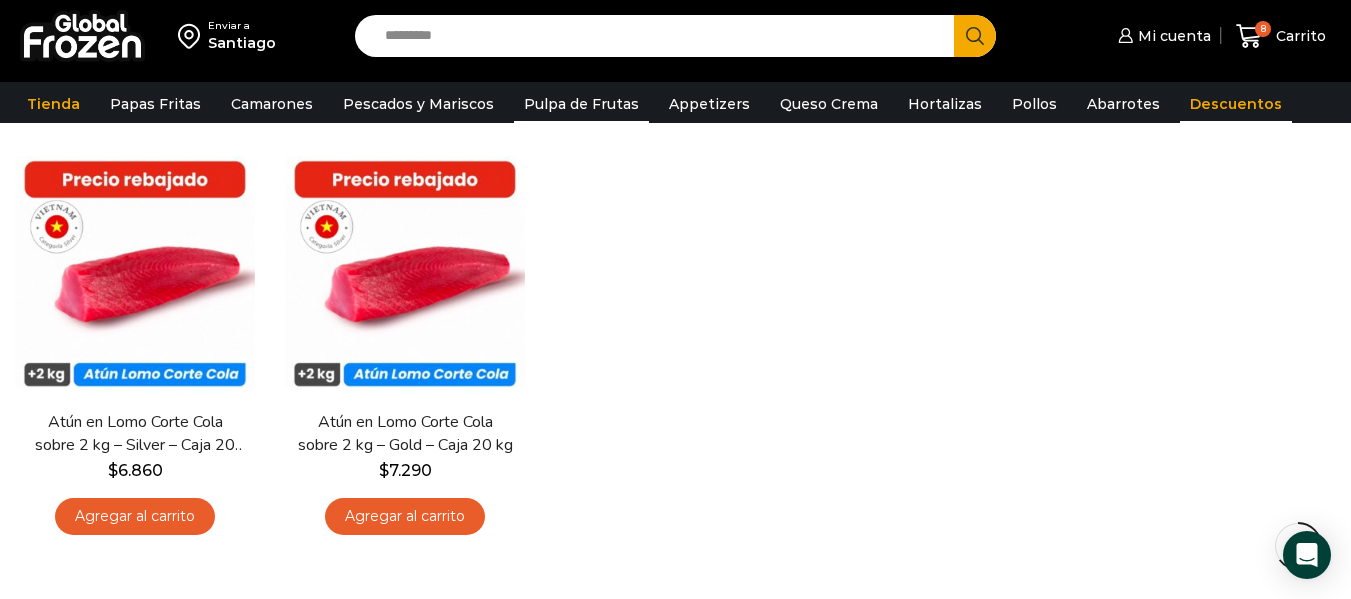 click on "Pulpa de Frutas" at bounding box center (581, 104) 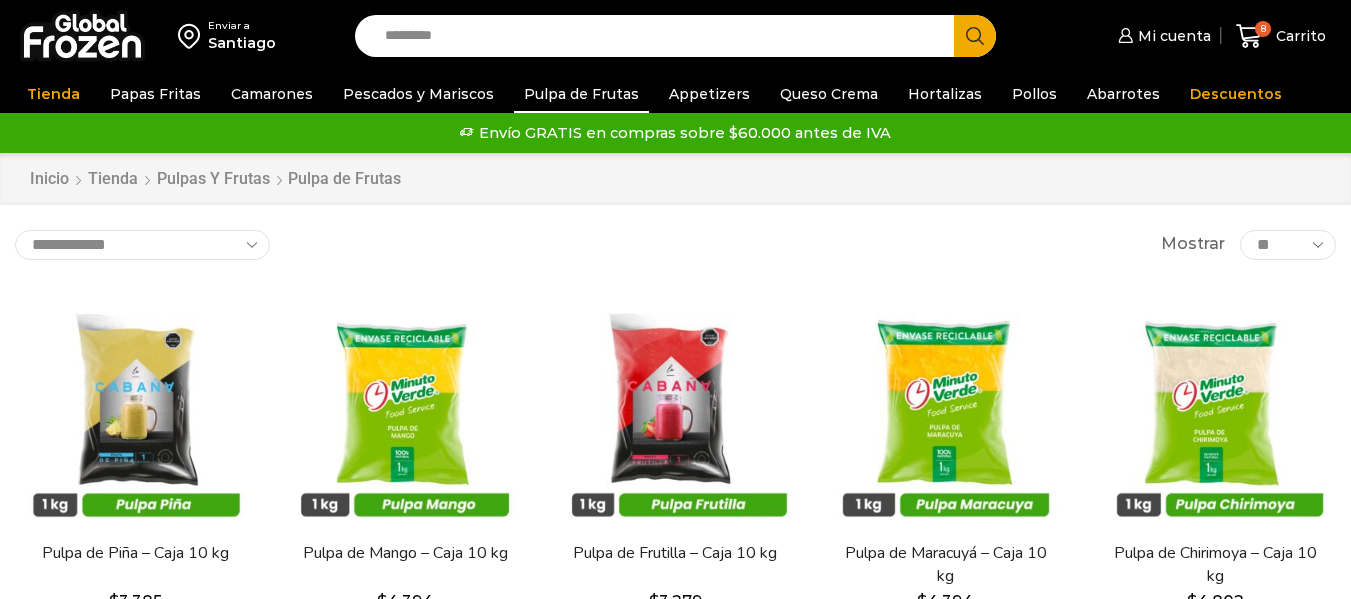scroll, scrollTop: 0, scrollLeft: 0, axis: both 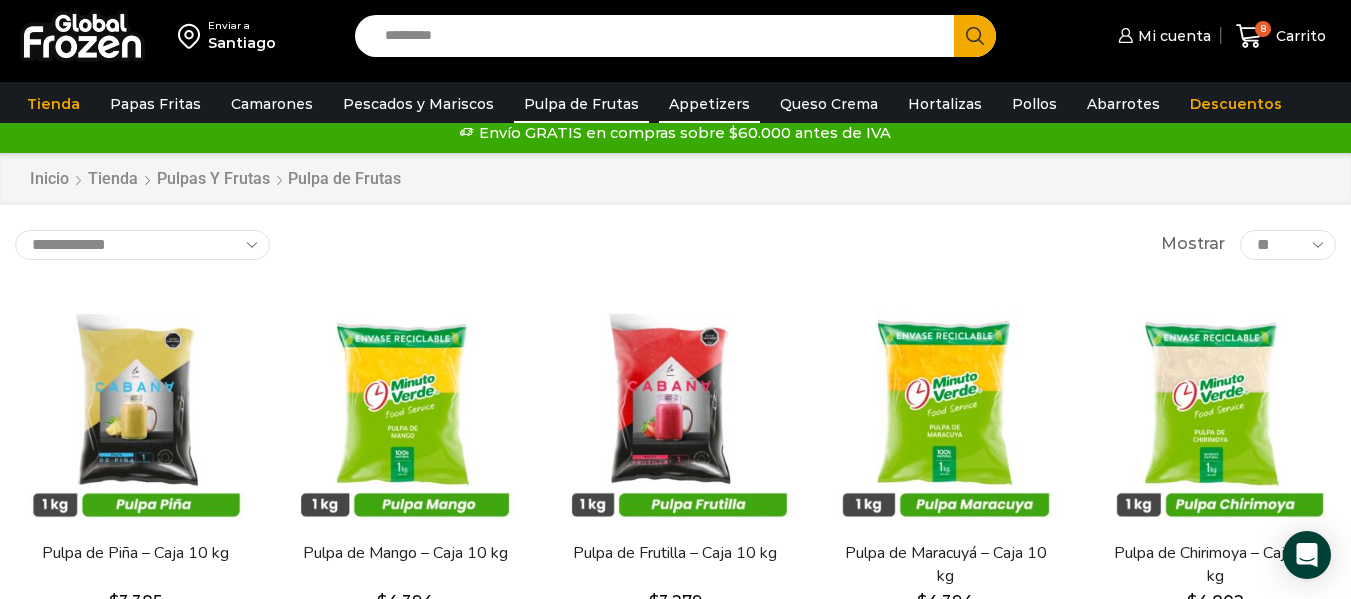 click on "Appetizers" at bounding box center [709, 104] 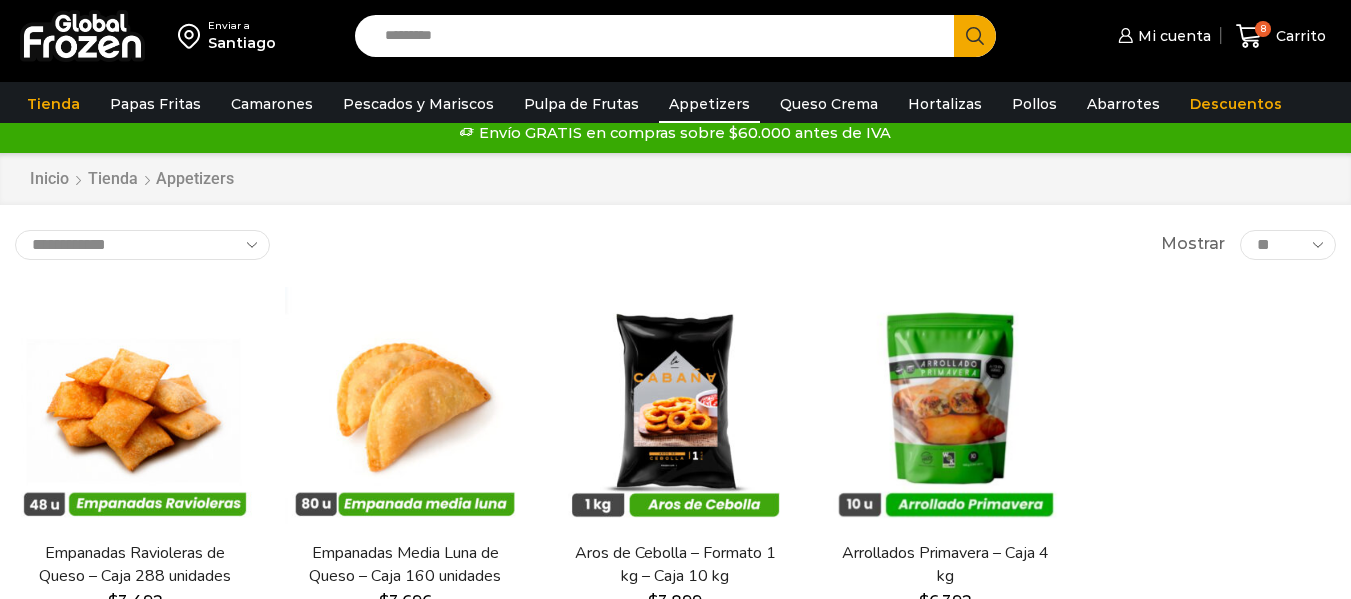 scroll, scrollTop: 0, scrollLeft: 0, axis: both 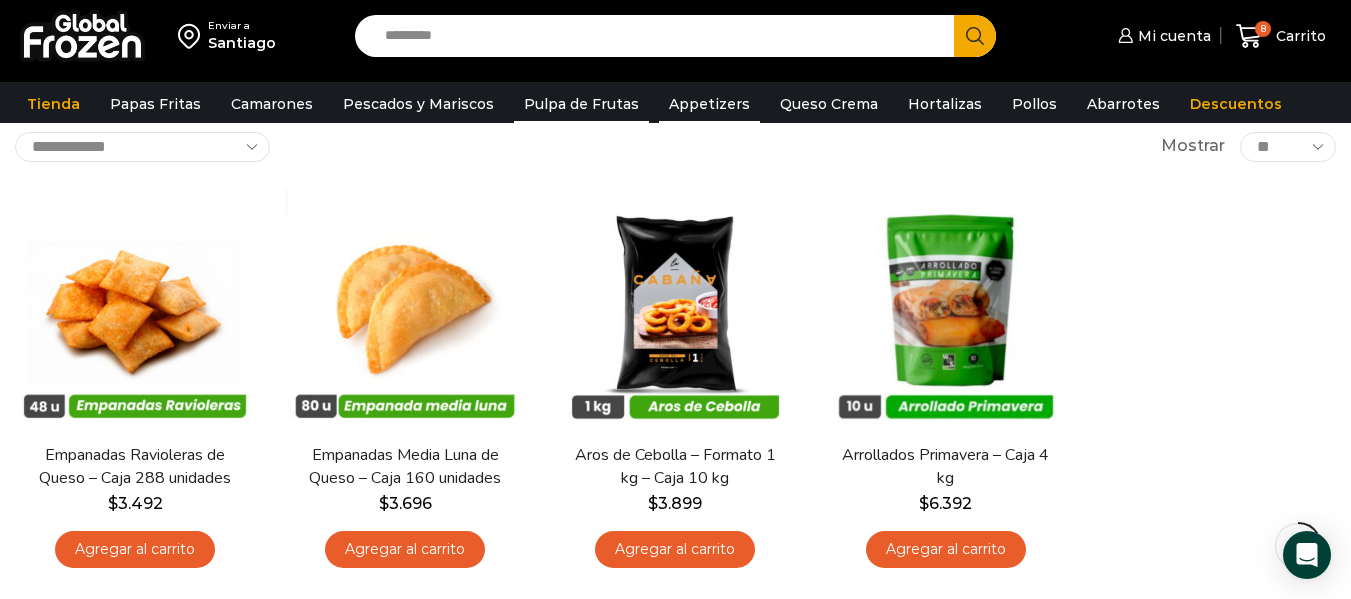 click on "Pulpa de Frutas" at bounding box center (581, 104) 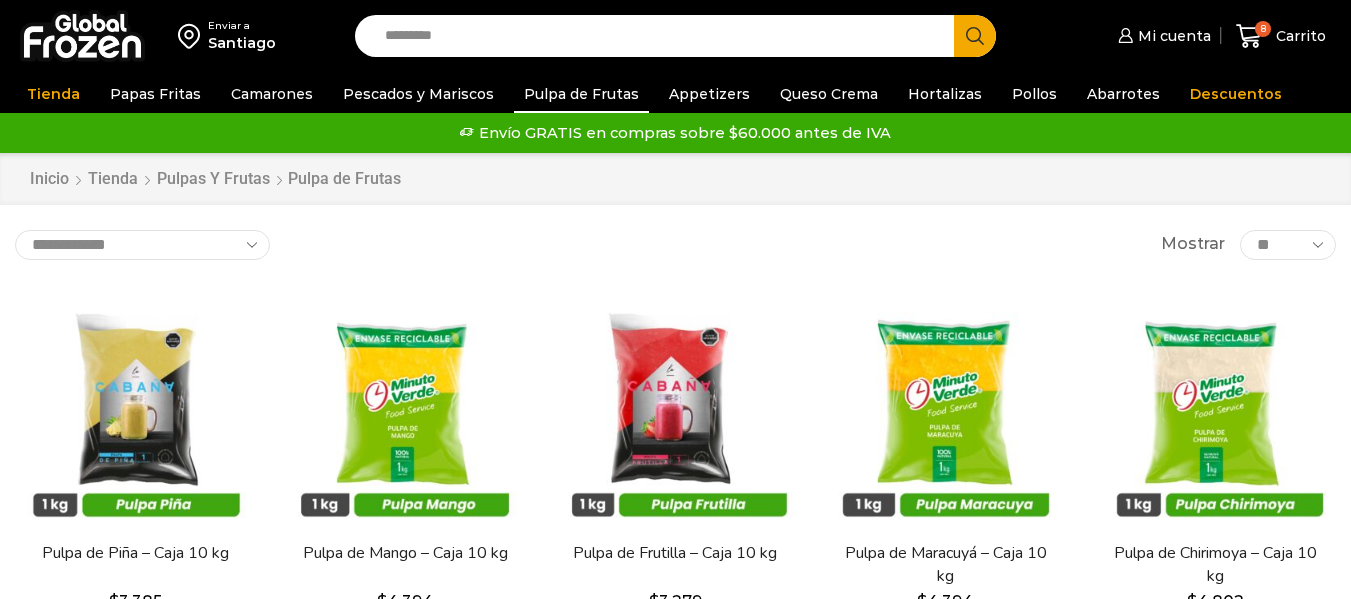 scroll, scrollTop: 0, scrollLeft: 0, axis: both 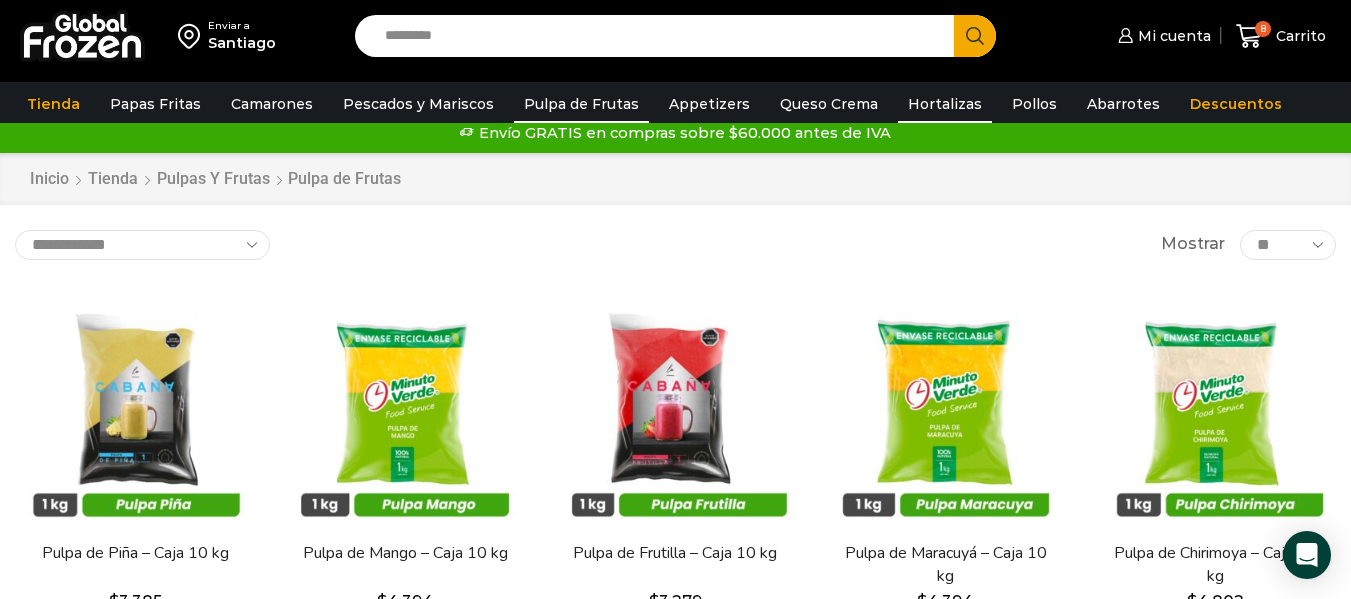 click on "Hortalizas" at bounding box center (945, 104) 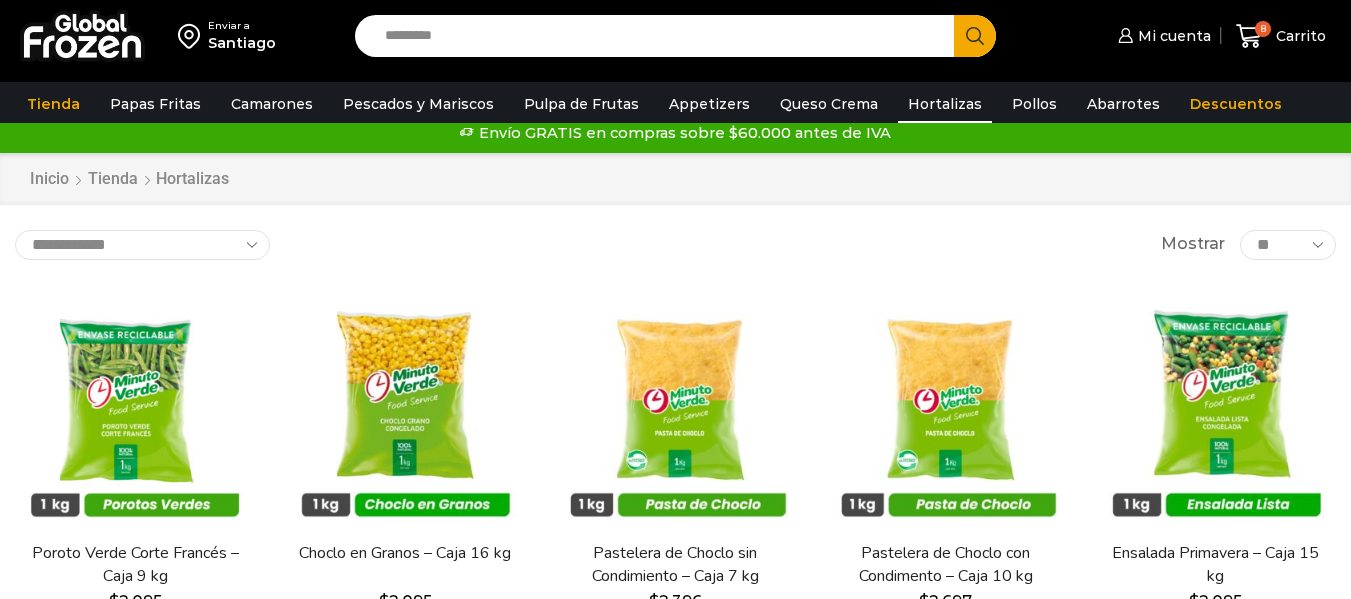 scroll, scrollTop: 0, scrollLeft: 0, axis: both 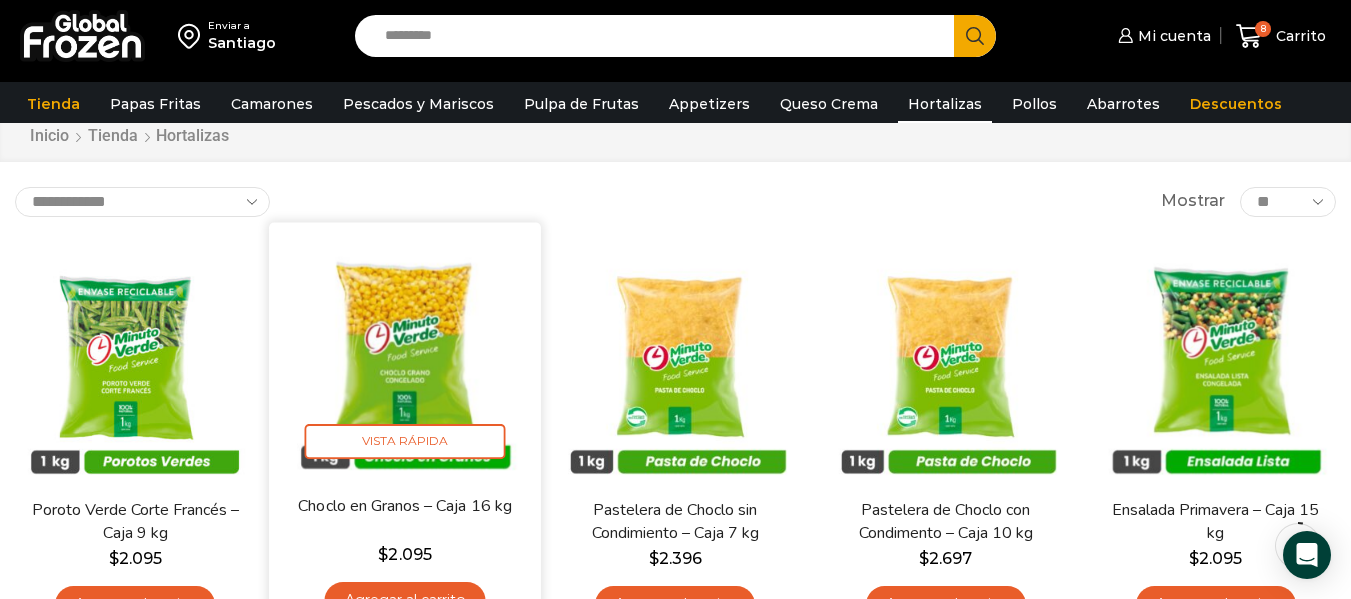 click on "Agregar al carrito" at bounding box center [405, 600] 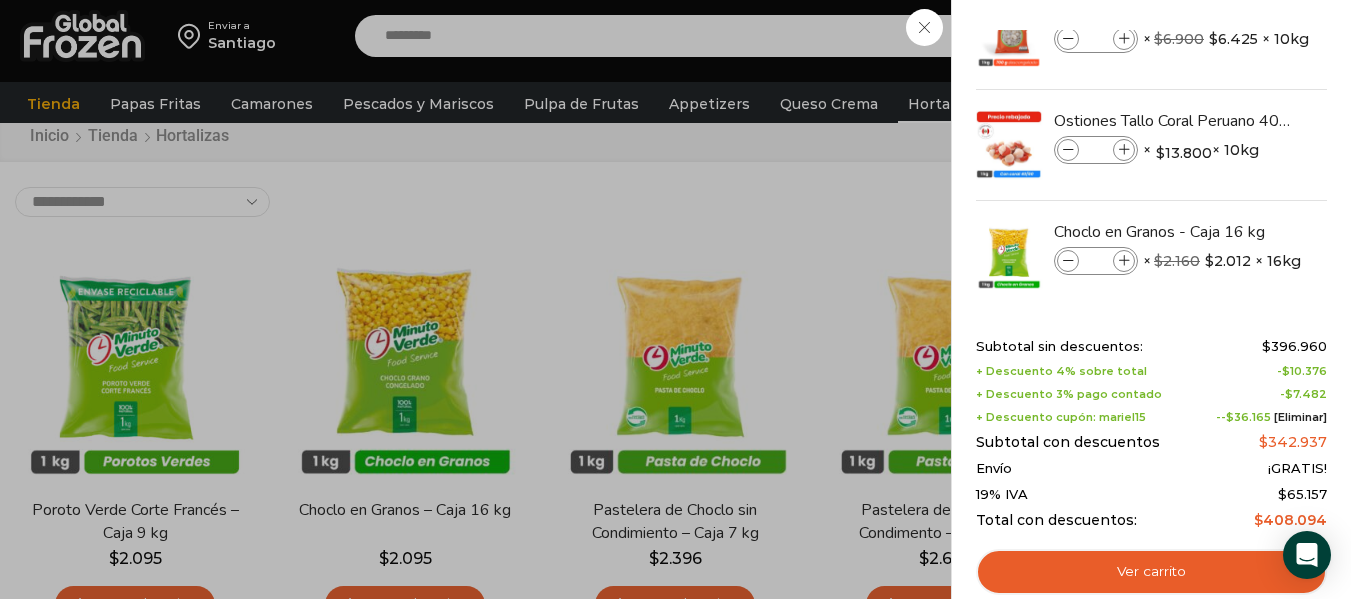 scroll, scrollTop: 174, scrollLeft: 0, axis: vertical 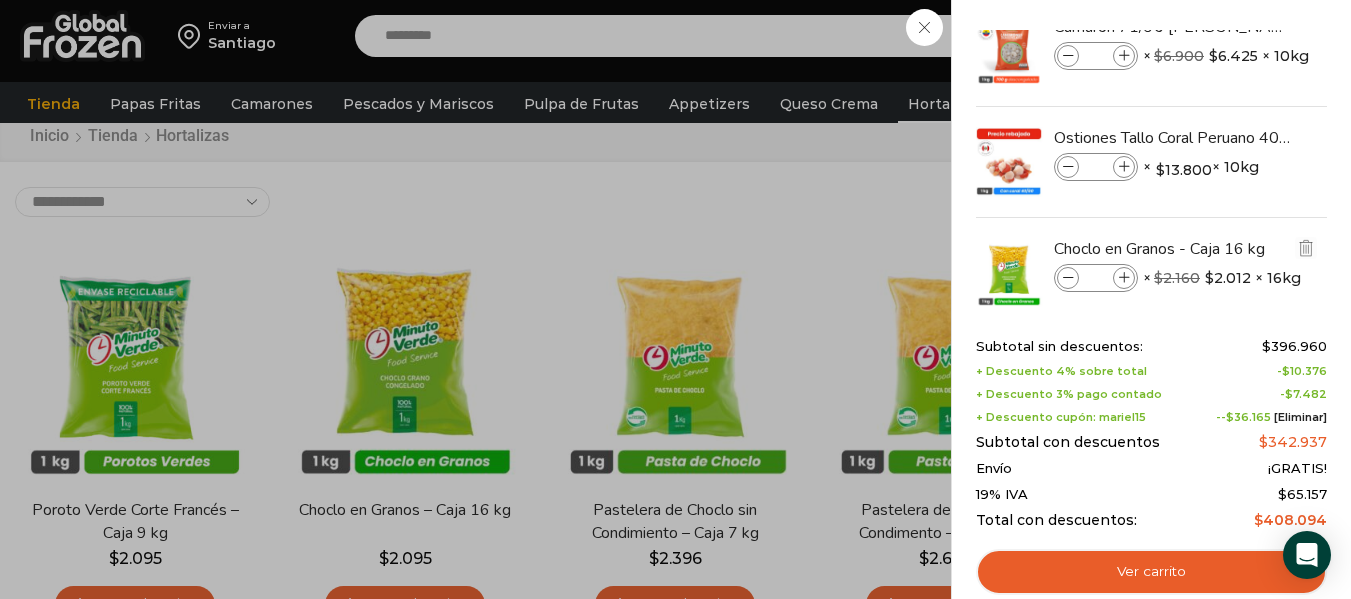 drag, startPoint x: 1323, startPoint y: 175, endPoint x: 1321, endPoint y: 253, distance: 78.025635 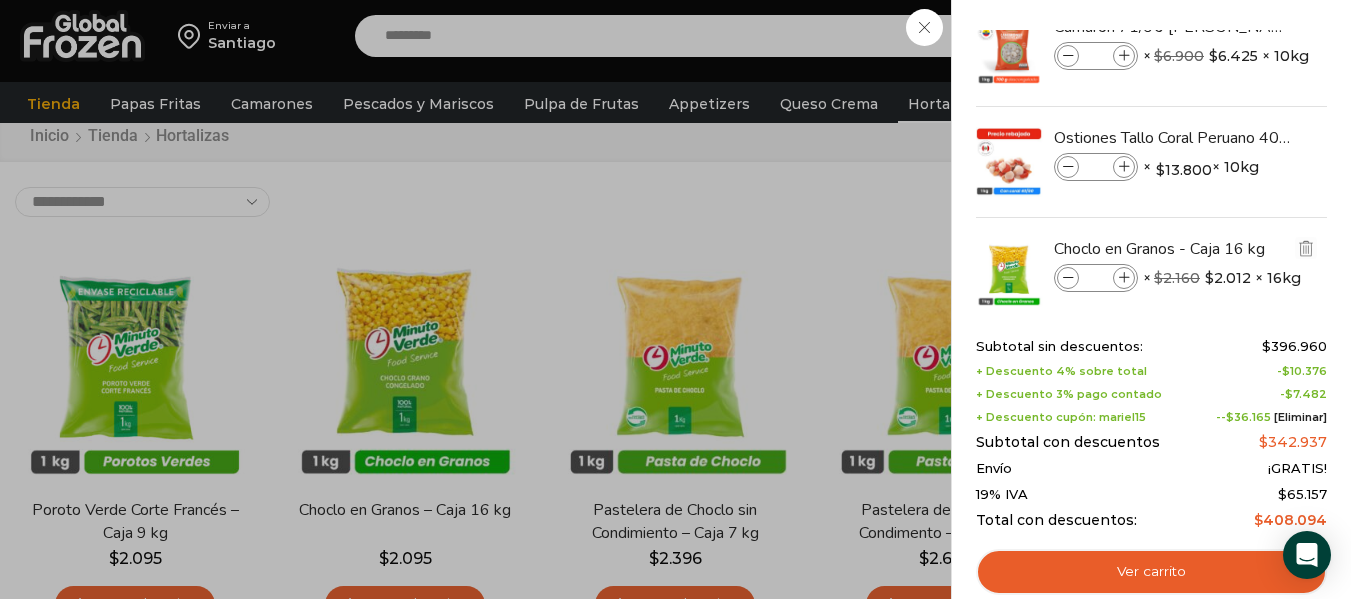click on "Champiñón Laminado - Caja 10 kg
Champiñón Laminado - Caja 10 kg cantidad
*
×  $ 2.590   El precio original era: $2.590. $ 2.411 El precio actual es: $2.411.  × 10kg 6 ×  $ 2.590   El precio original era: $2.590. $ 2.411 El precio actual es: $2.411.  × 10kg
SKU:                                                 VE01002012" at bounding box center [1151, 106] 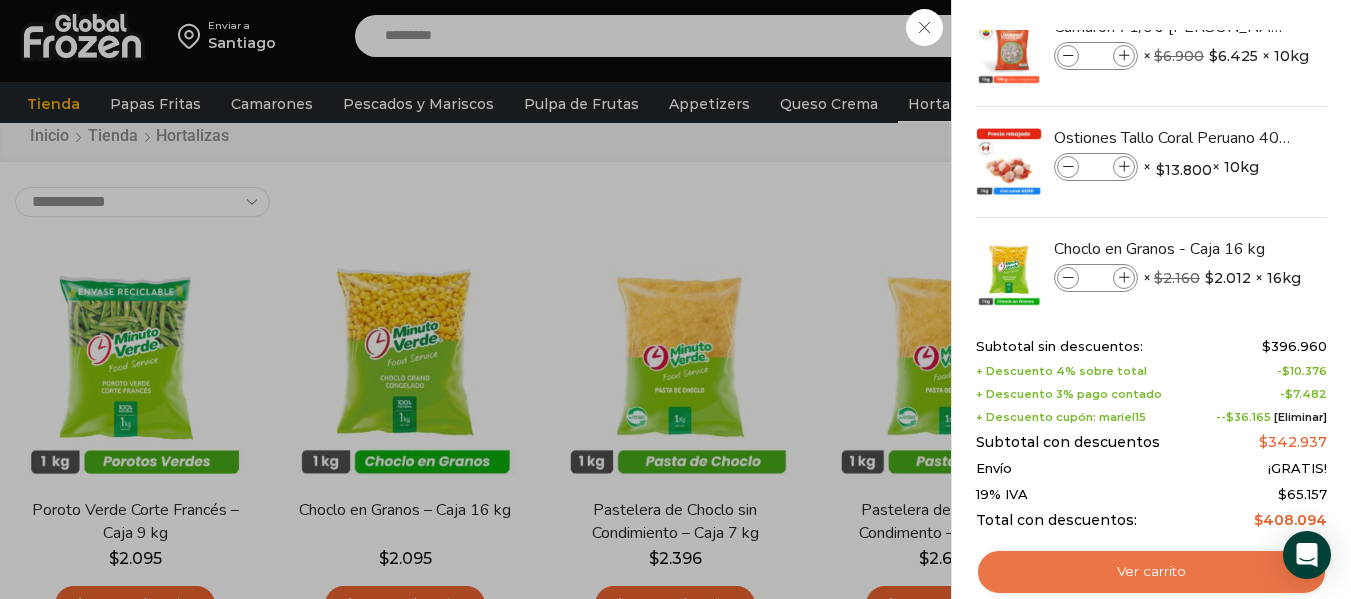 click on "Ver carrito" at bounding box center (1151, 572) 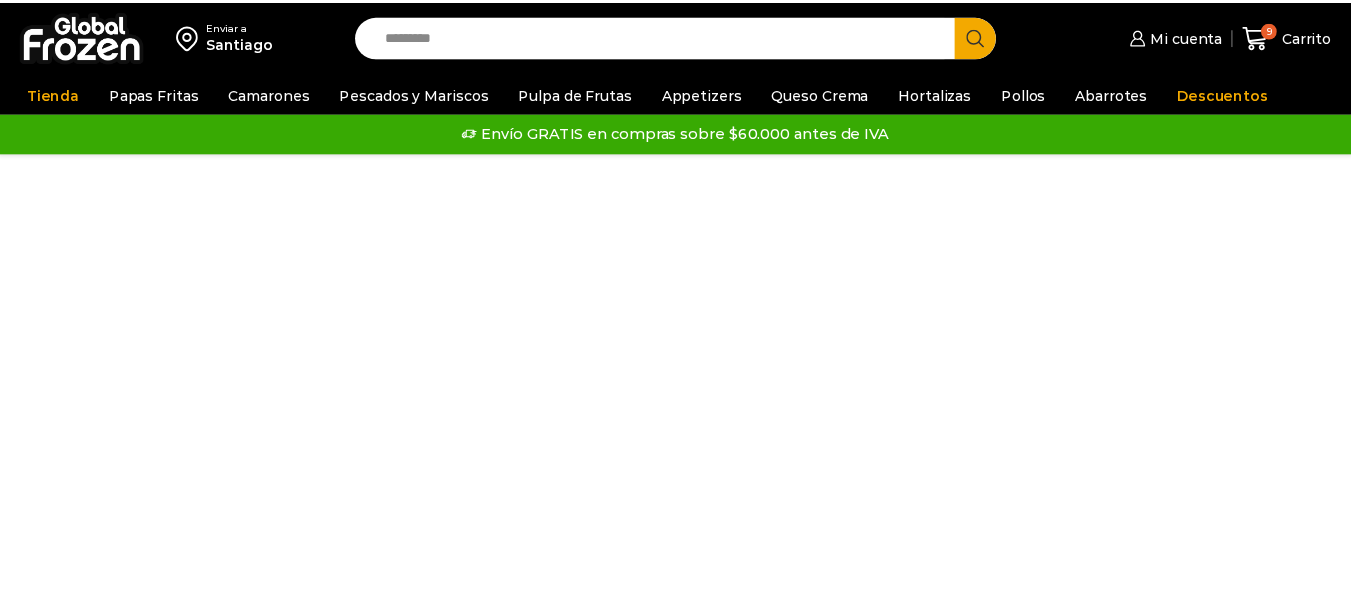 scroll, scrollTop: 0, scrollLeft: 0, axis: both 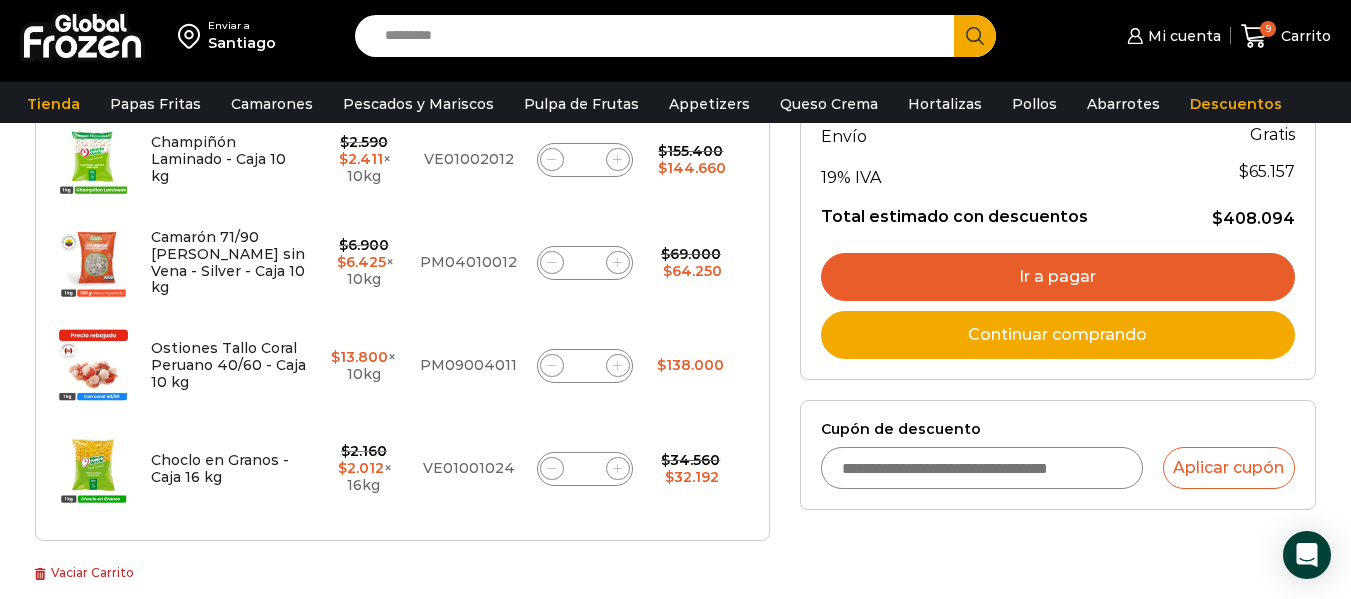click on "Cupón de descuento" at bounding box center (982, 468) 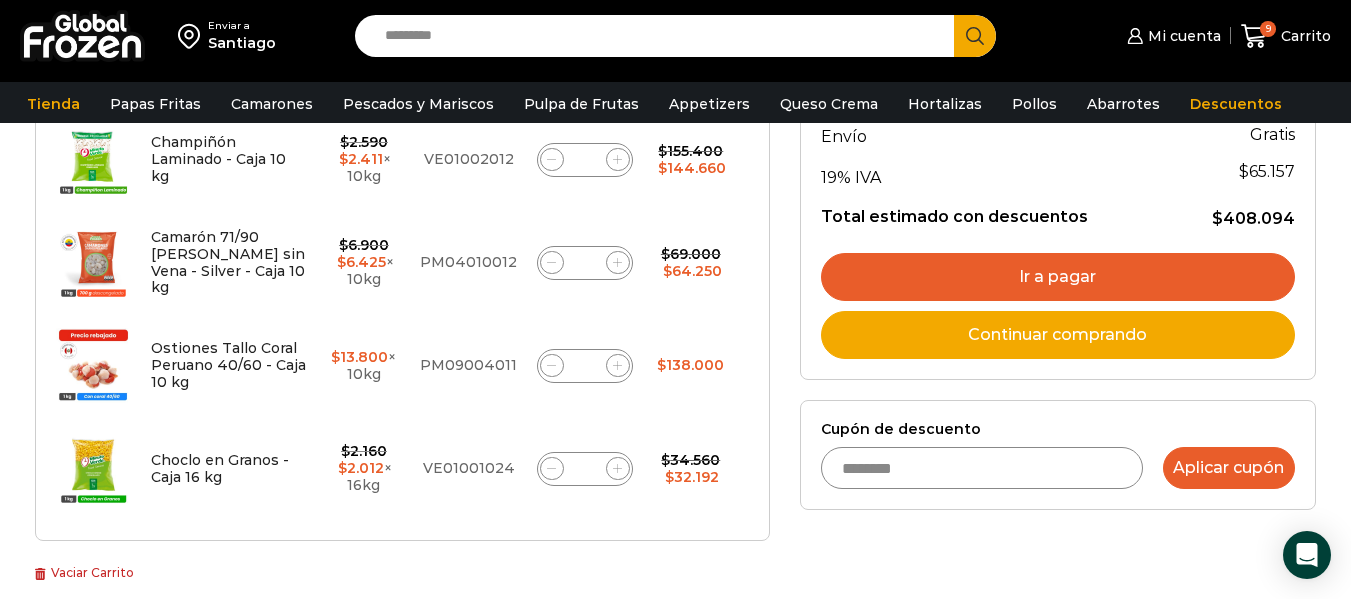 type on "********" 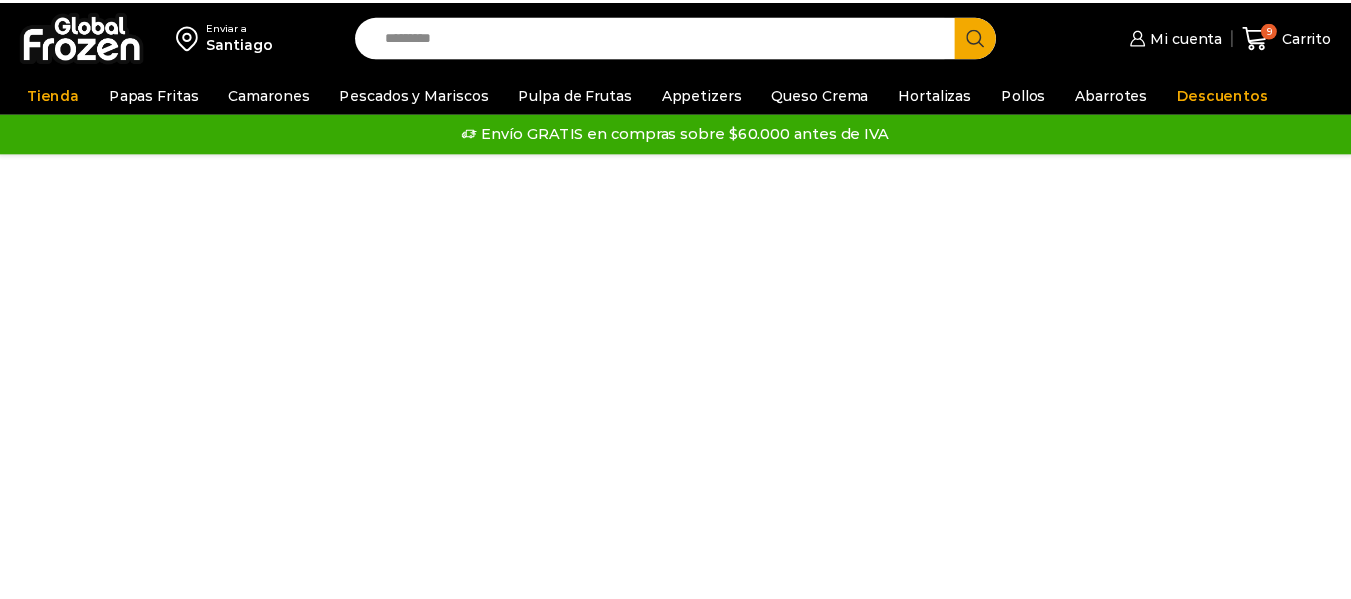 scroll, scrollTop: 0, scrollLeft: 0, axis: both 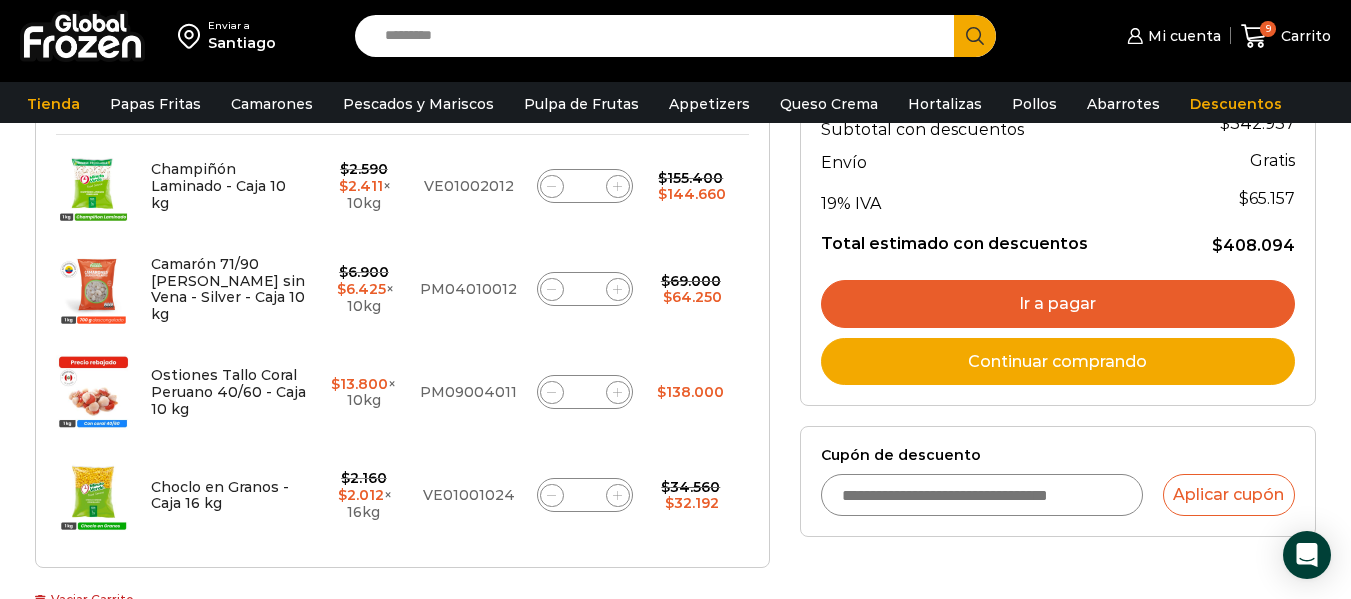 click on "Cupón de descuento" at bounding box center (982, 495) 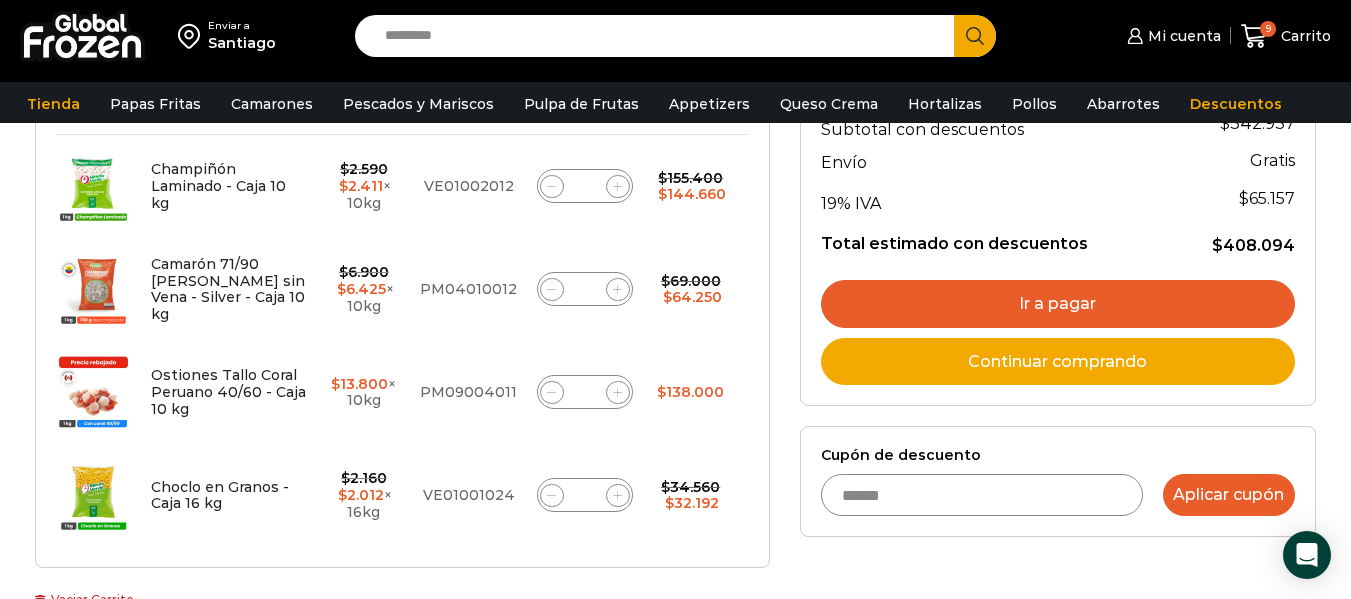 type on "******" 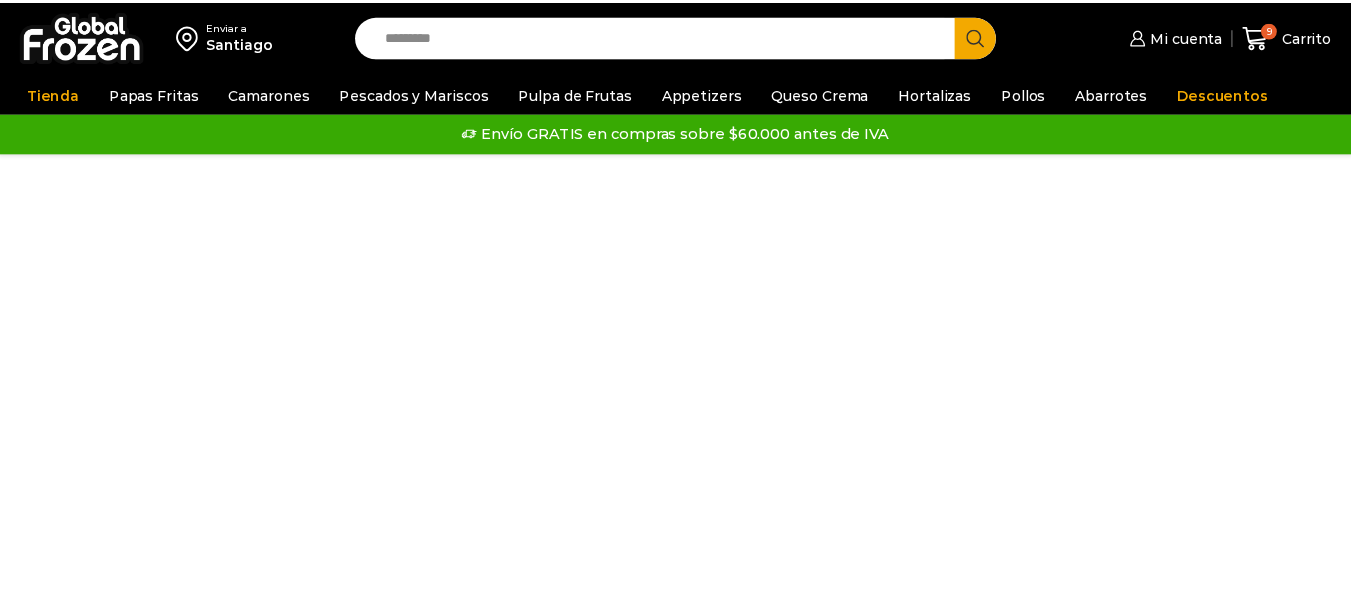scroll, scrollTop: 0, scrollLeft: 0, axis: both 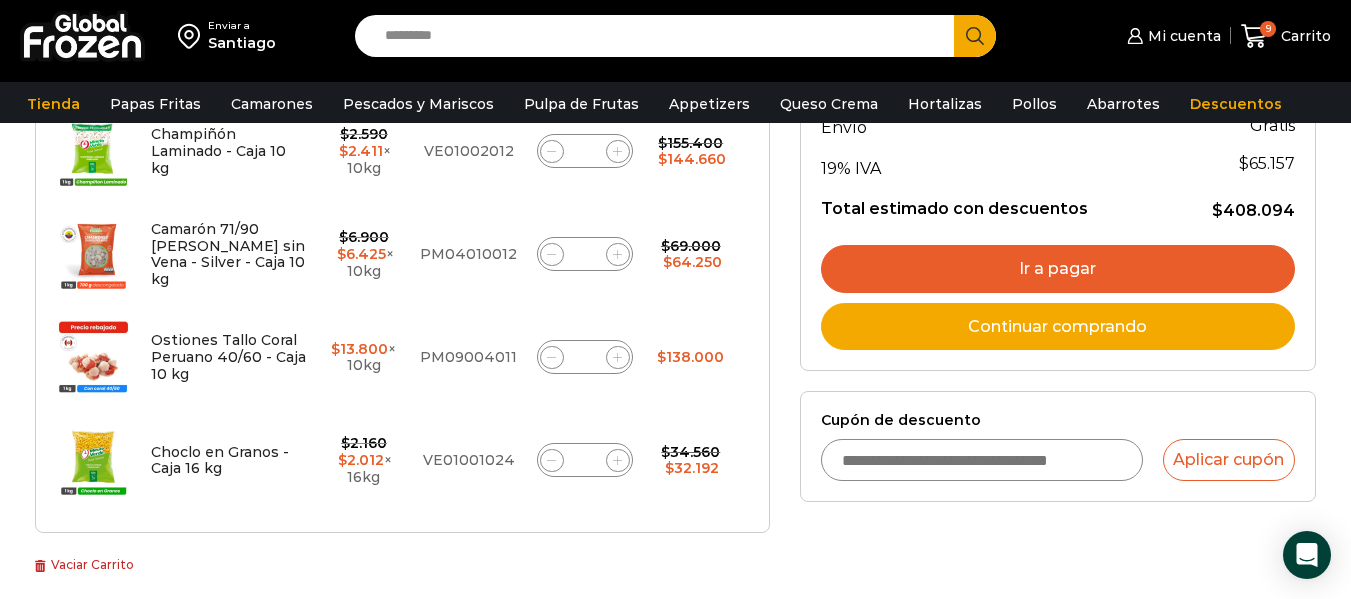 click on "Cupón de descuento" at bounding box center (982, 460) 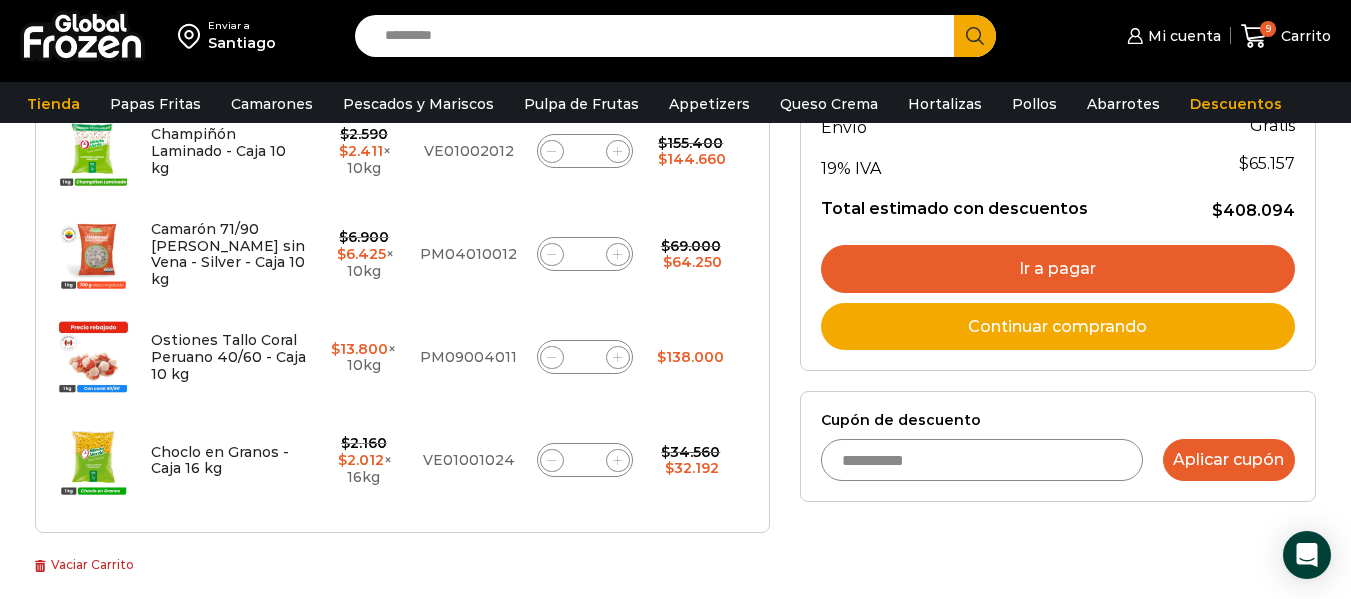 type on "**********" 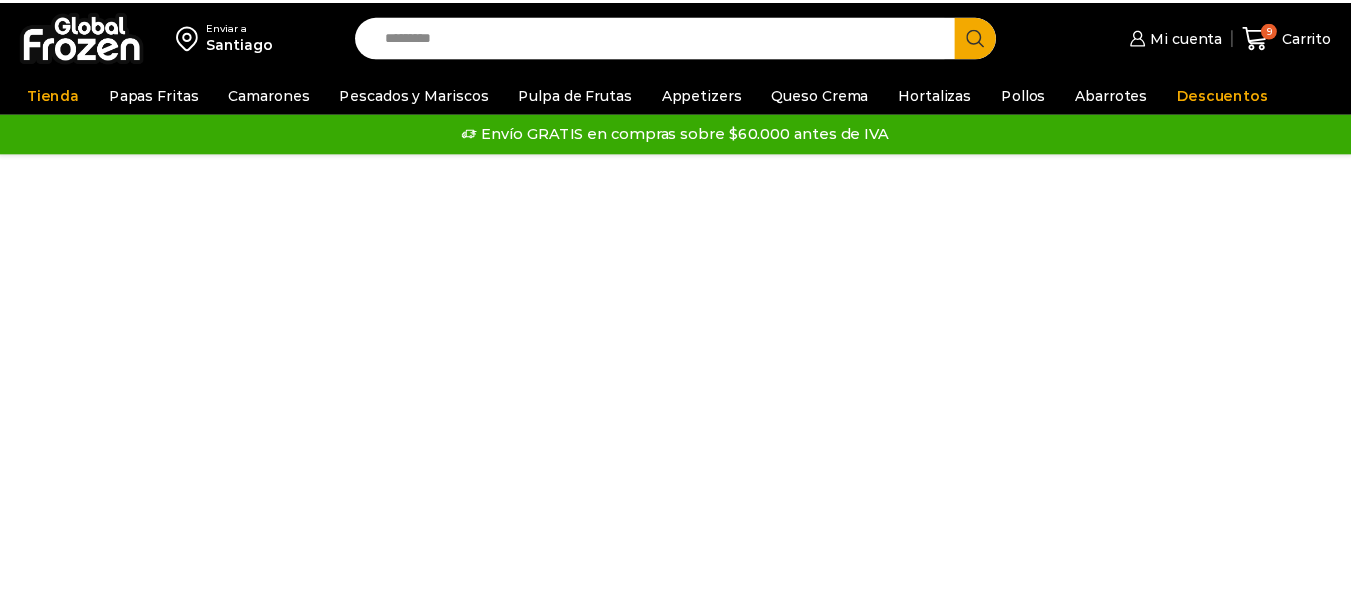 scroll, scrollTop: 0, scrollLeft: 0, axis: both 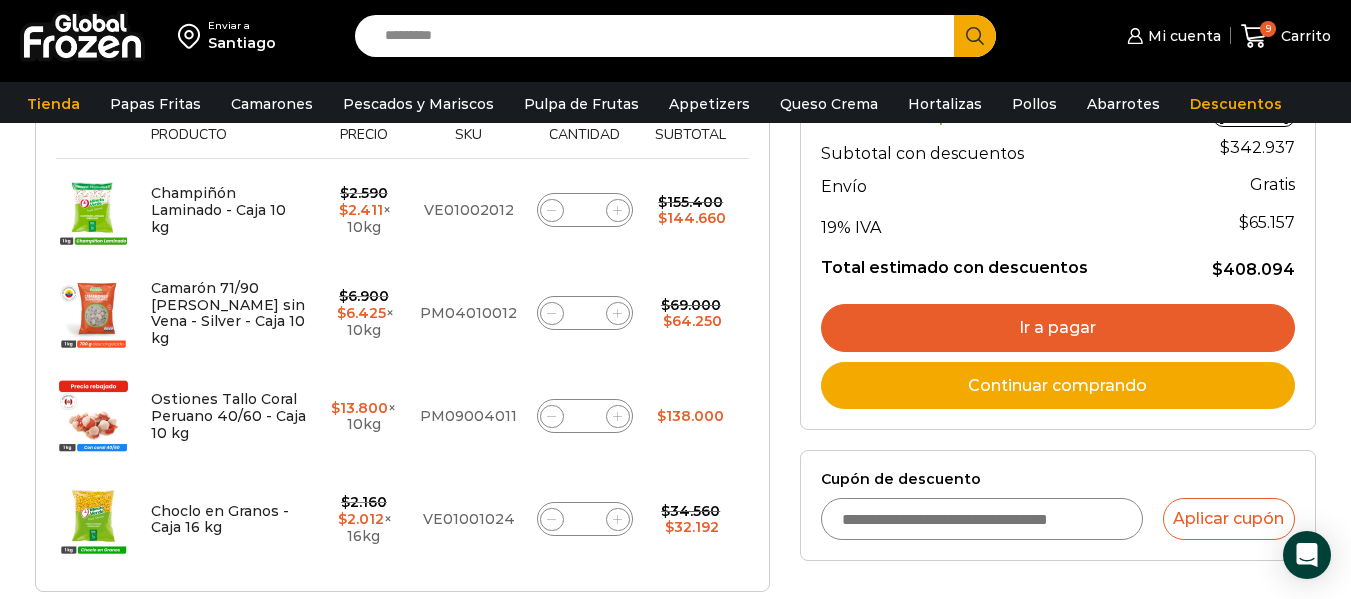 click on "Ir a pagar" at bounding box center [1058, 328] 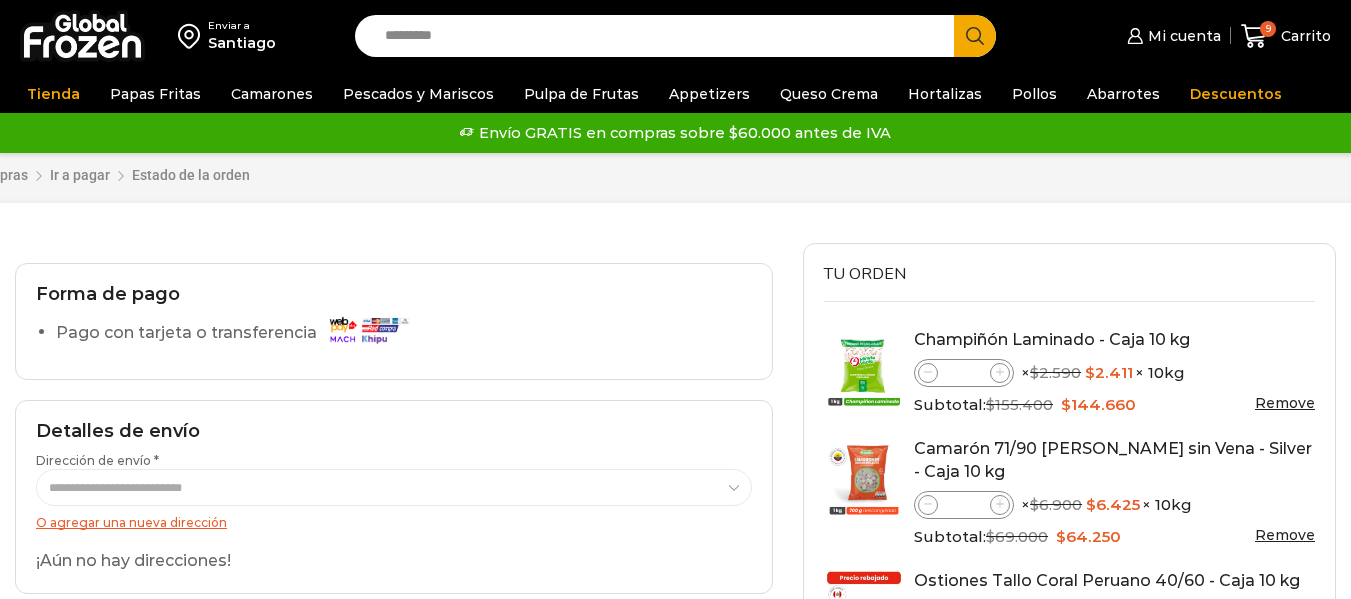 scroll, scrollTop: 0, scrollLeft: 0, axis: both 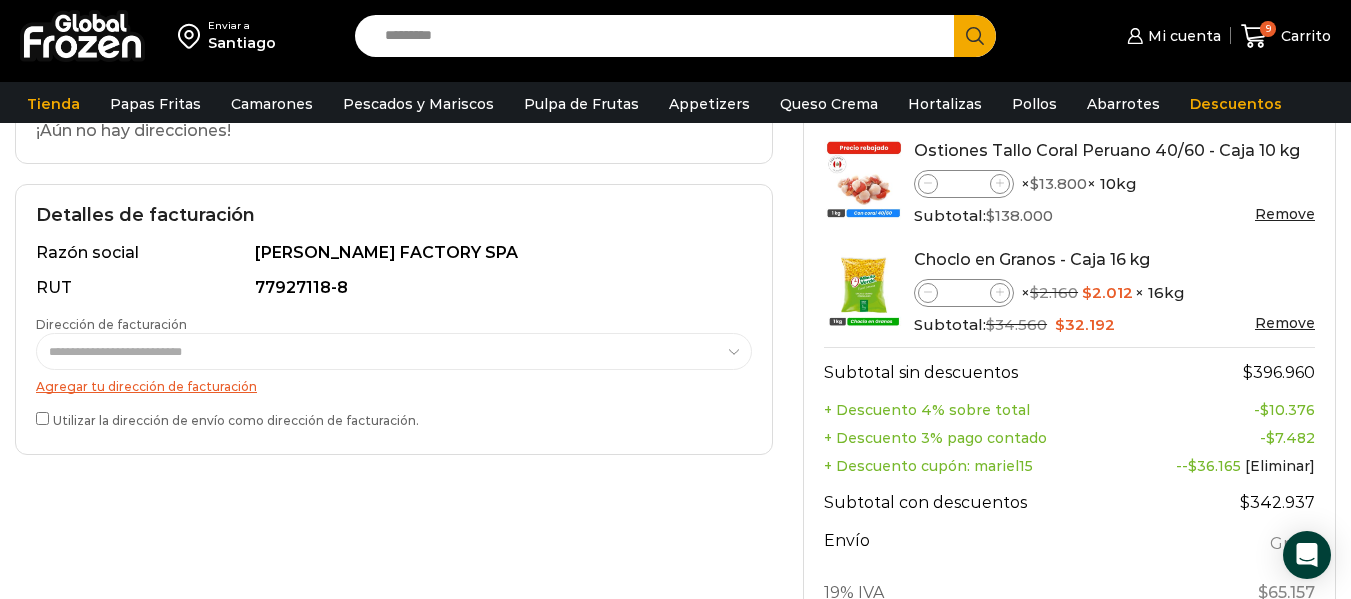 click on "Agregar tu dirección de facturación" at bounding box center (146, 386) 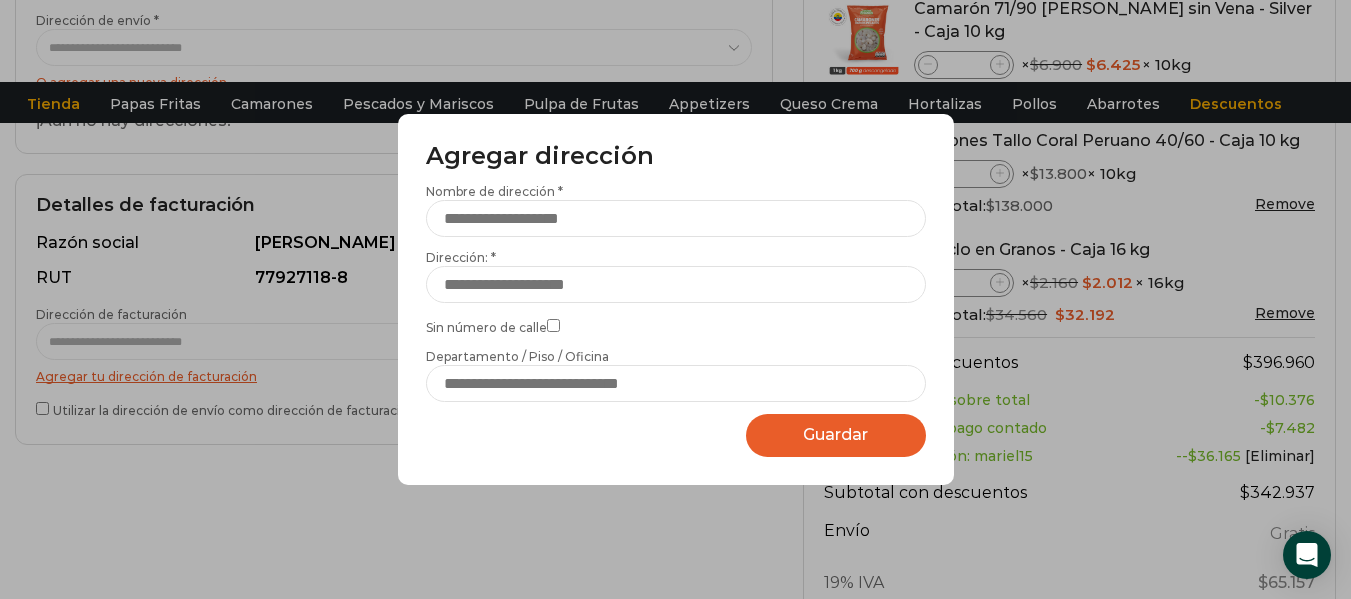 scroll, scrollTop: 0, scrollLeft: 0, axis: both 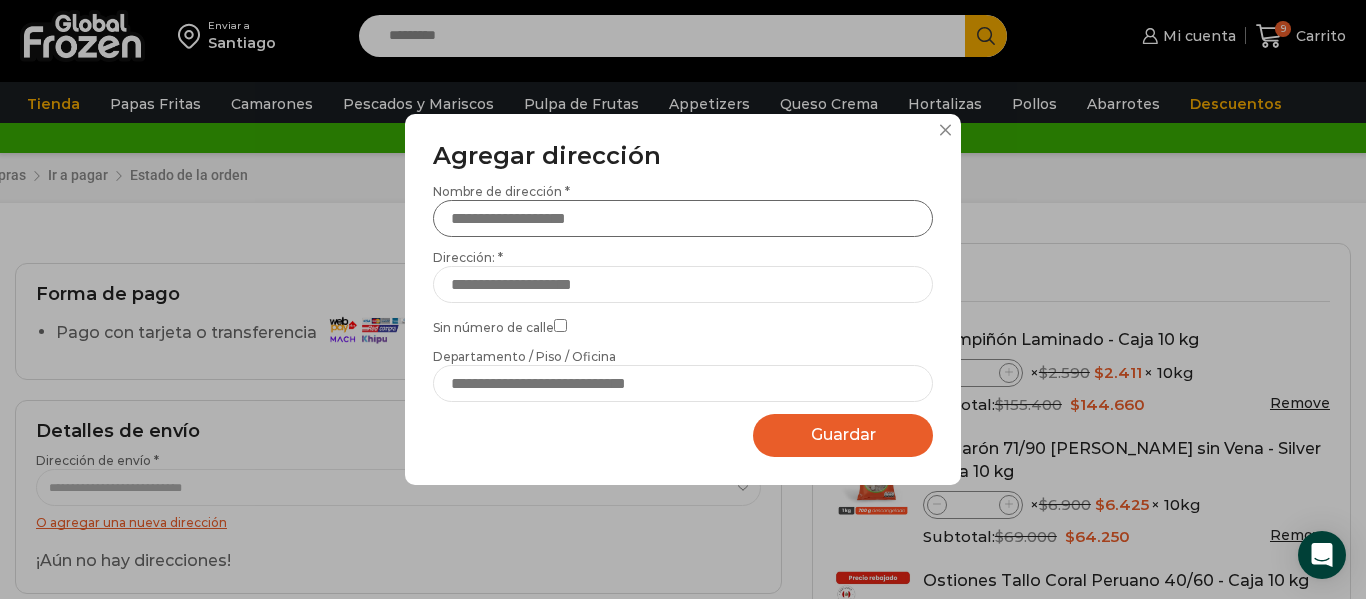 click on "Nombre de dirección *" at bounding box center (683, 218) 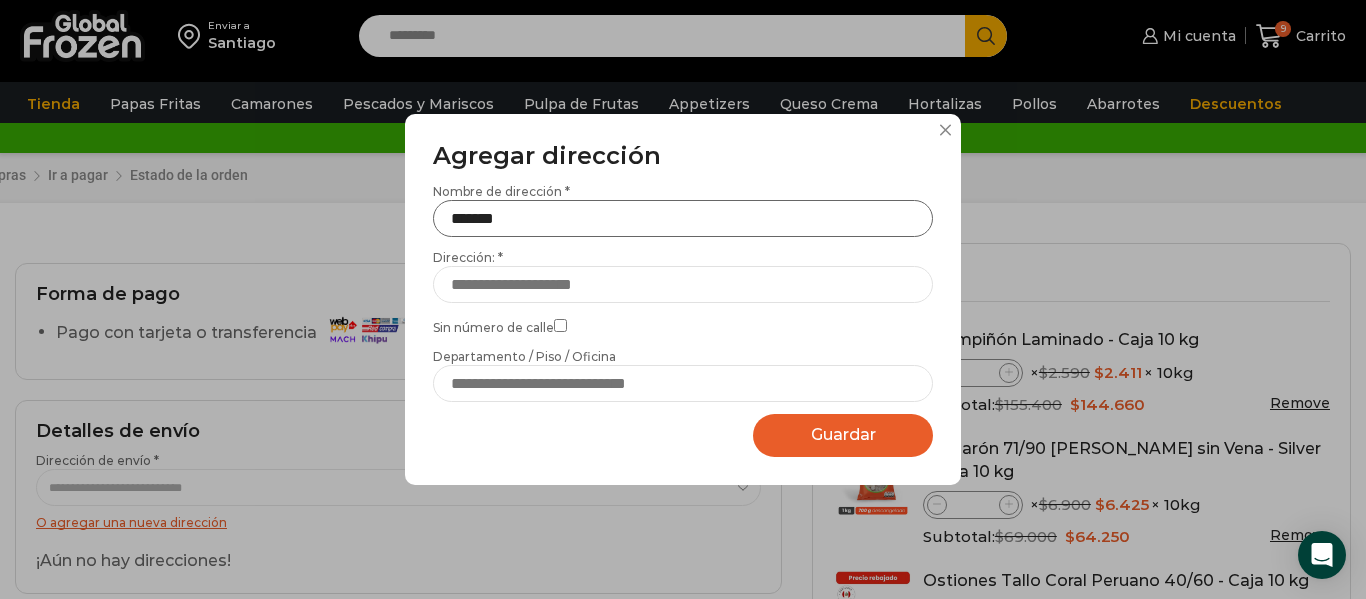 type on "*******" 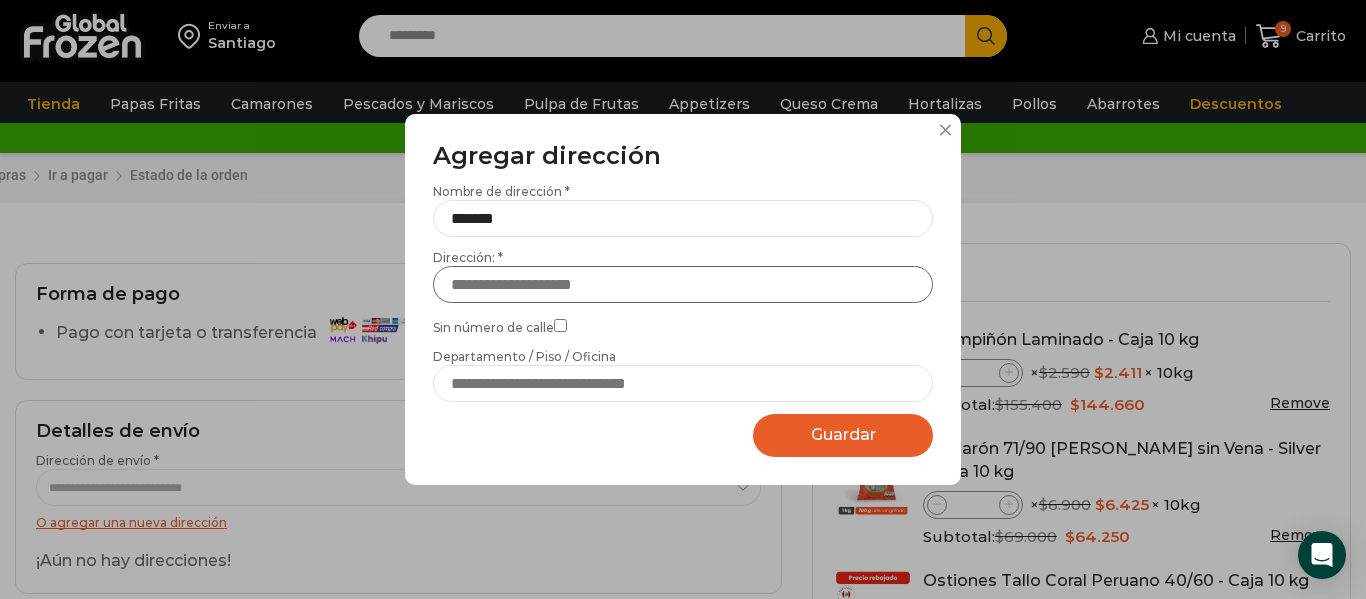 click on "Dirección: *" at bounding box center [683, 284] 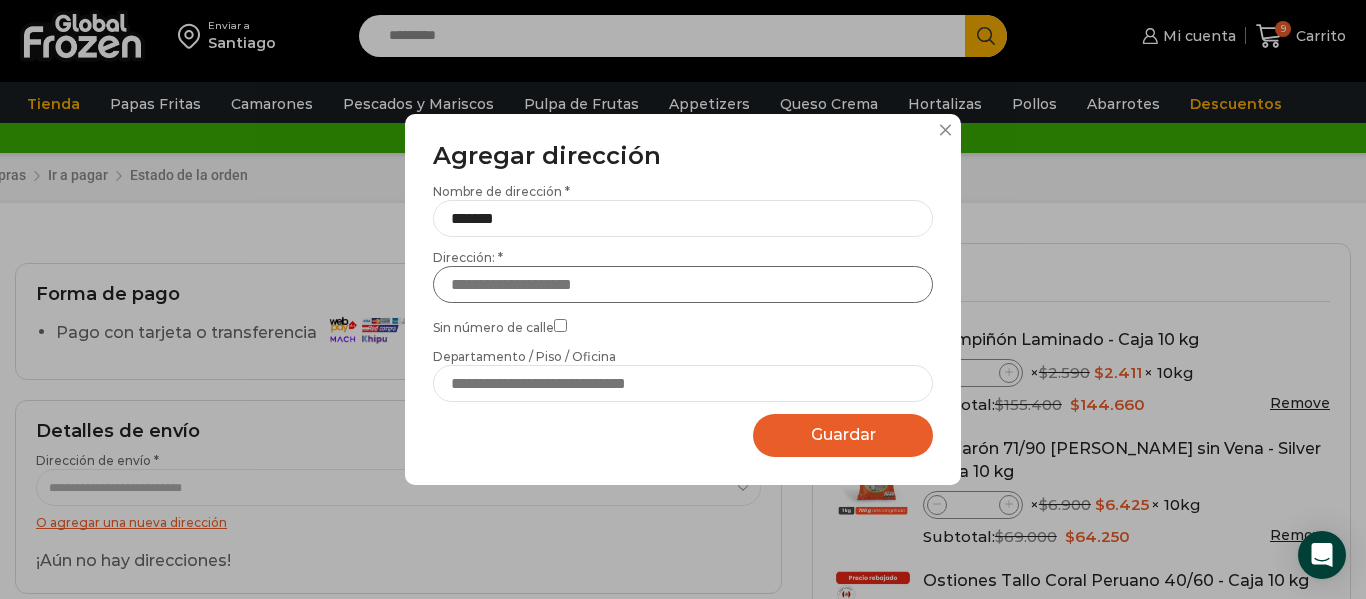 type on "**********" 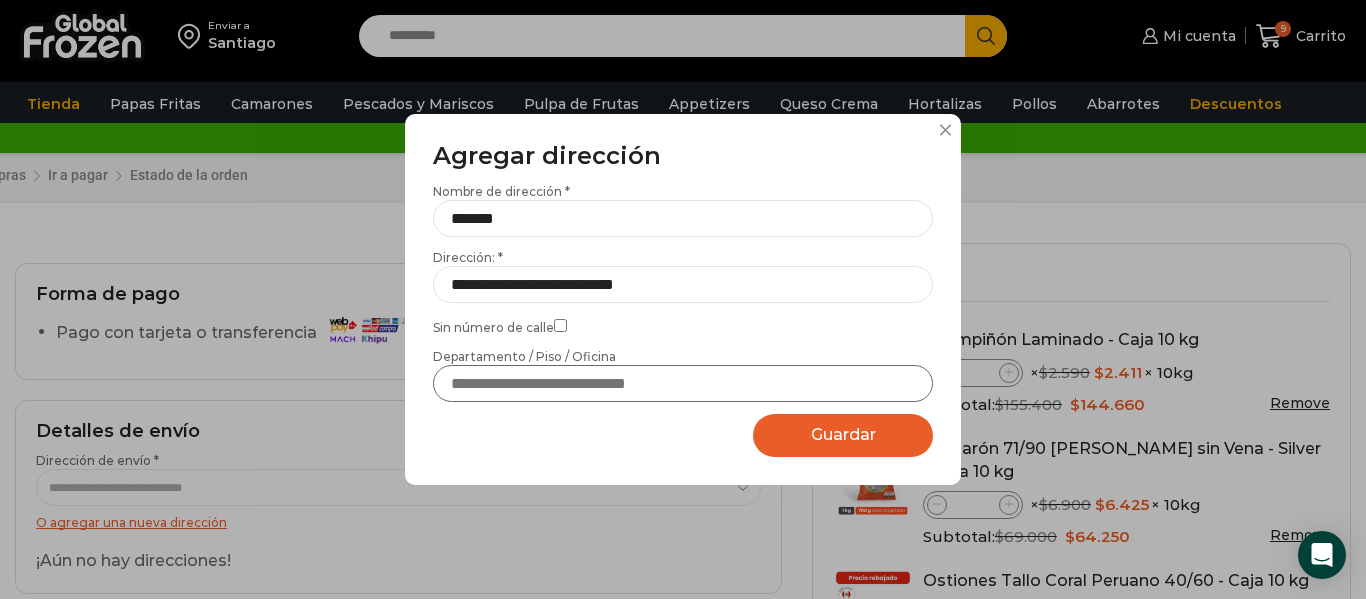click on "Departamento / Piso / Oficina" at bounding box center (683, 383) 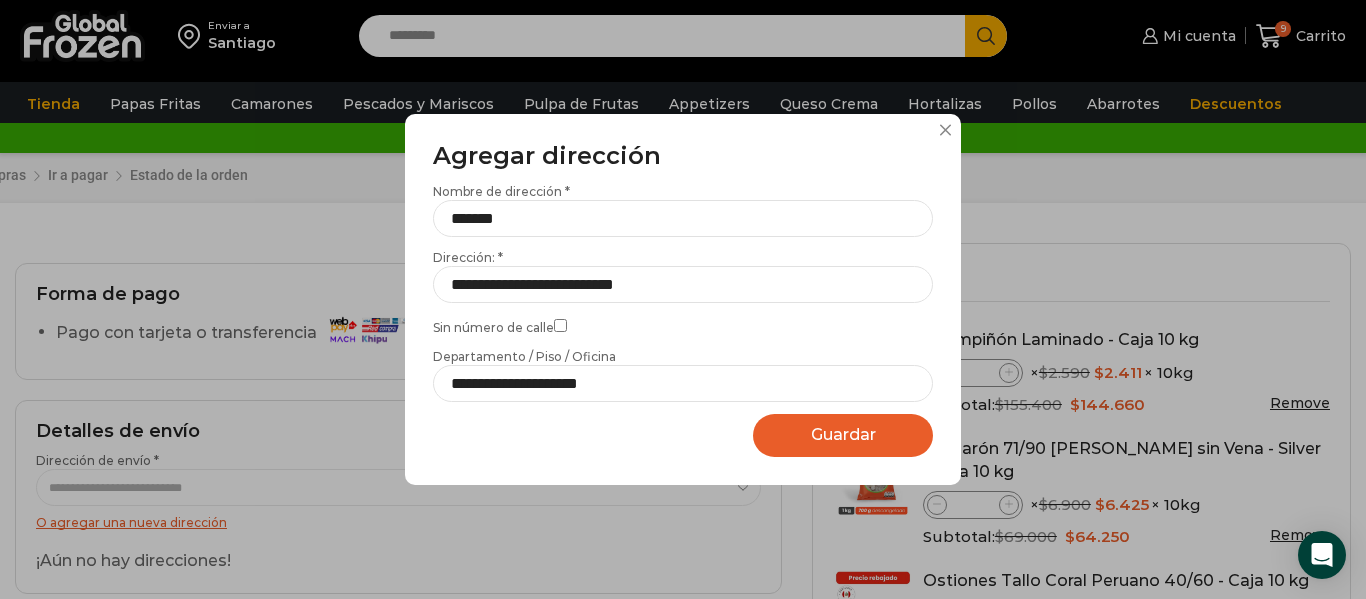 click on "Guardar Guardando..." at bounding box center [843, 435] 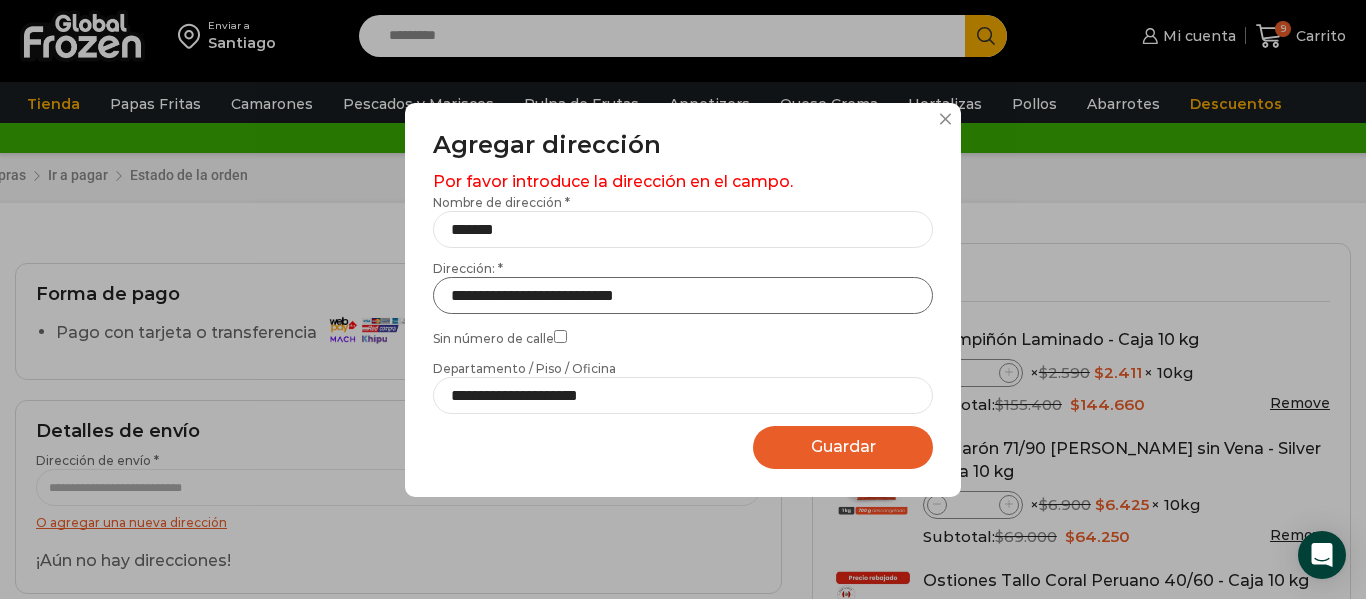 click on "**********" at bounding box center [683, 295] 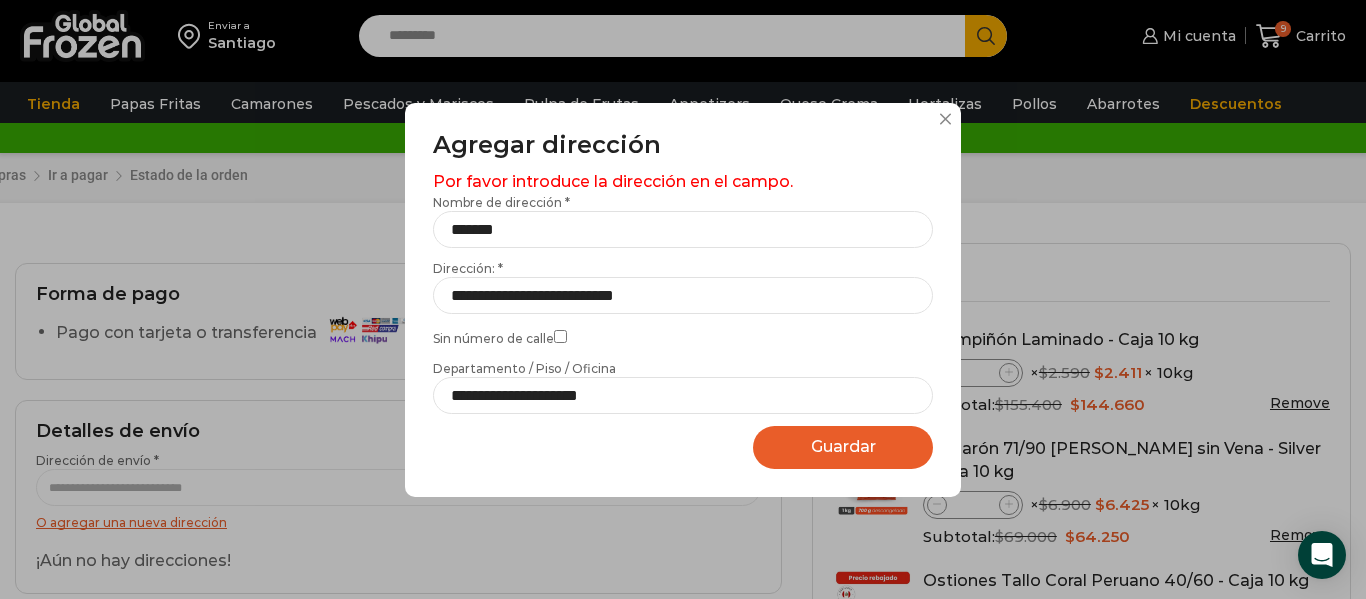 click on "Sin número de calle" at bounding box center [683, 336] 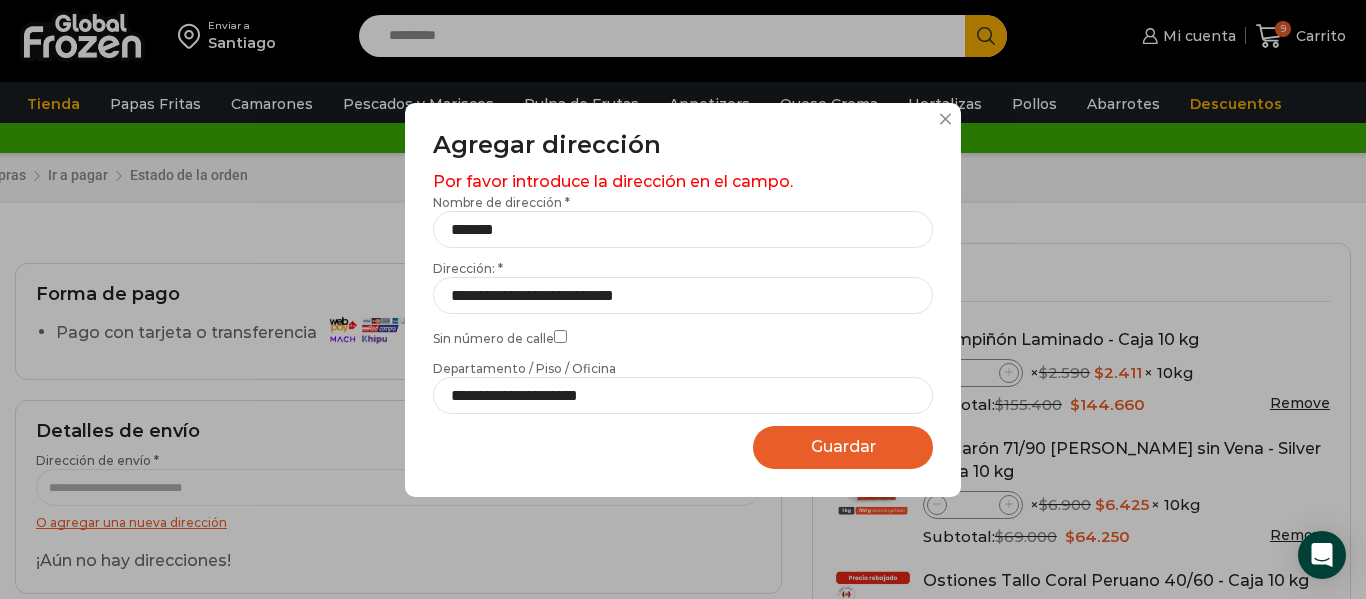 click on "Guardar Guardando..." at bounding box center [843, 447] 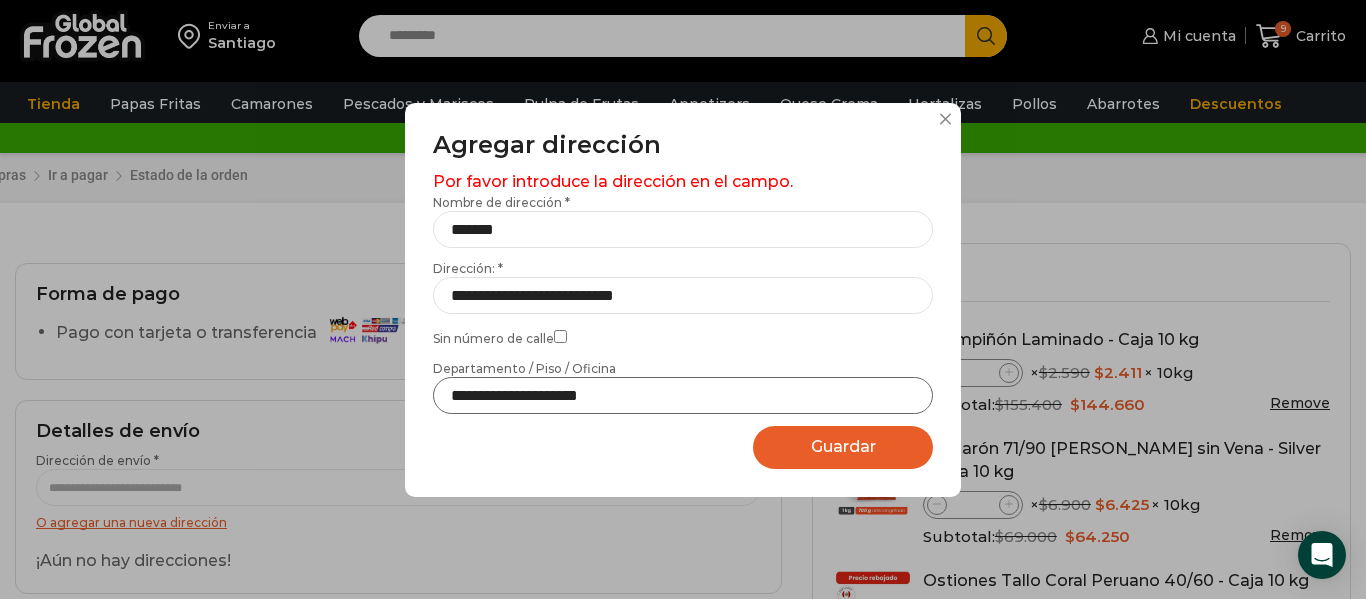 click on "**********" at bounding box center [683, 395] 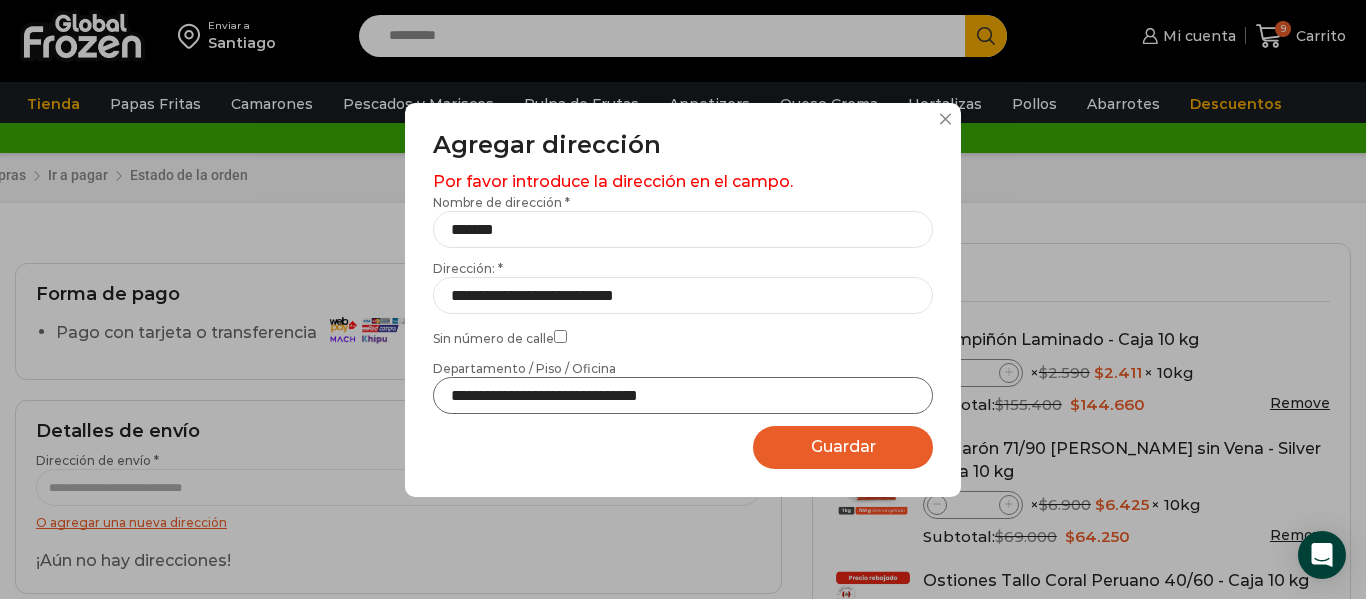 type on "**********" 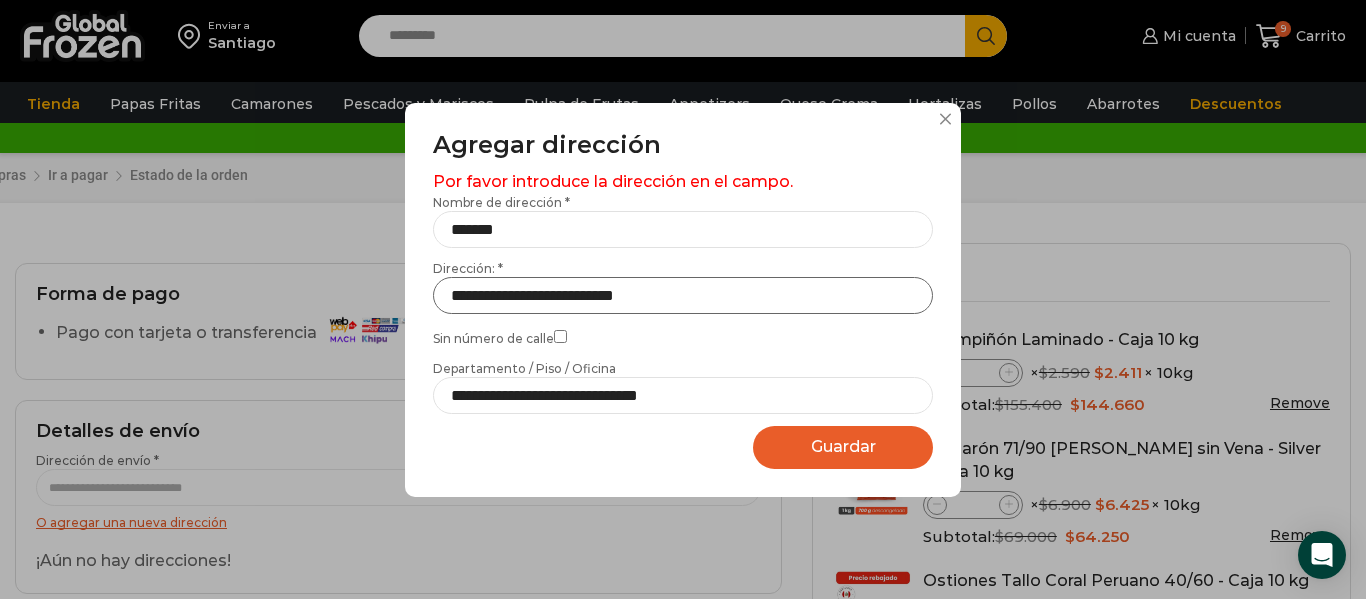 drag, startPoint x: 635, startPoint y: 289, endPoint x: 726, endPoint y: 303, distance: 92.070625 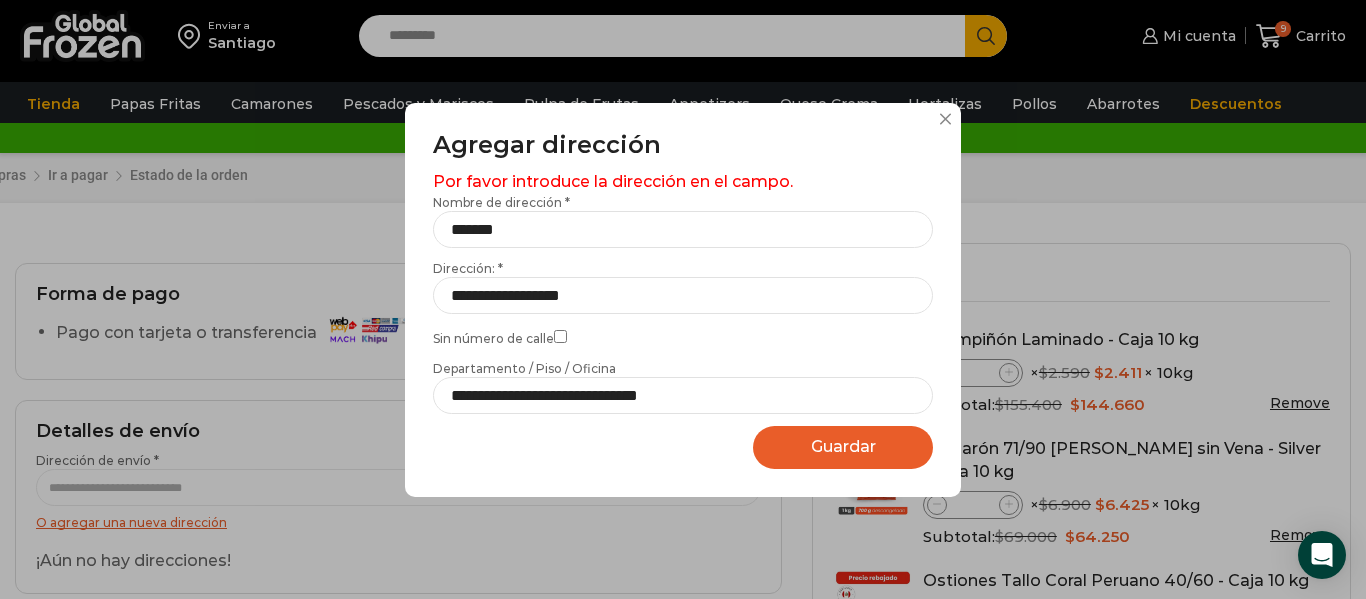click on "**********" at bounding box center [683, 300] 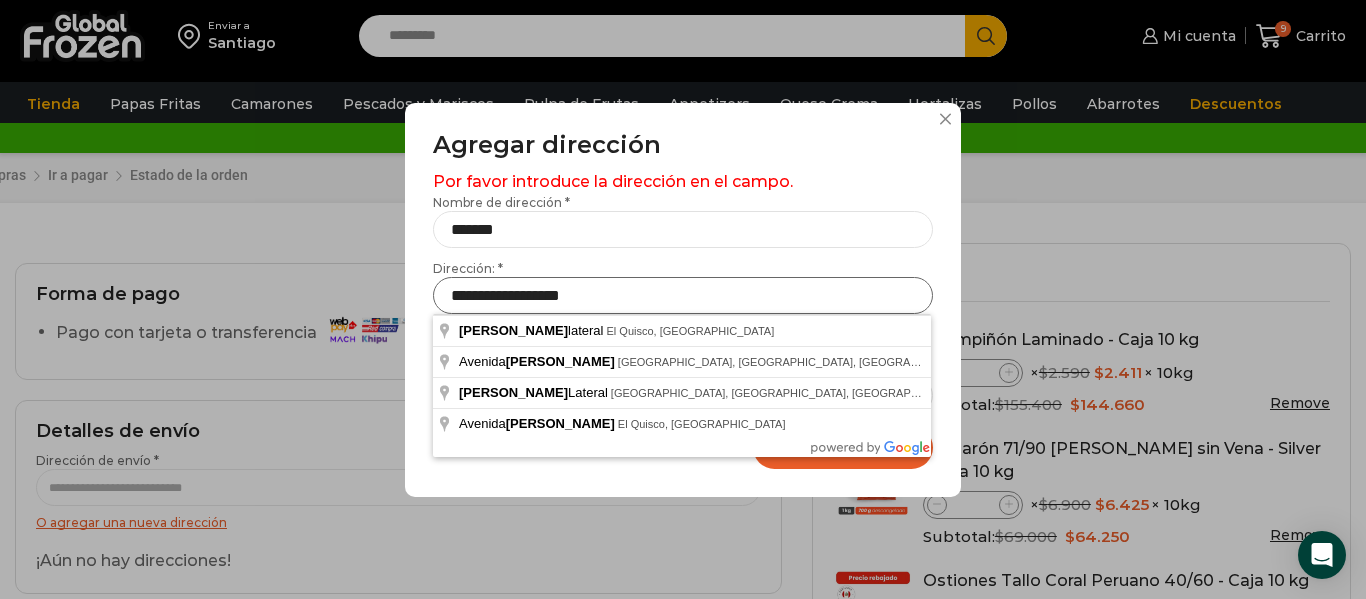 click on "**********" at bounding box center (683, 295) 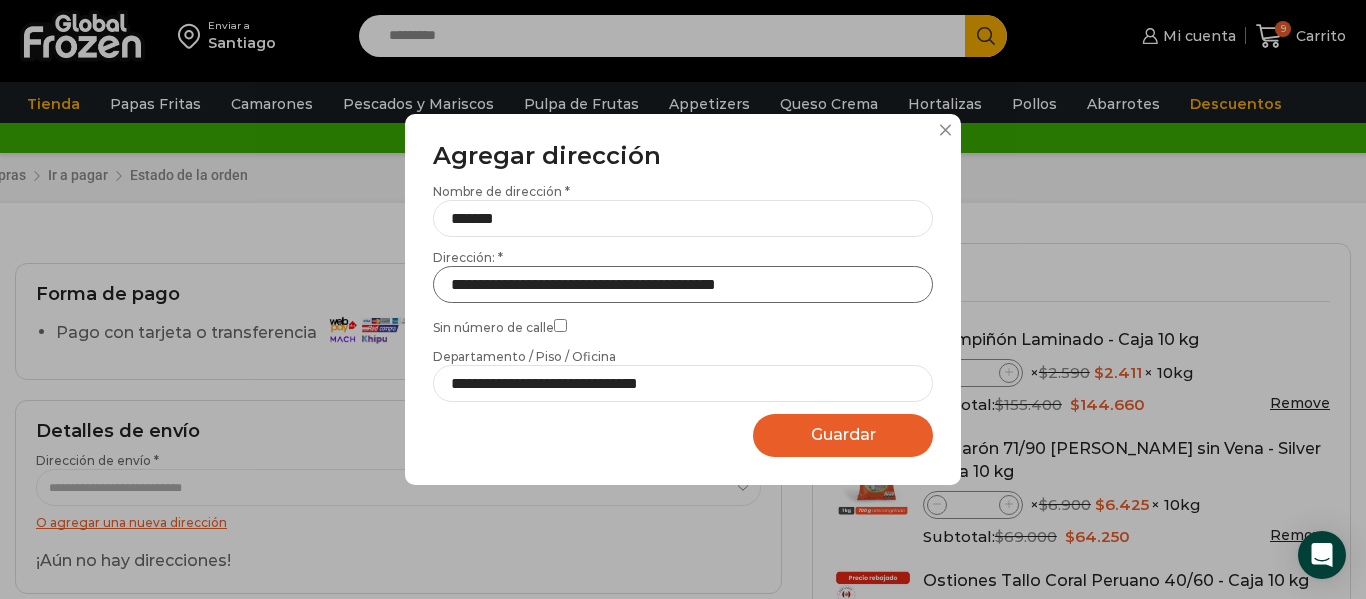 click on "**********" at bounding box center [683, 284] 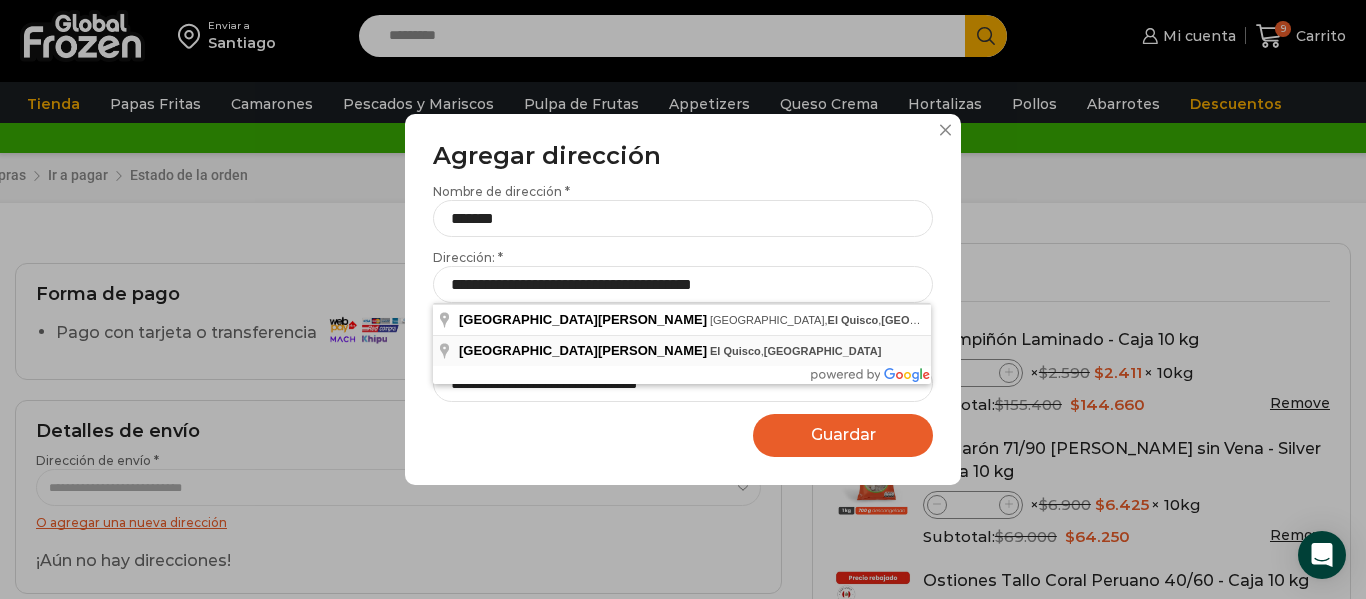 type on "**********" 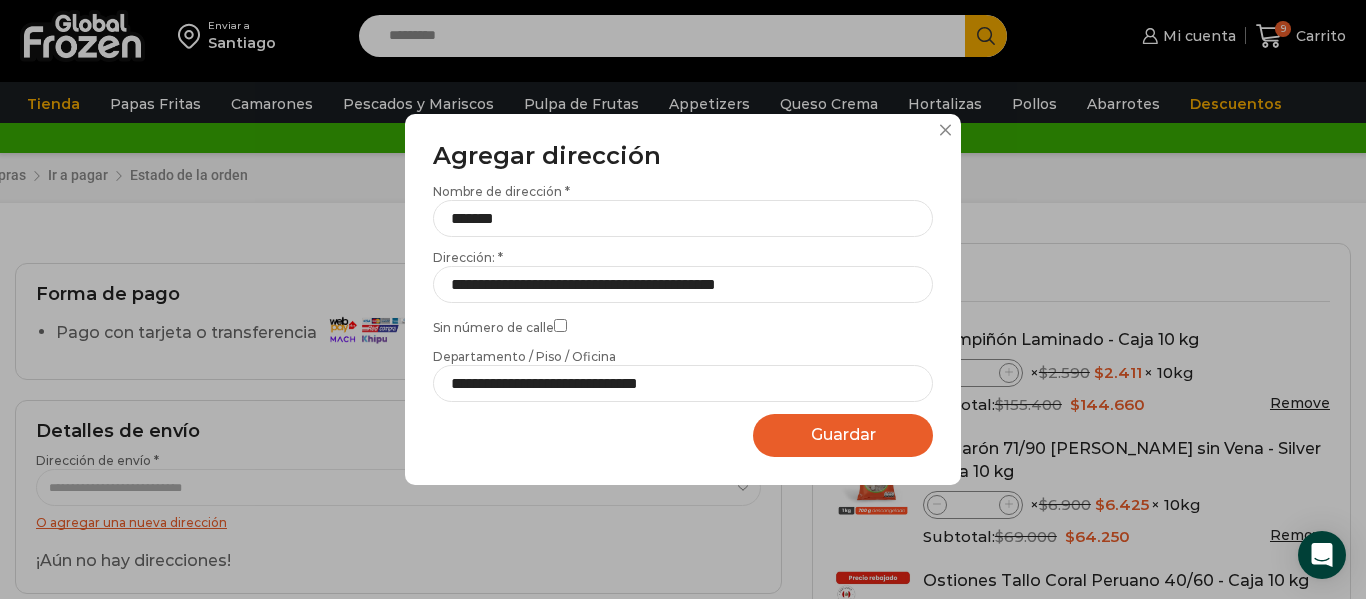 click on "Guardar" at bounding box center [843, 434] 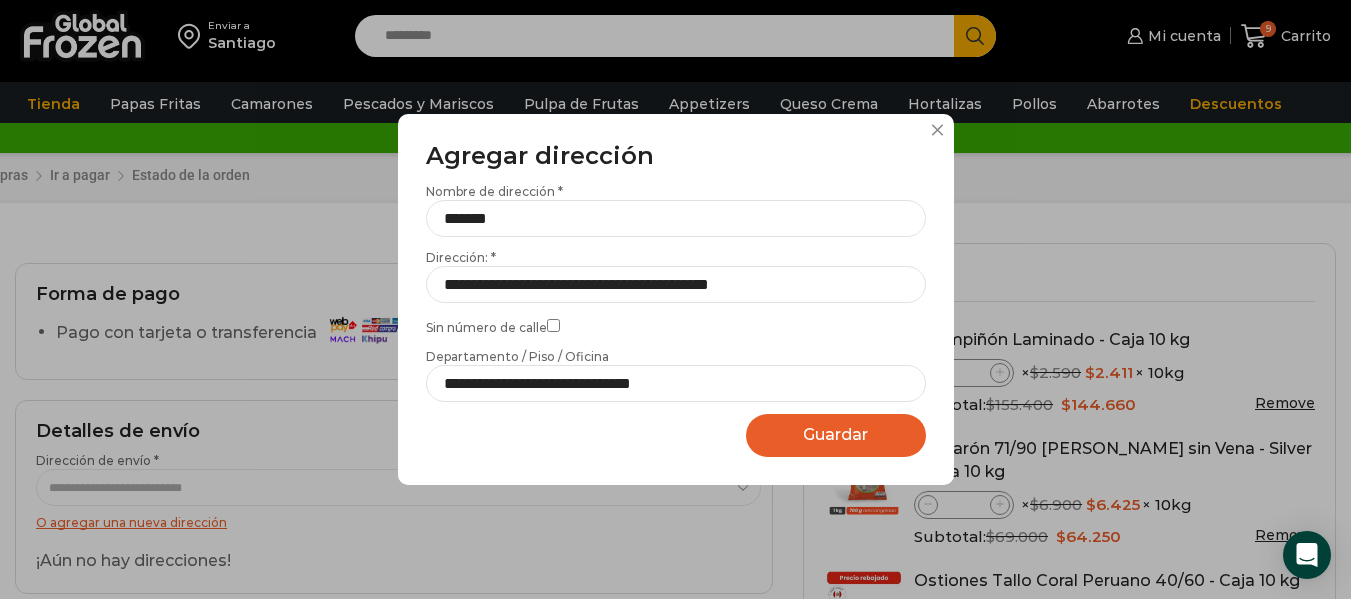 select on "*******" 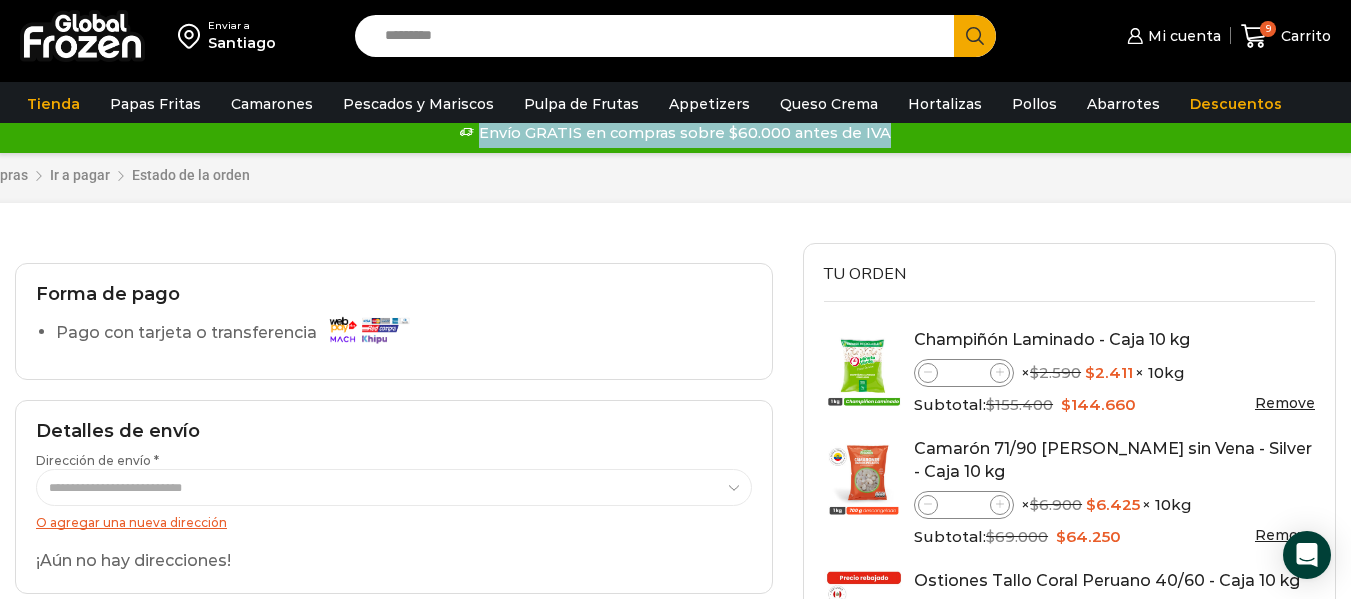 drag, startPoint x: 1349, startPoint y: 86, endPoint x: 1354, endPoint y: 130, distance: 44.28318 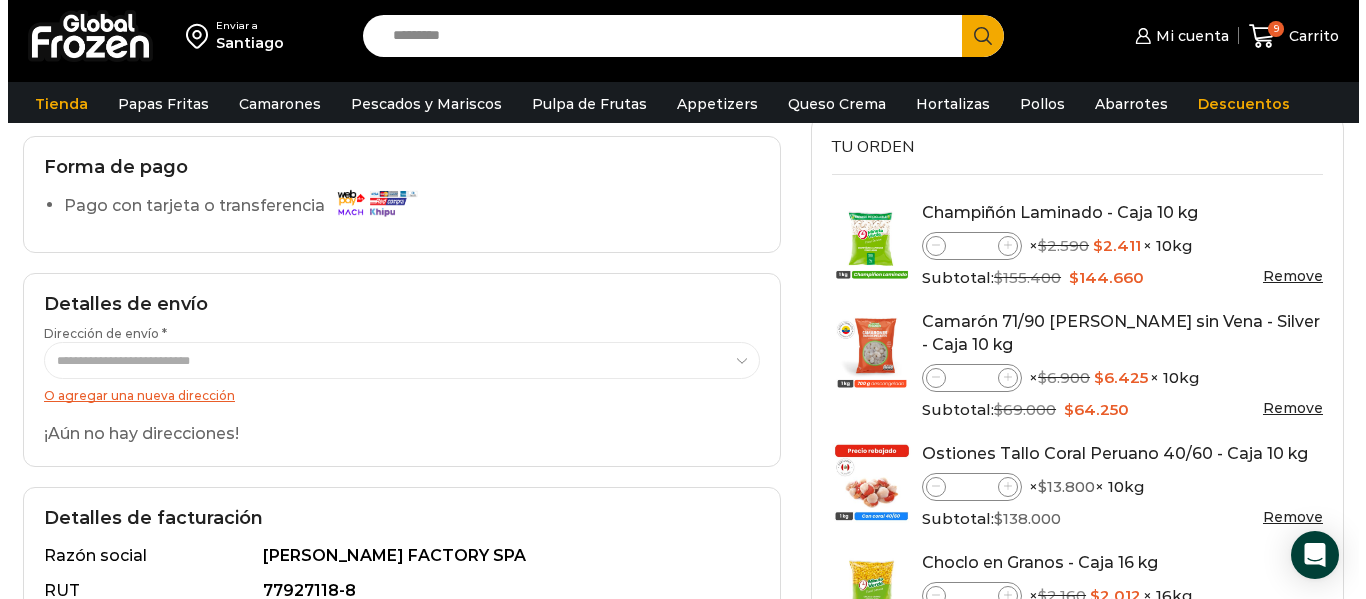 scroll, scrollTop: 143, scrollLeft: 0, axis: vertical 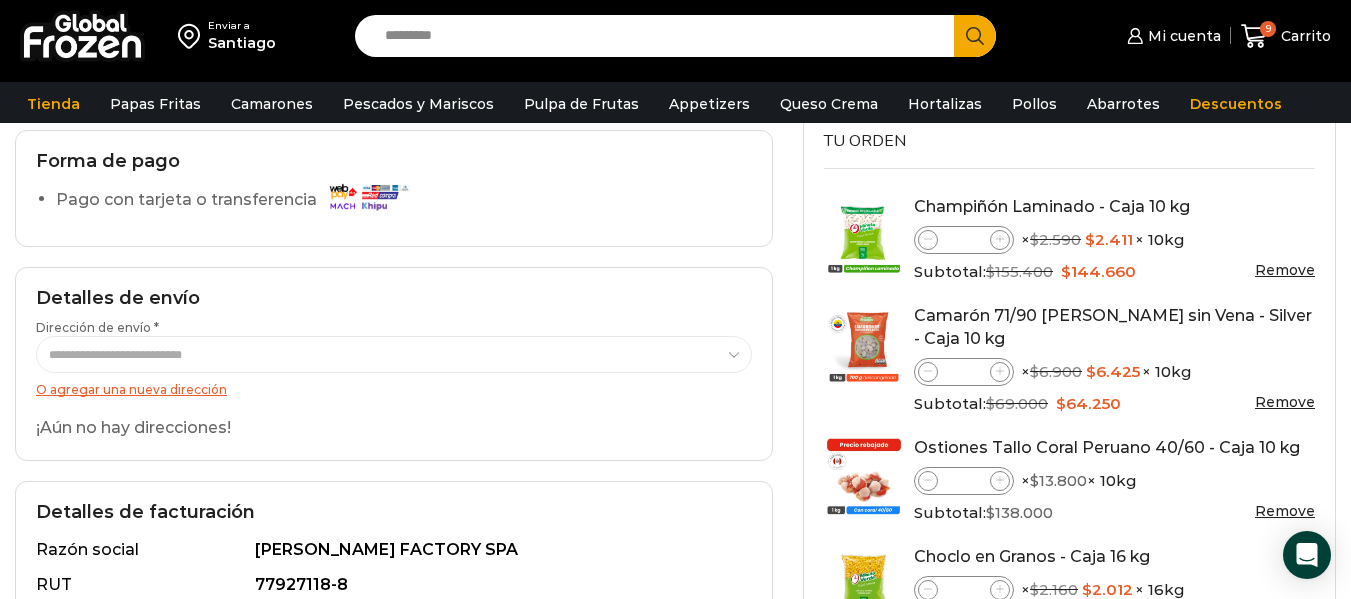 click on "O agregar una nueva dirección" at bounding box center (131, 389) 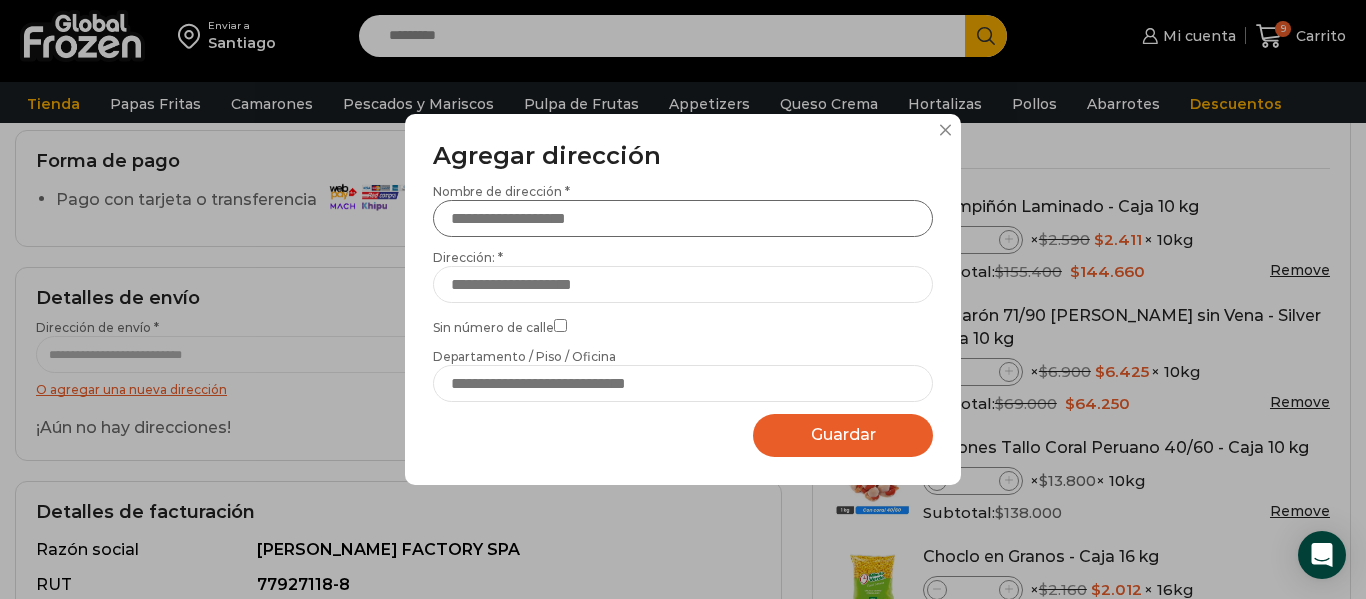 click on "Nombre de dirección *" at bounding box center (683, 218) 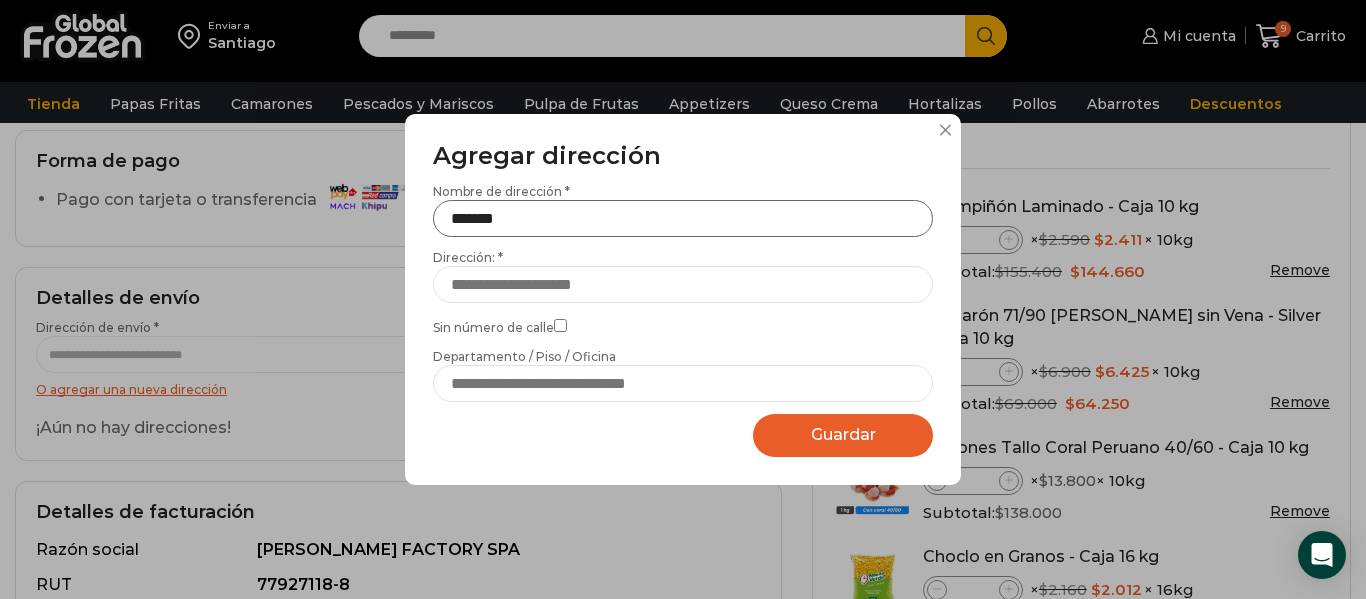 type on "*******" 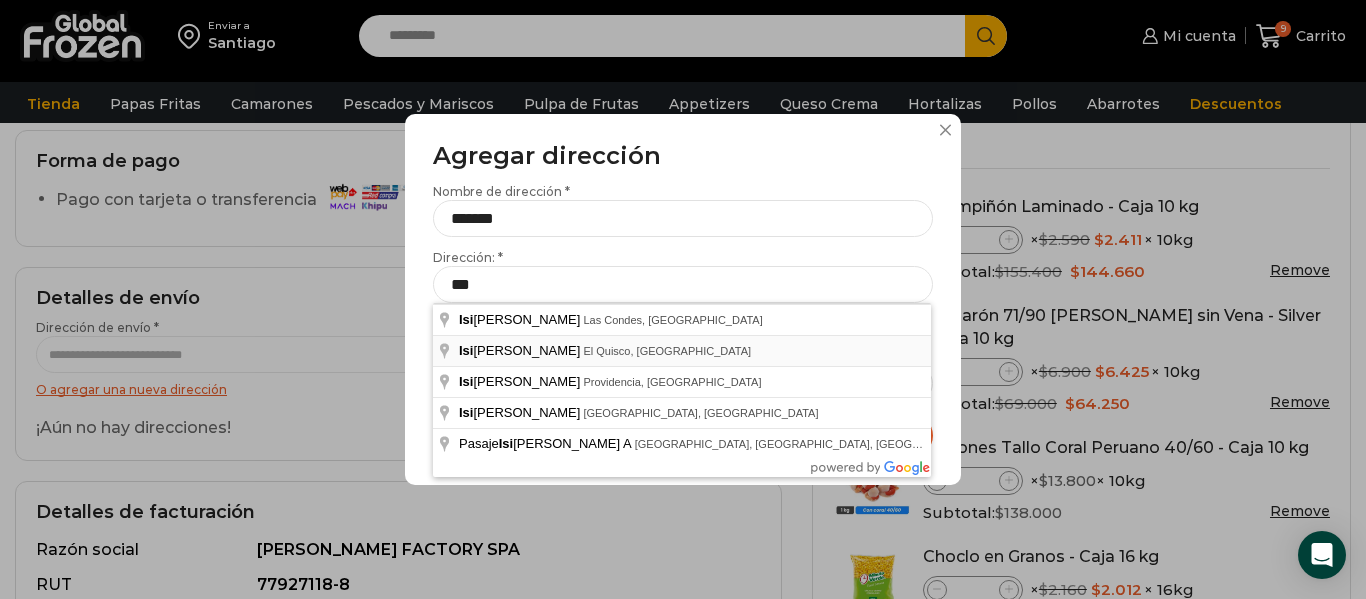 type on "**********" 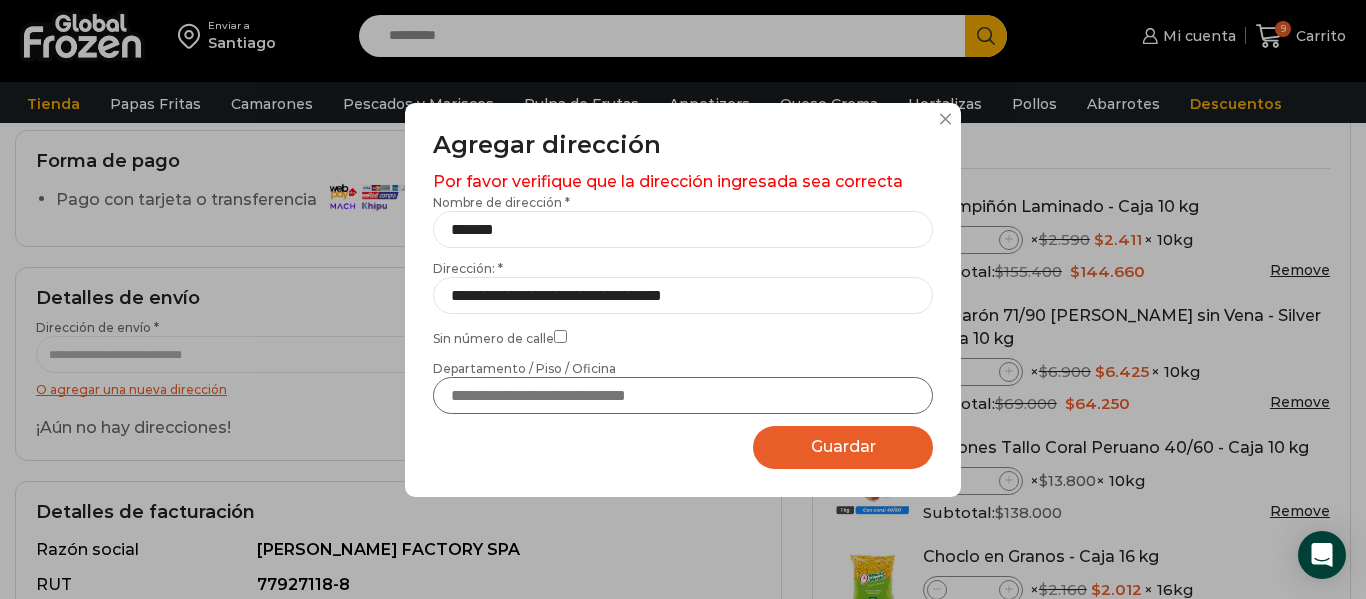click on "Departamento / Piso / Oficina" at bounding box center [683, 395] 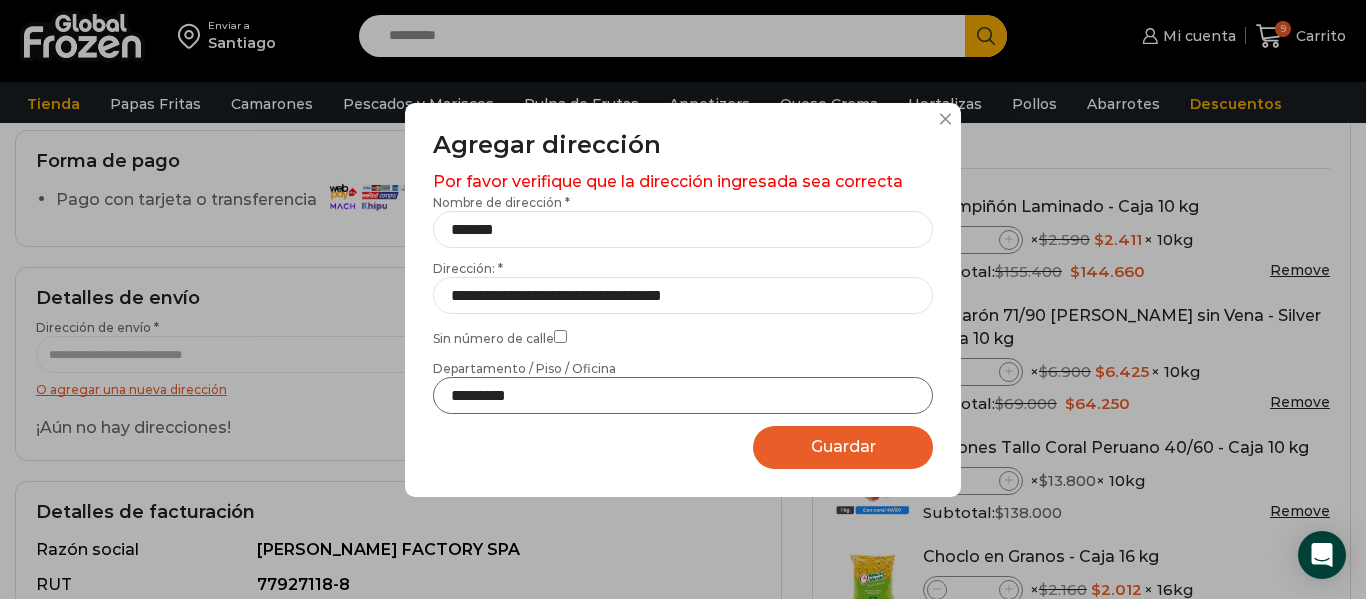 type on "*********" 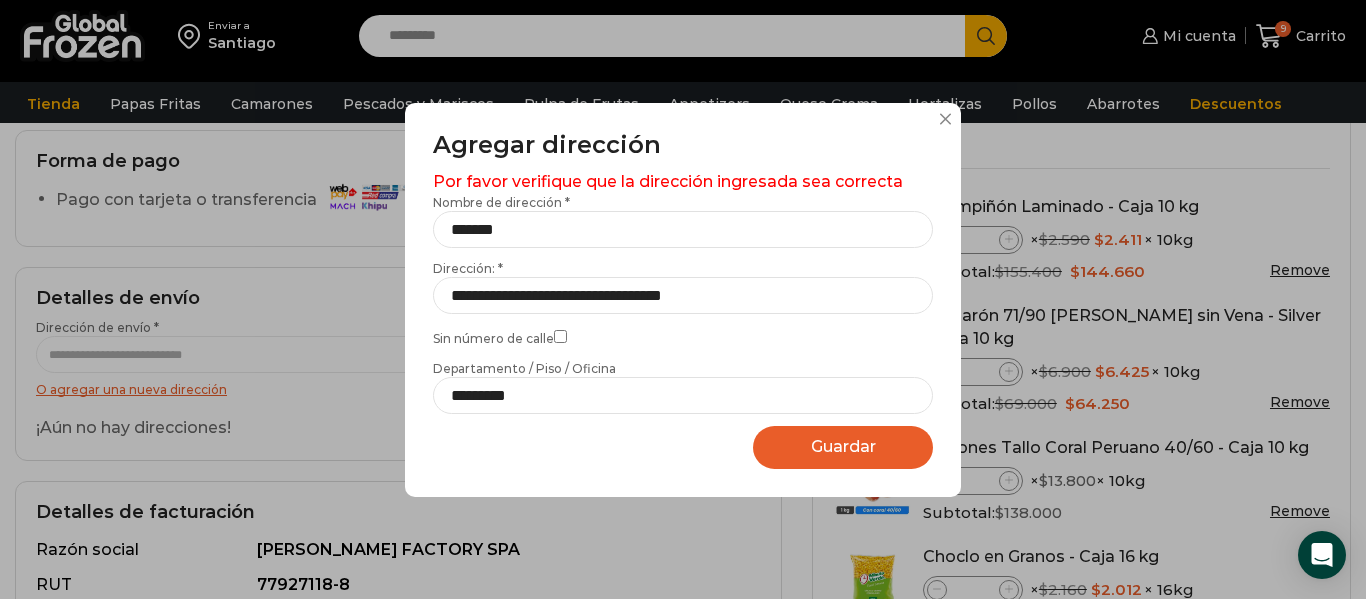 click on "Guardar" at bounding box center [843, 446] 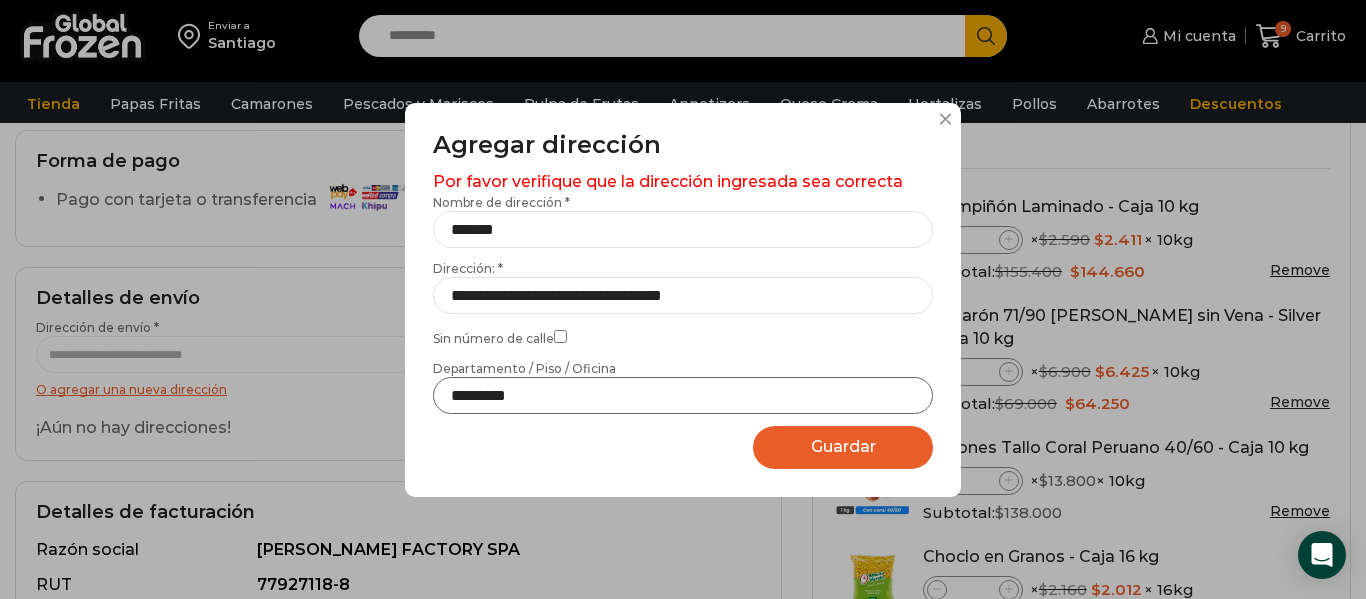 click on "*********" at bounding box center [683, 395] 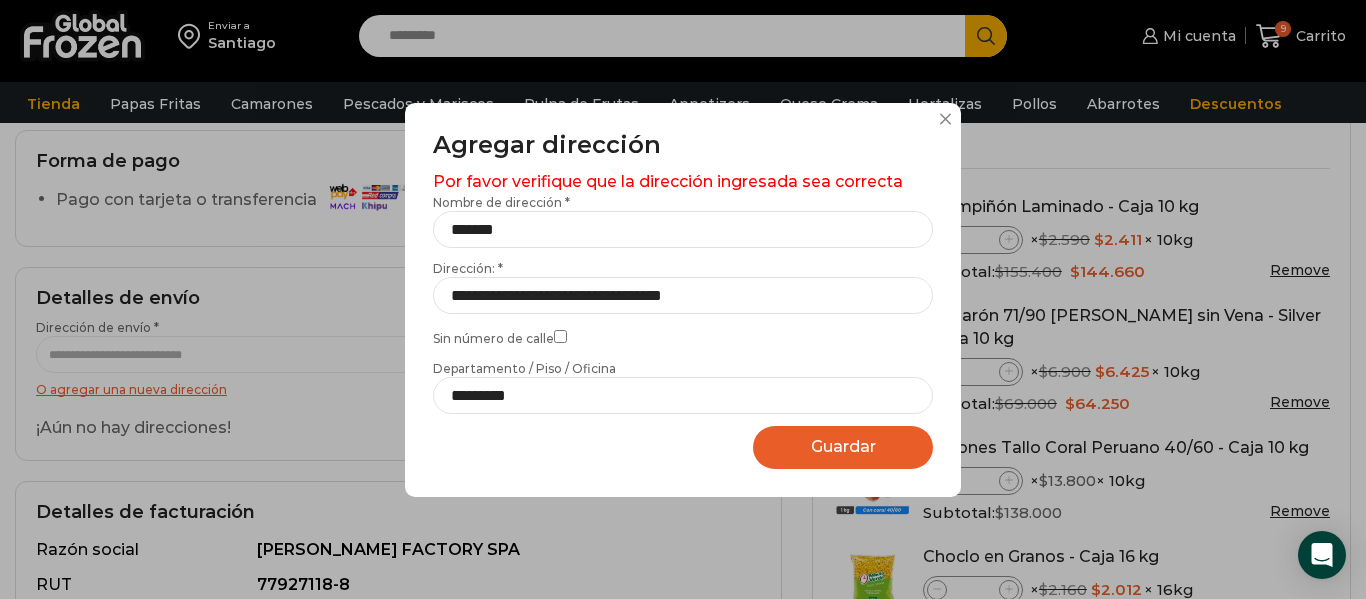 click on "Guardar Guardando..." at bounding box center (843, 447) 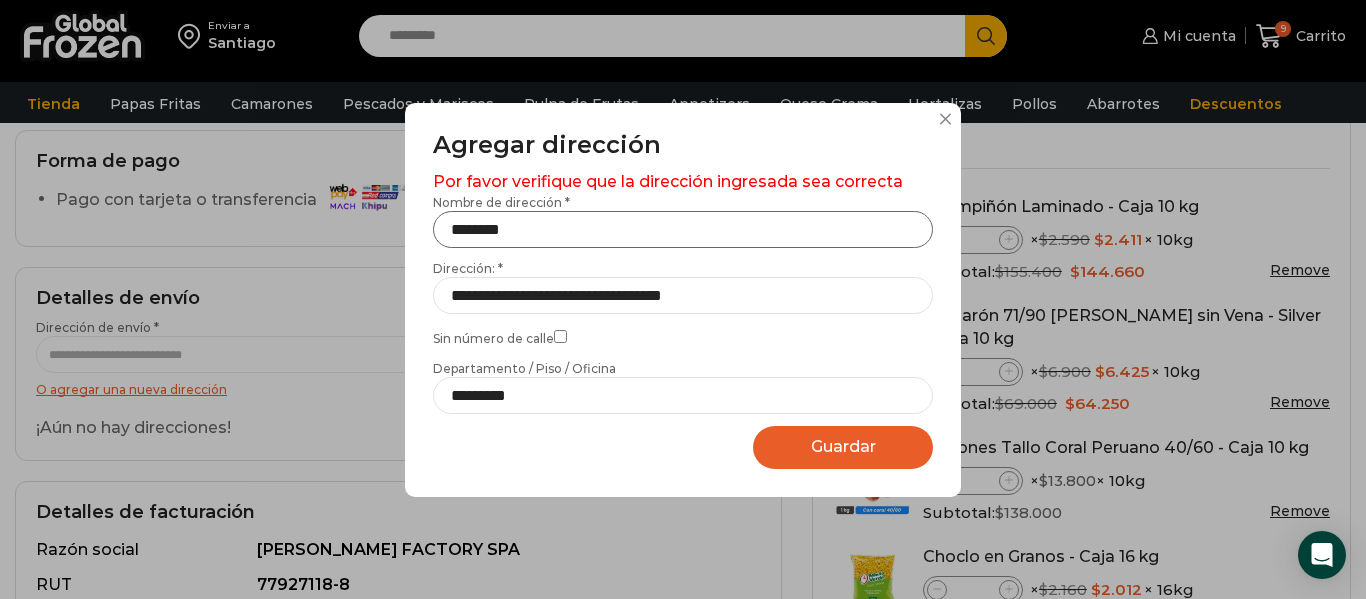 click on "********" at bounding box center (683, 229) 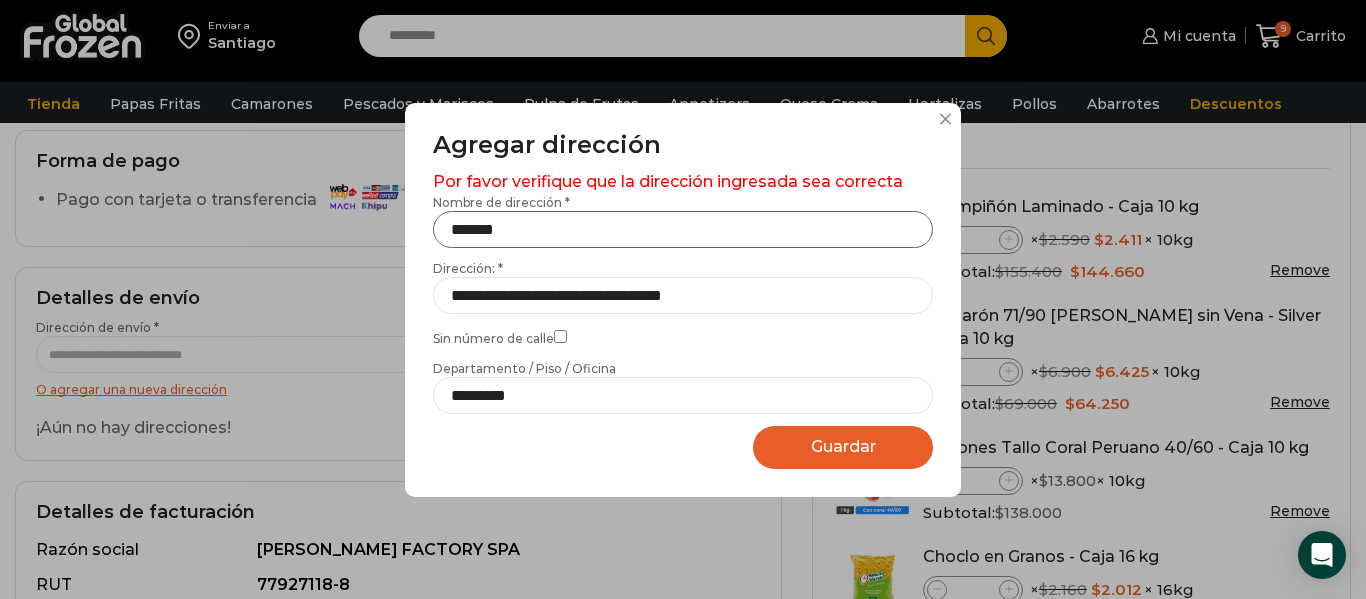 type on "*******" 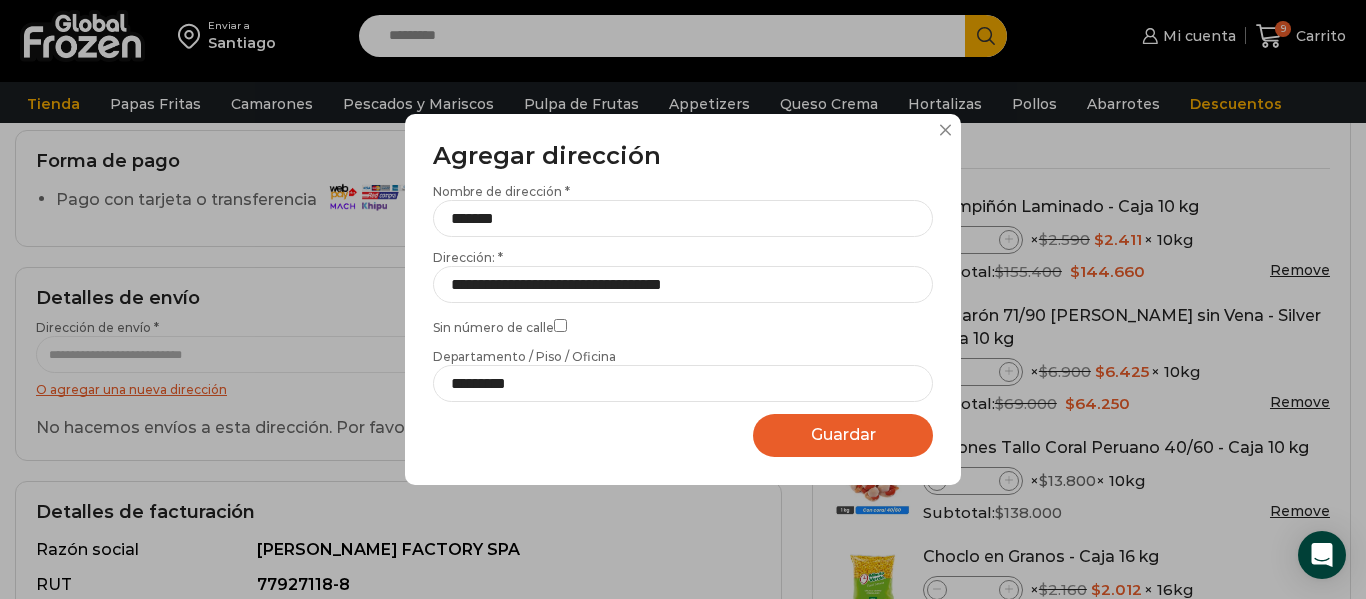 click on "Guardar" at bounding box center [843, 434] 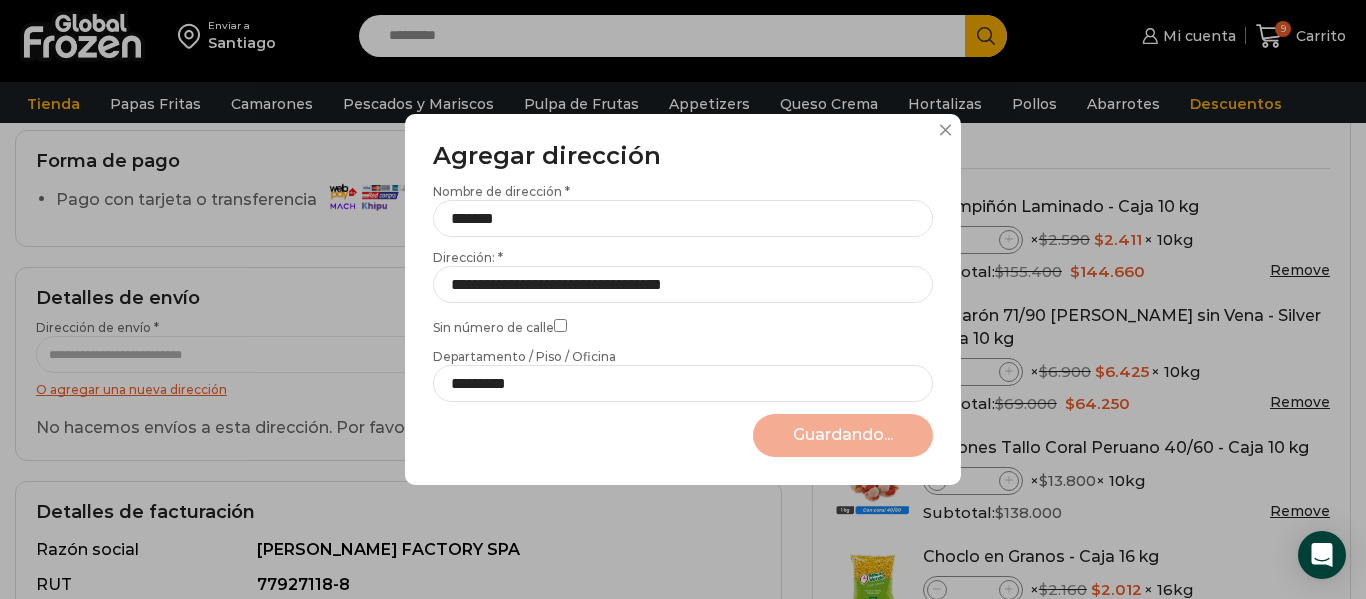 select on "*******" 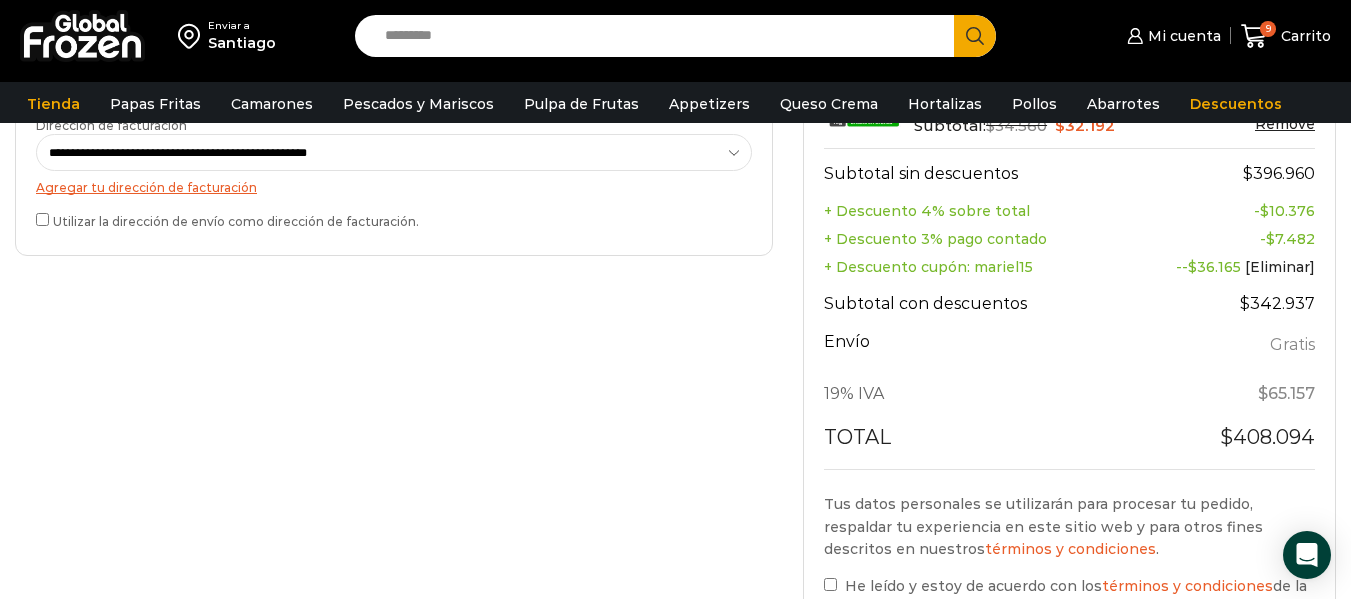 scroll, scrollTop: 1135, scrollLeft: 0, axis: vertical 